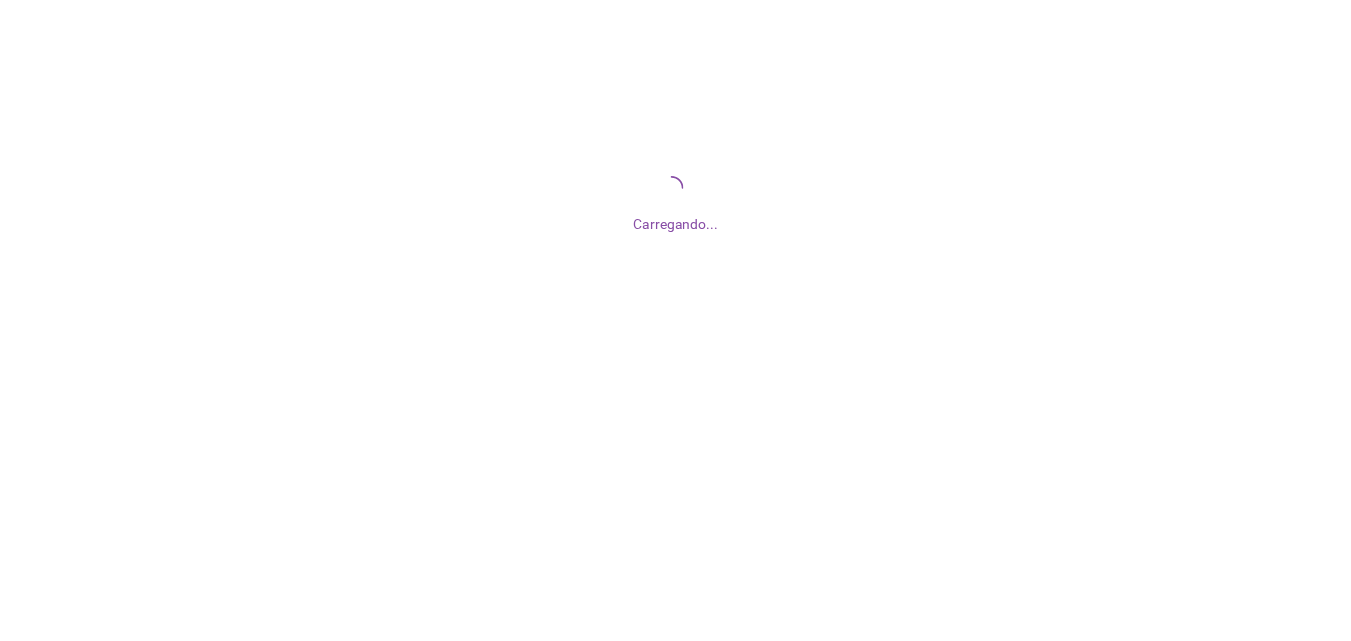 scroll, scrollTop: 0, scrollLeft: 0, axis: both 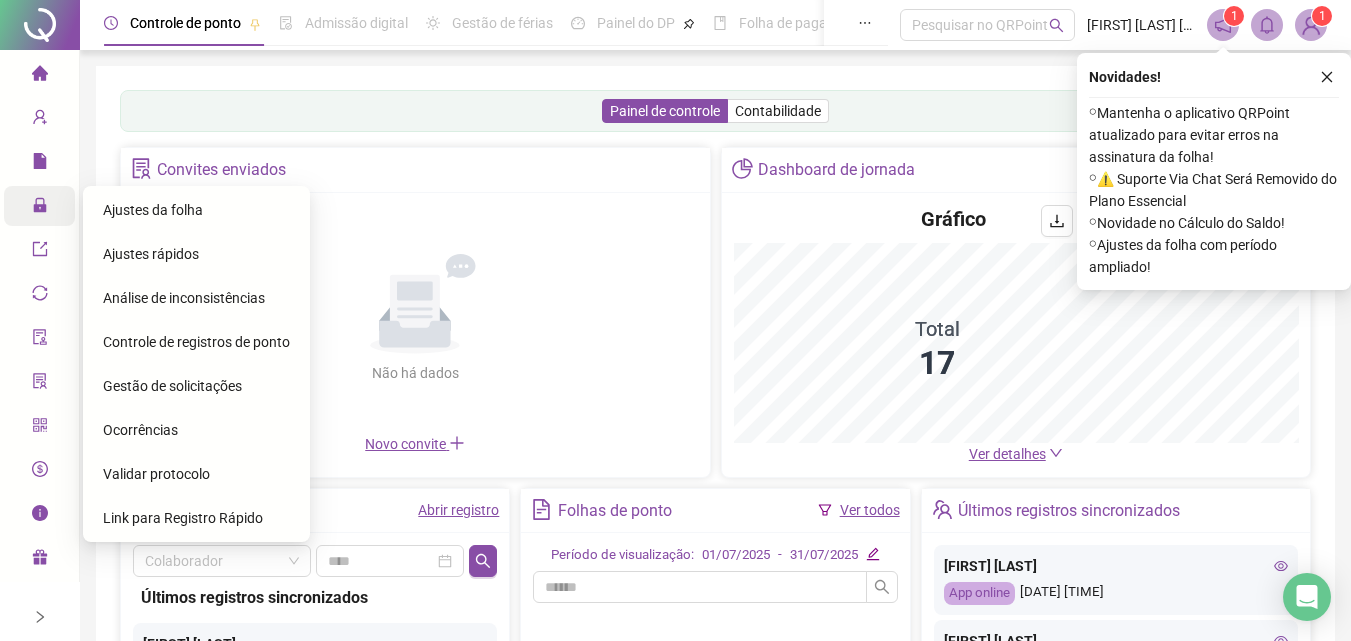 click at bounding box center (40, 208) 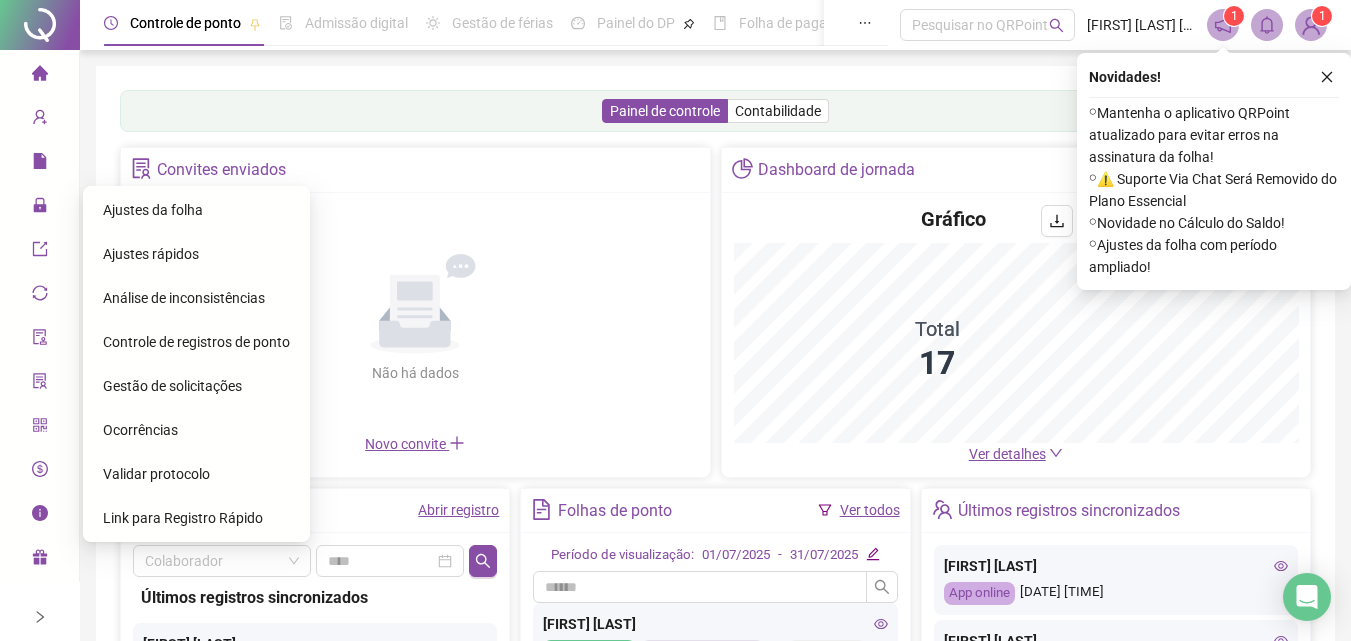 click on "Ajustes da folha" at bounding box center [153, 210] 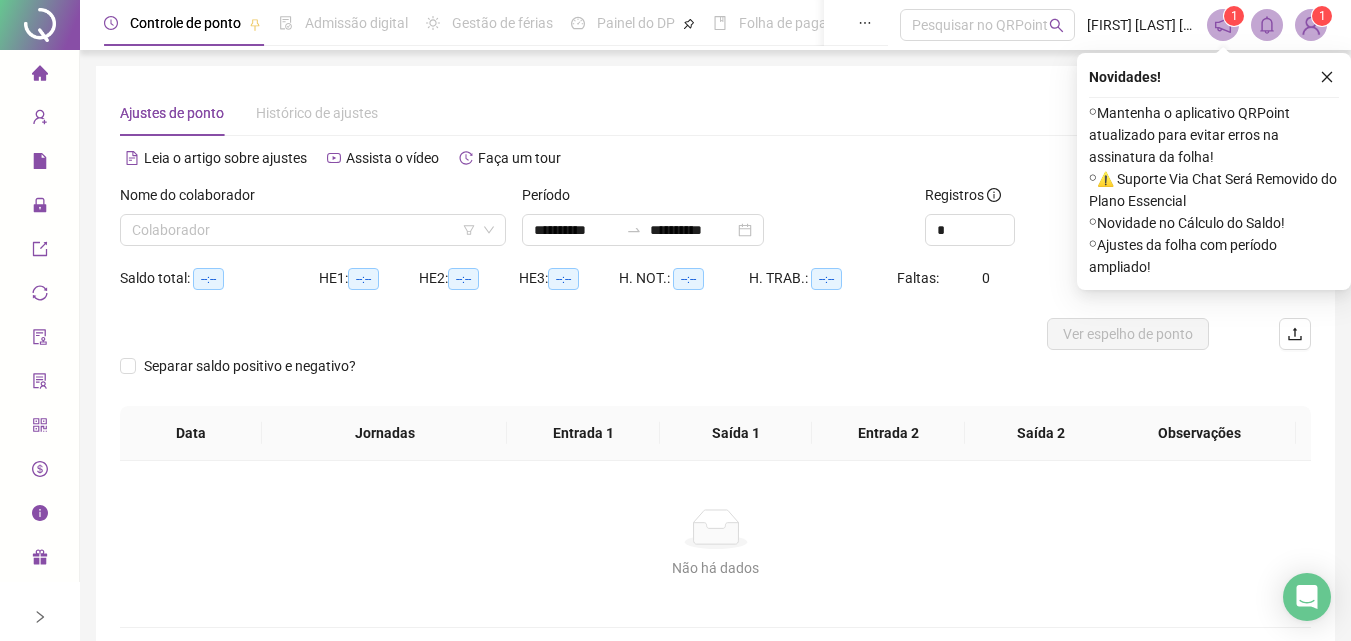 click on "Nome do colaborador" at bounding box center (313, 199) 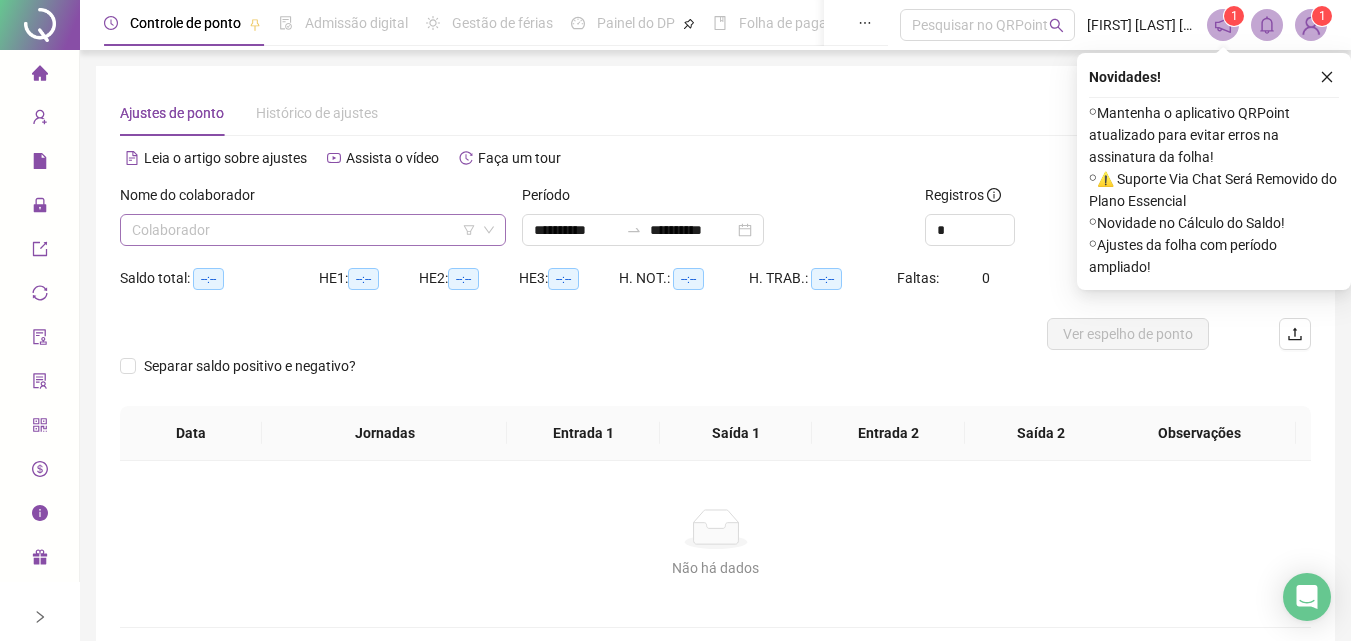 click at bounding box center (304, 230) 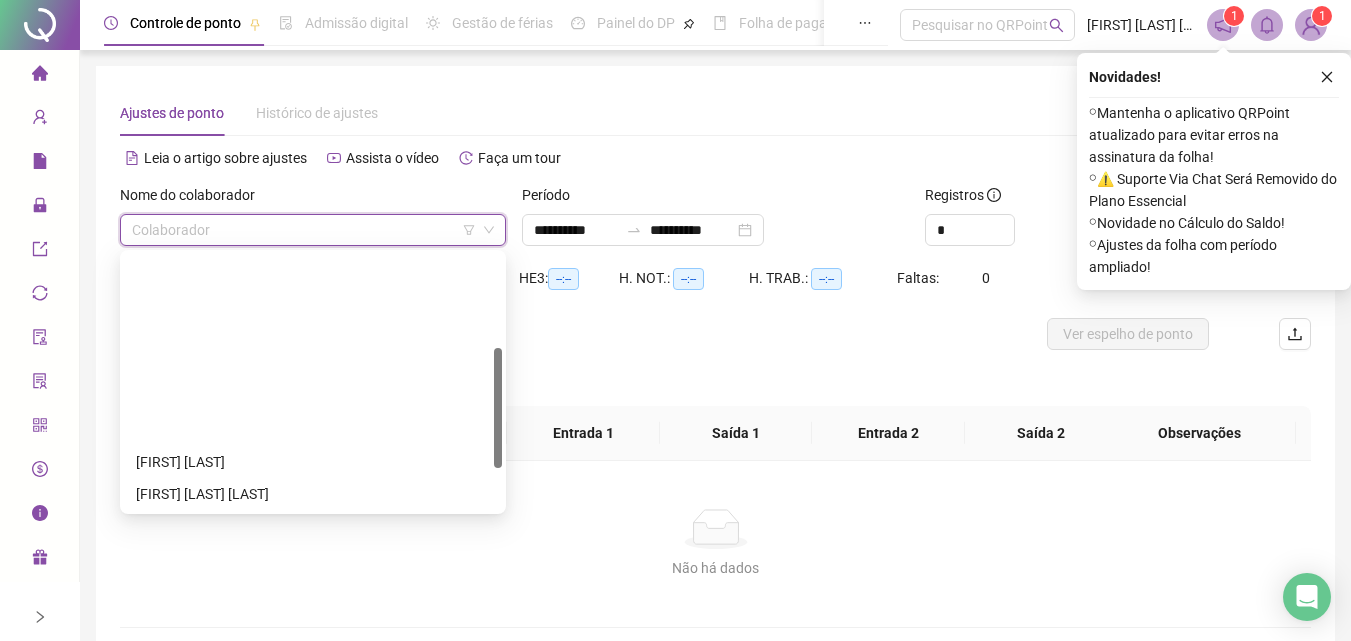 scroll, scrollTop: 288, scrollLeft: 0, axis: vertical 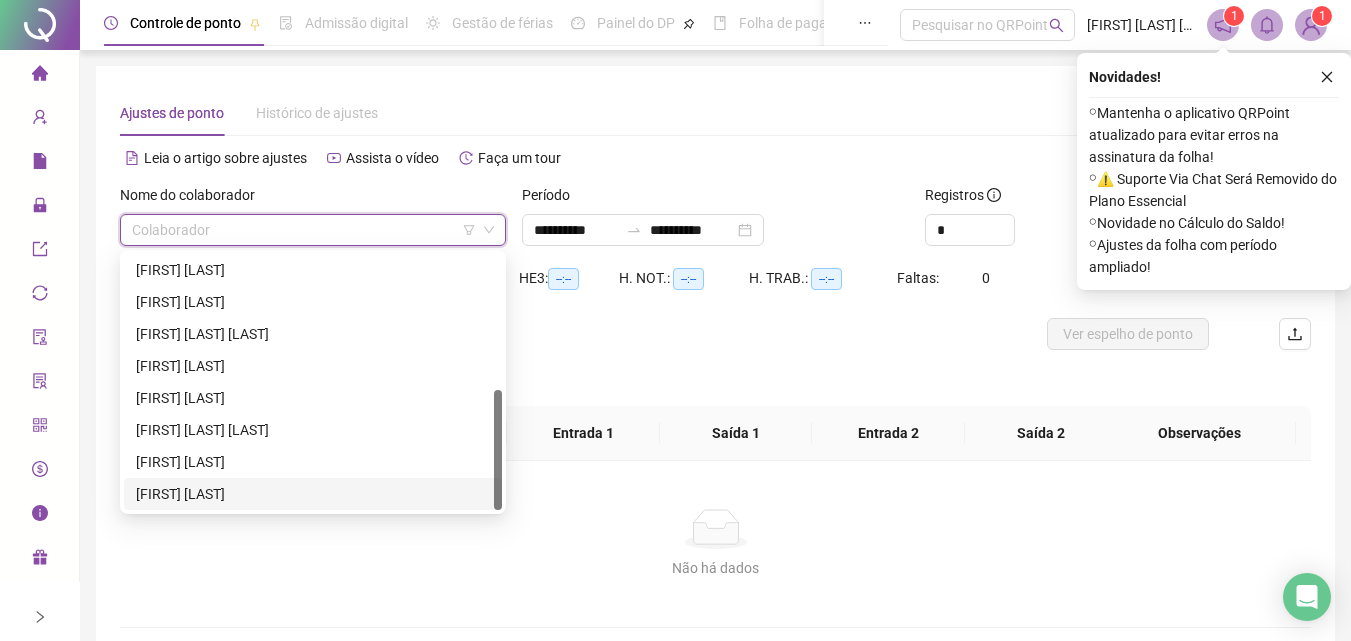 click on "[FIRST] [LAST]" at bounding box center [313, 494] 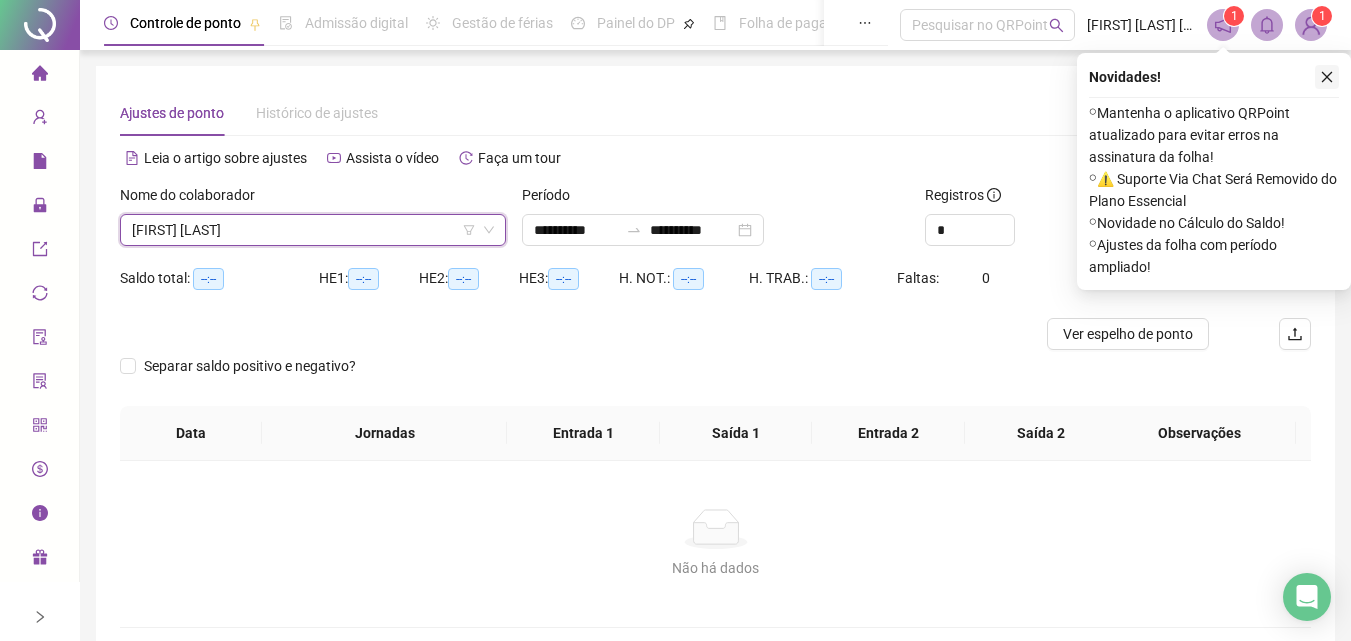 click 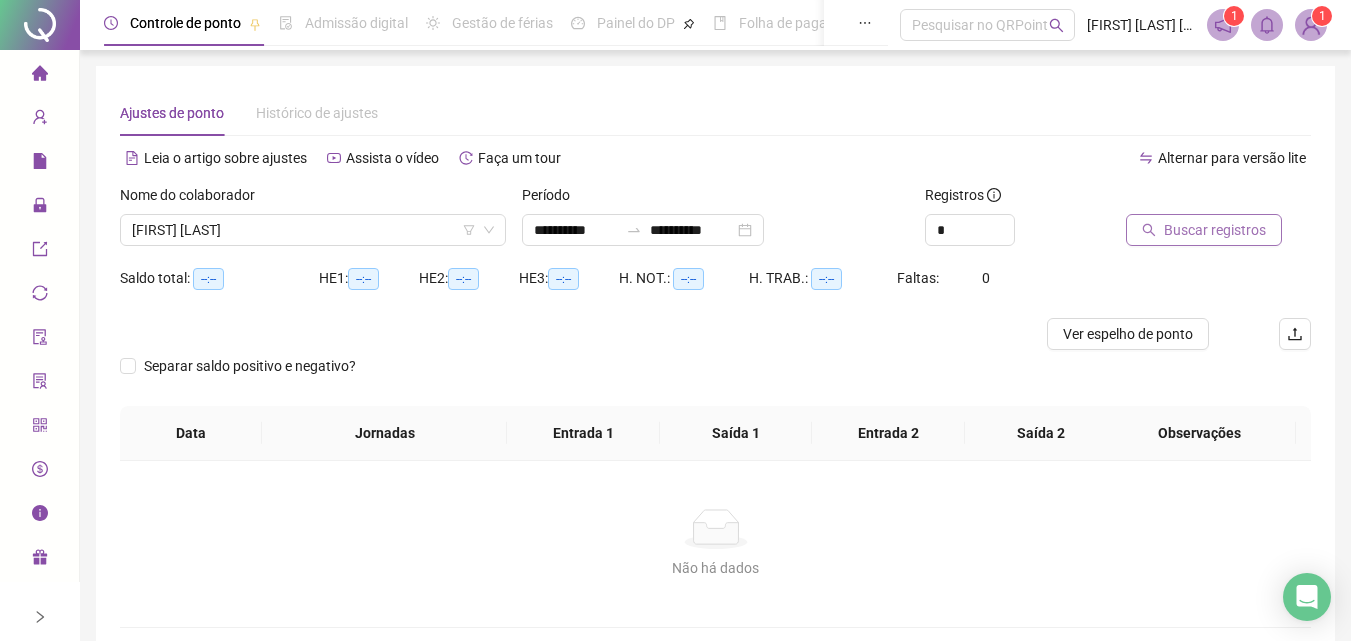 click on "Buscar registros" at bounding box center [1204, 230] 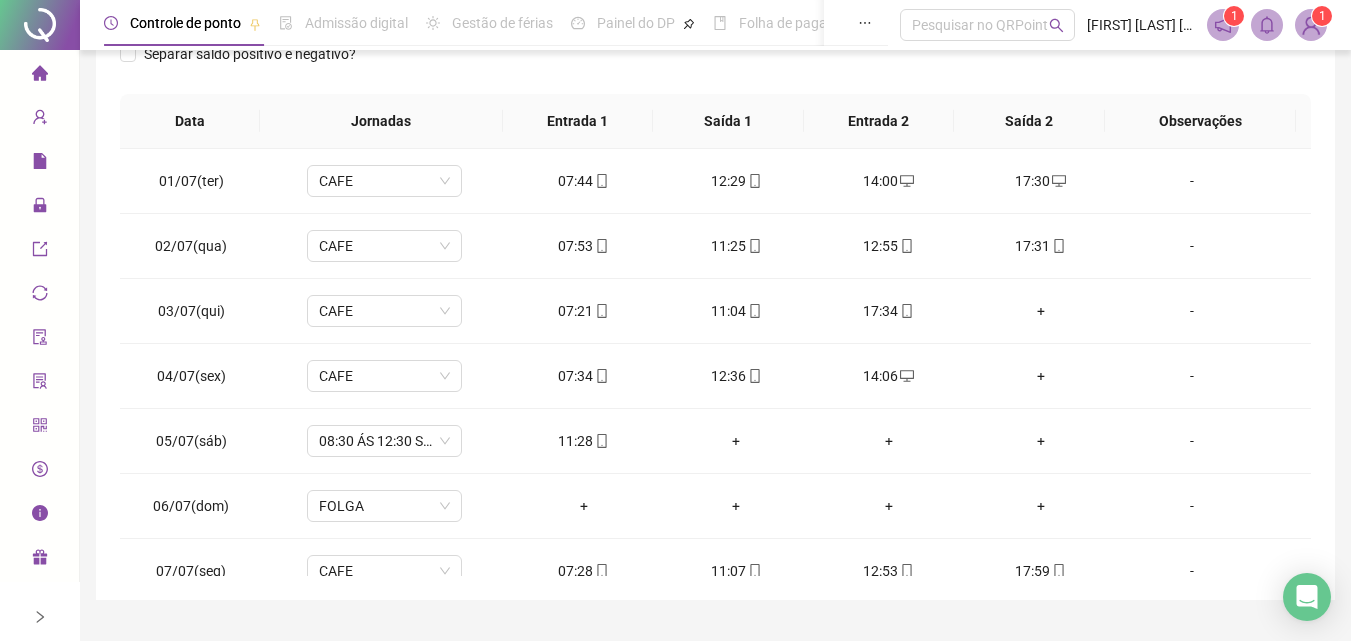 scroll, scrollTop: 357, scrollLeft: 0, axis: vertical 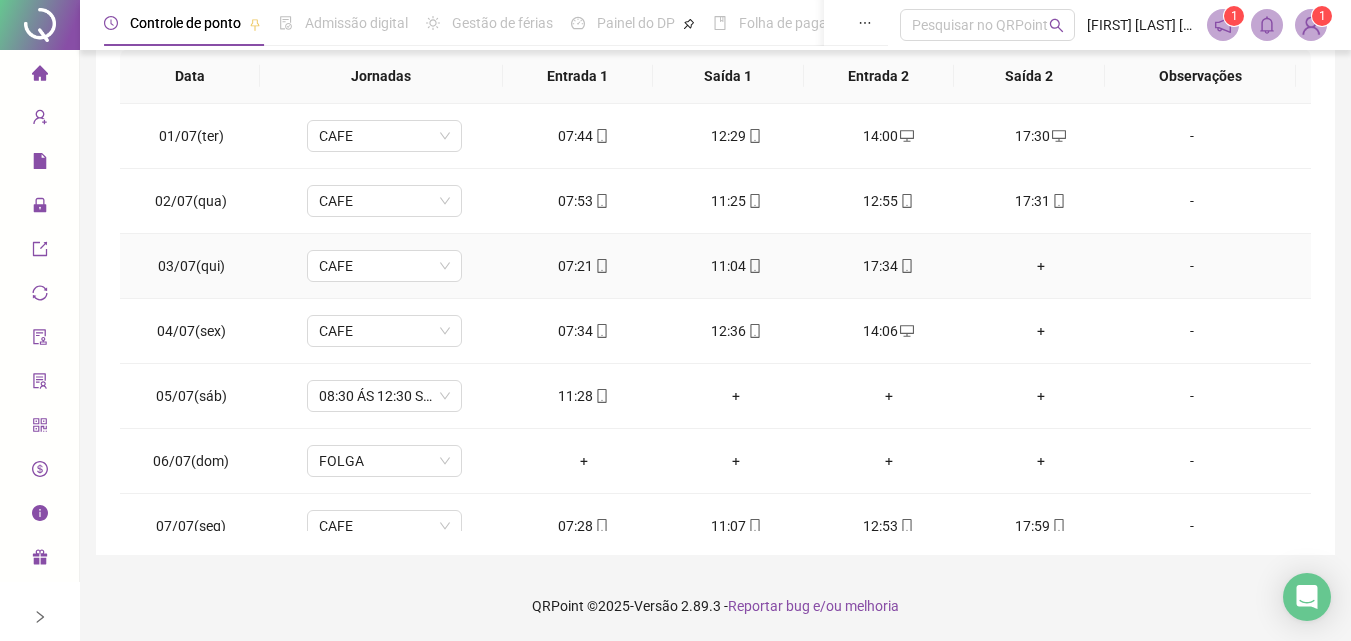 click on "+" at bounding box center [1041, 266] 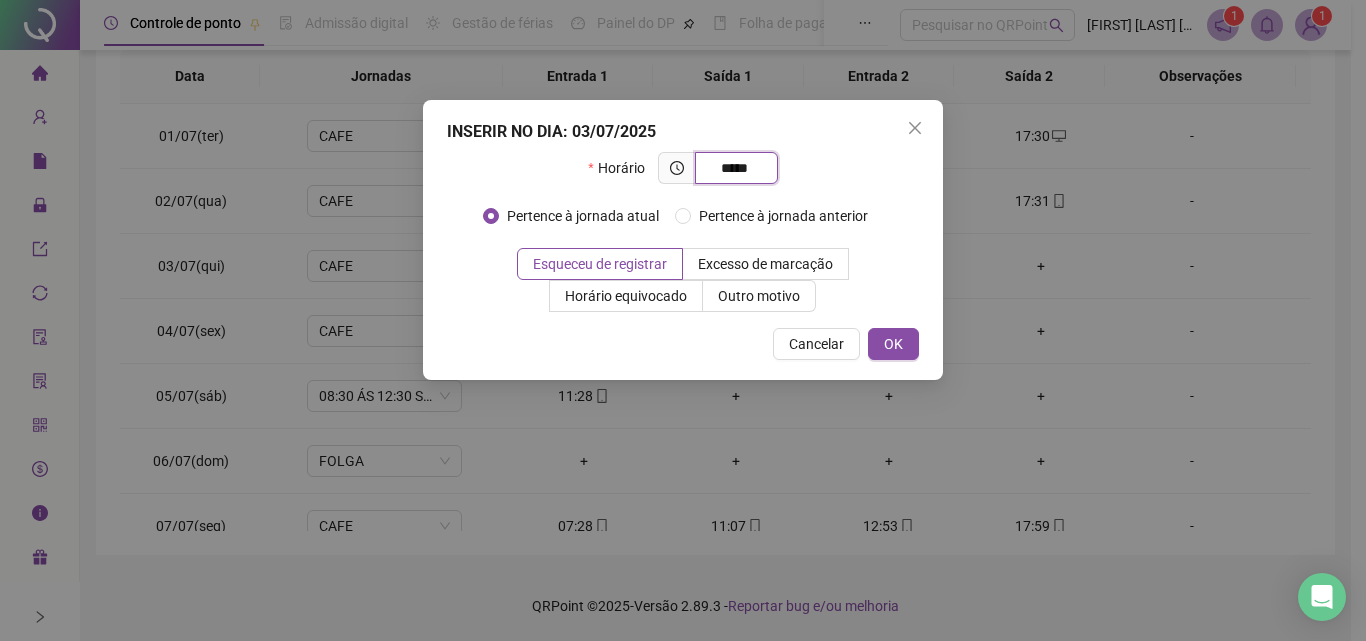 type on "*****" 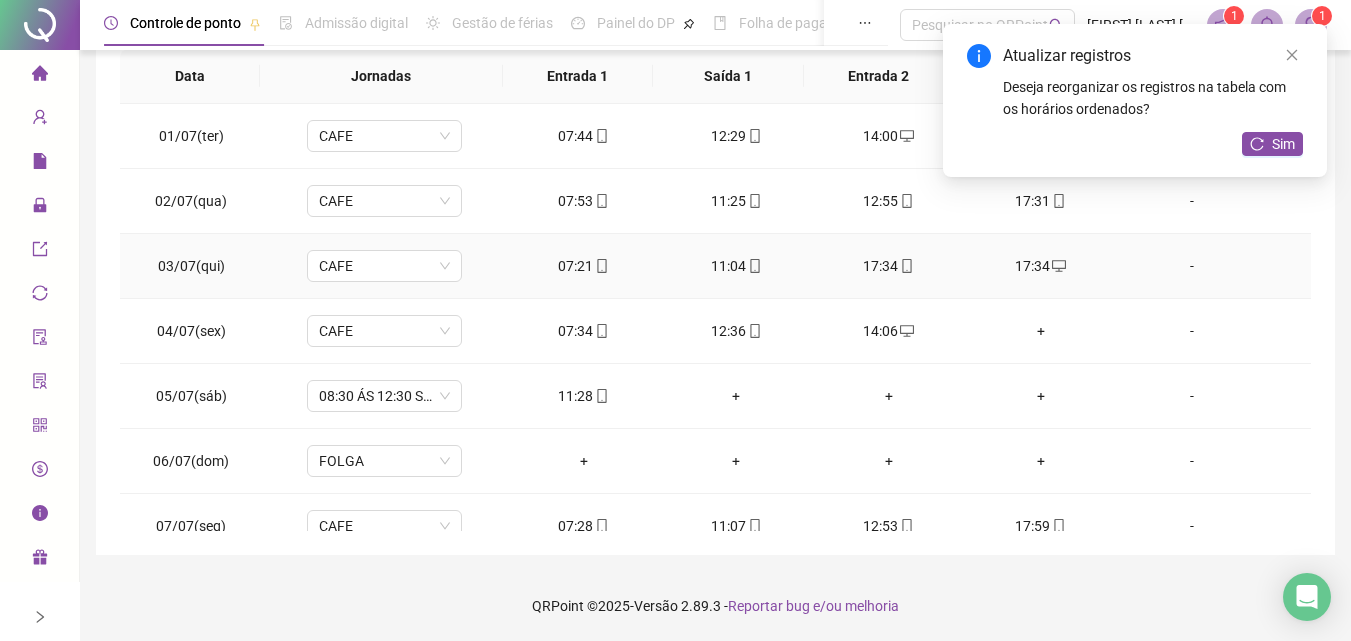 click 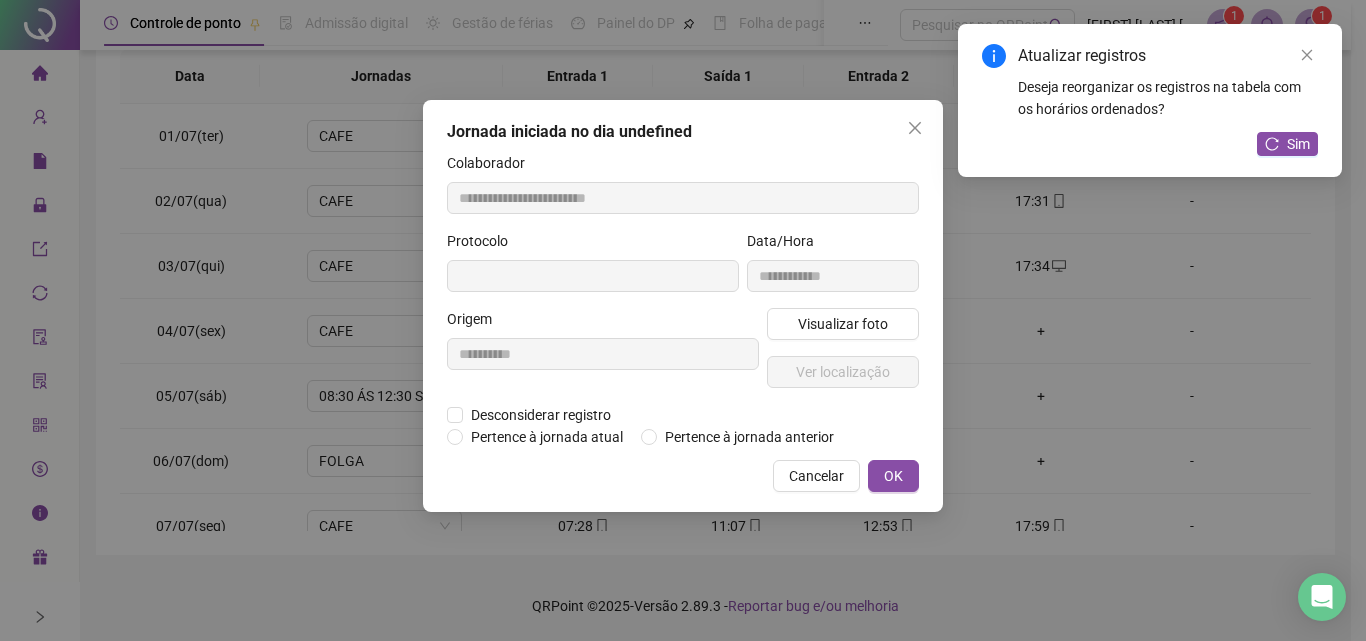 type on "**********" 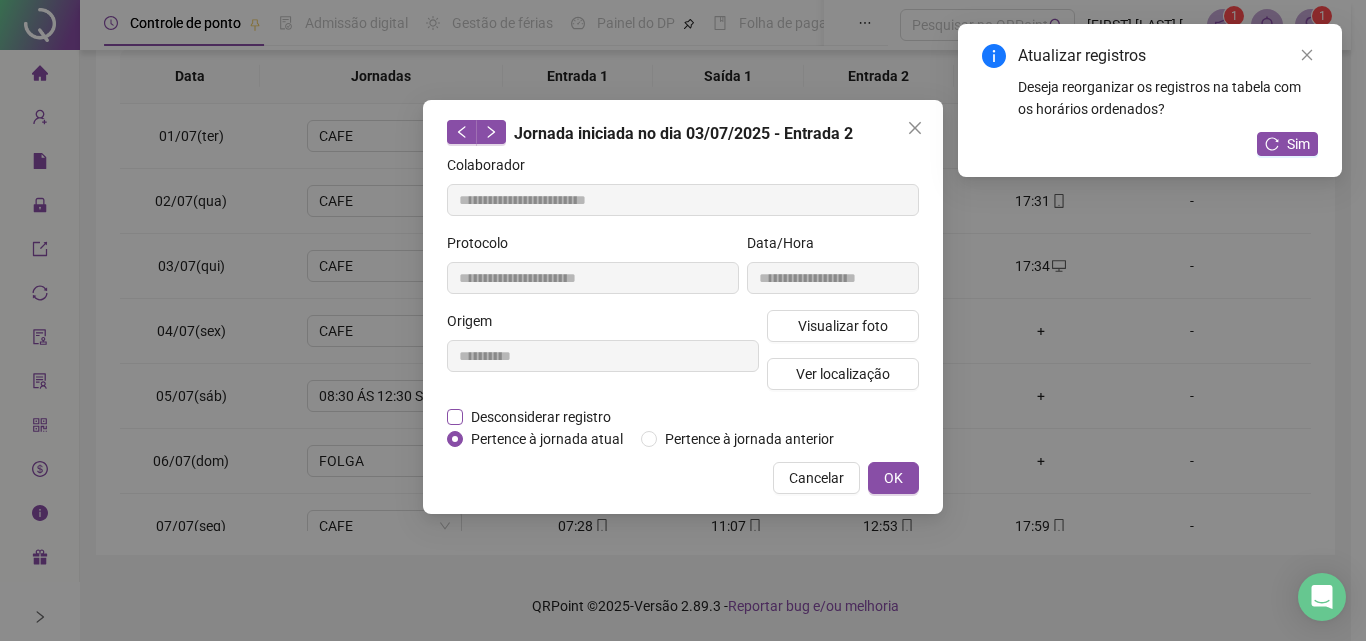 click on "Desconsiderar registro" at bounding box center (541, 417) 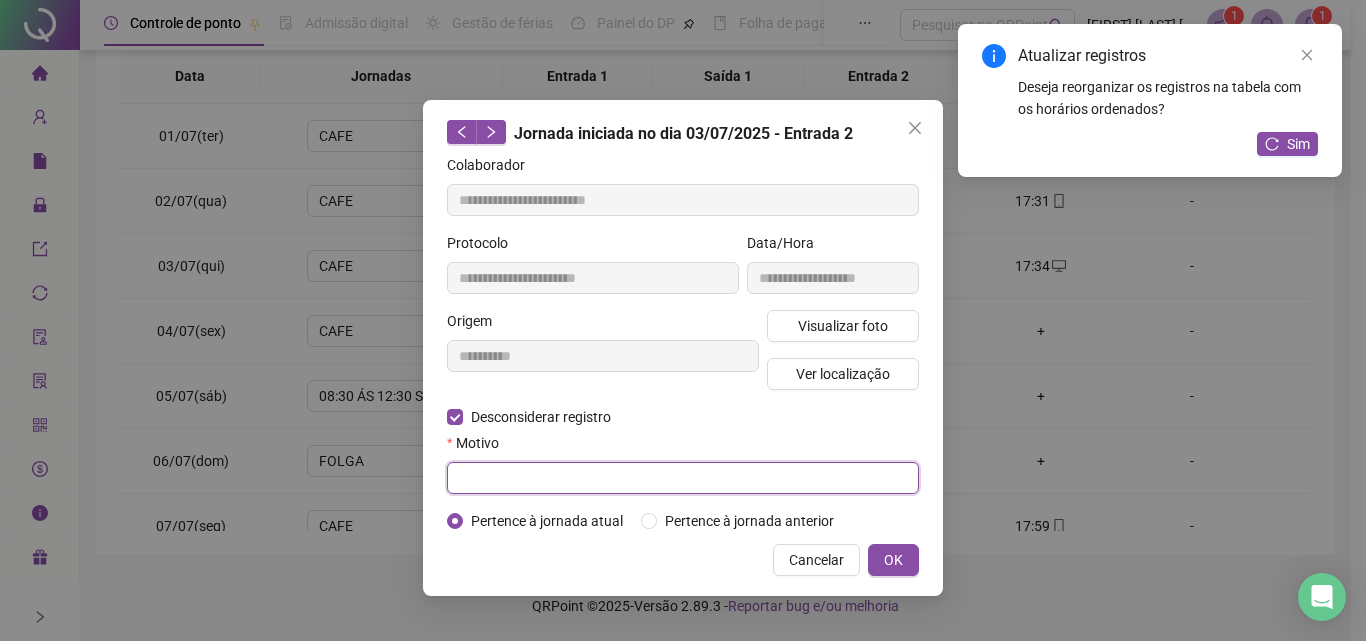 click at bounding box center (683, 478) 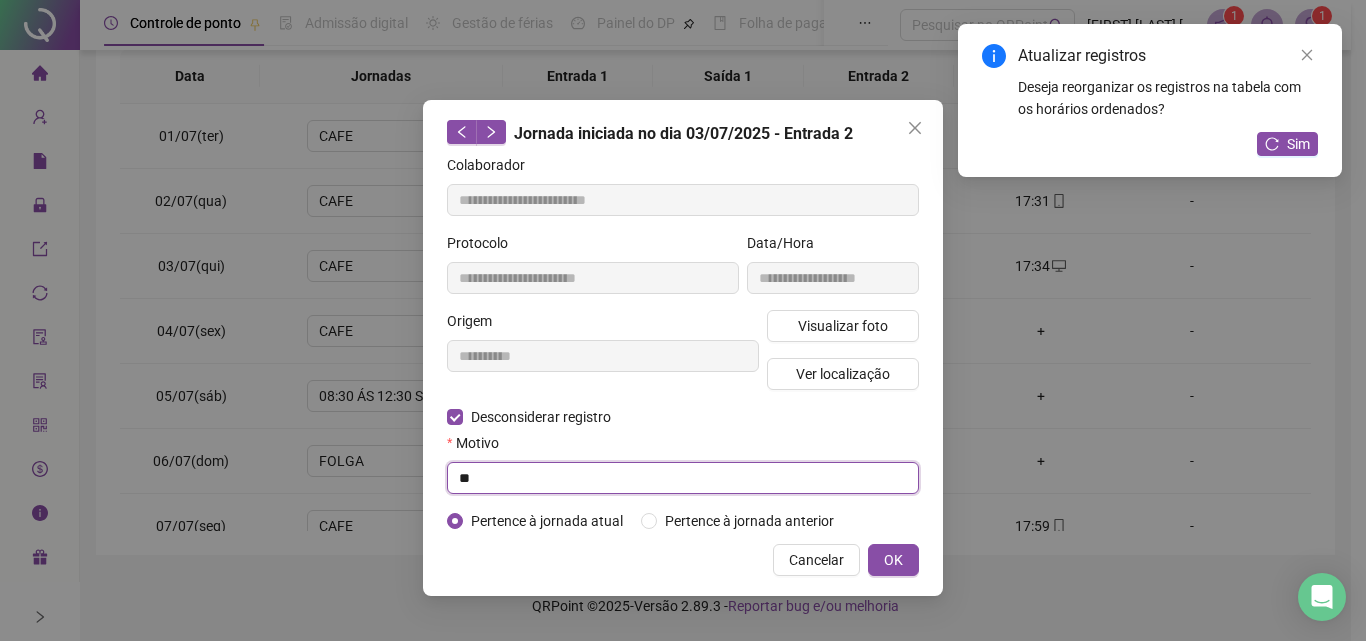 type on "*" 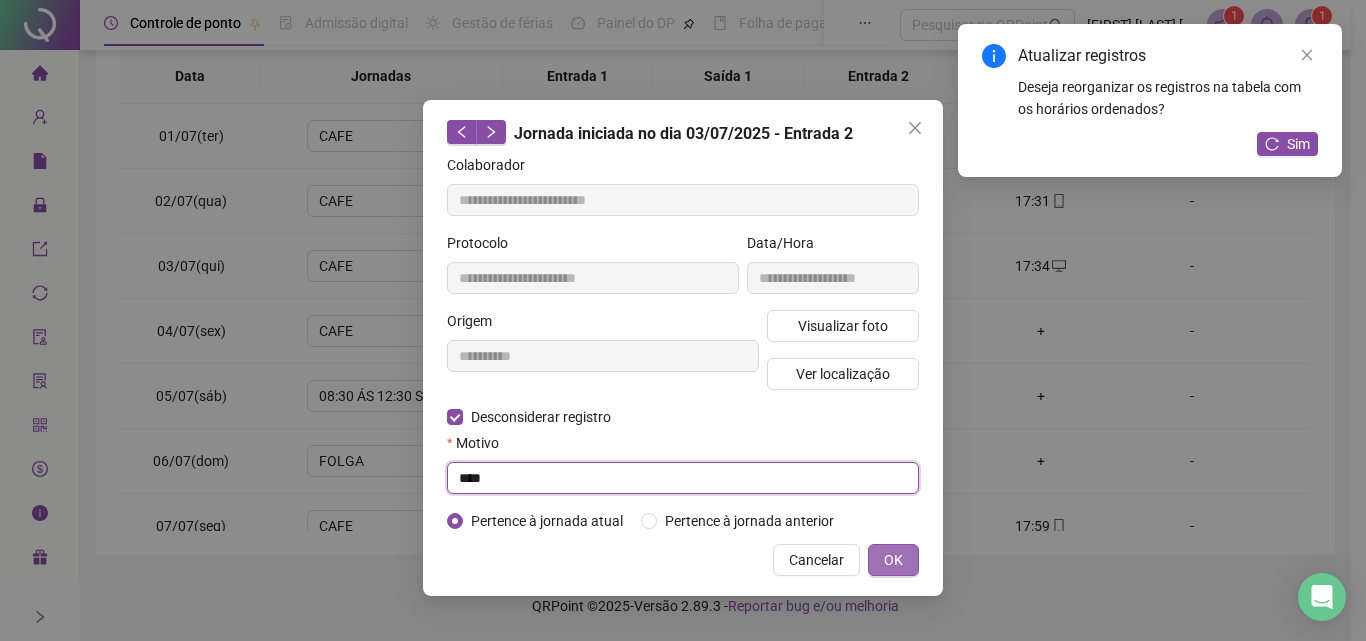 type on "****" 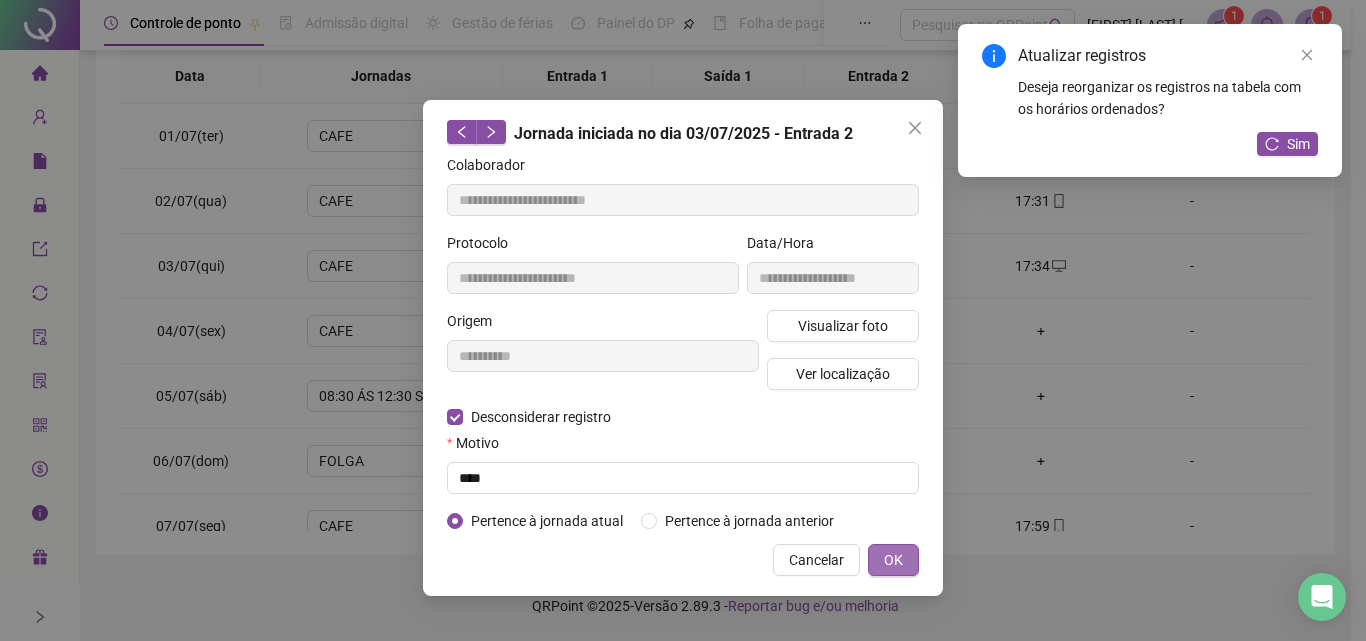click on "OK" at bounding box center [893, 560] 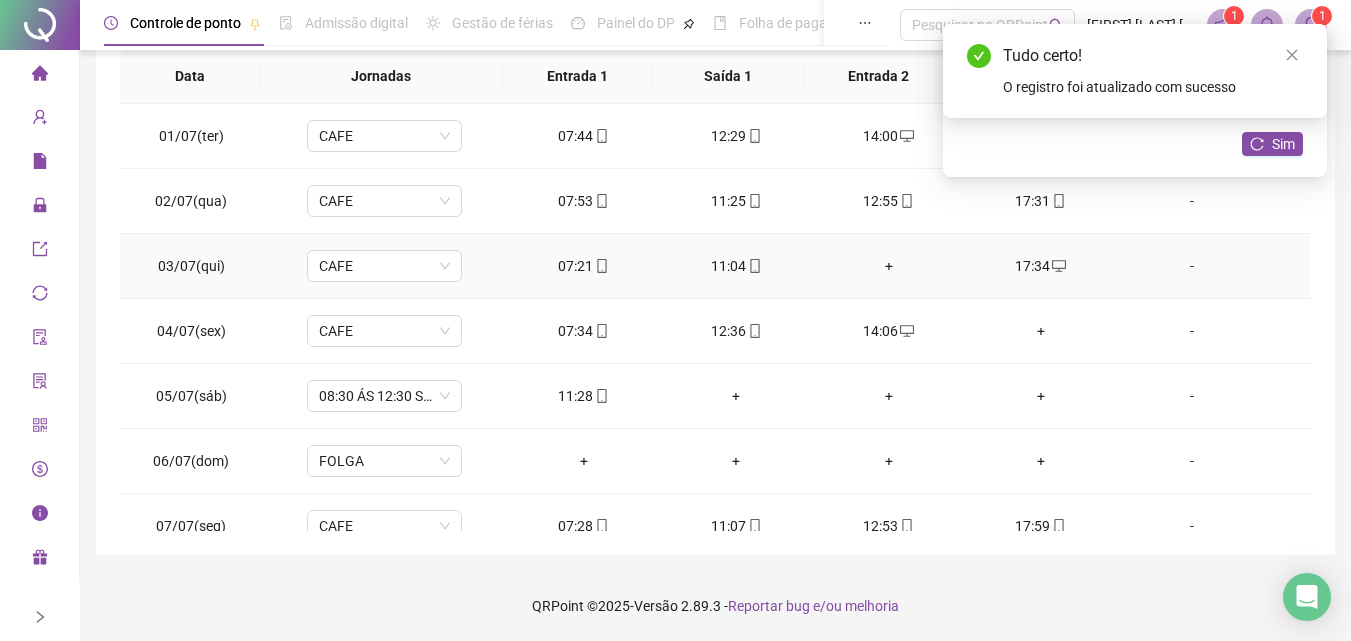 click on "+" at bounding box center (888, 266) 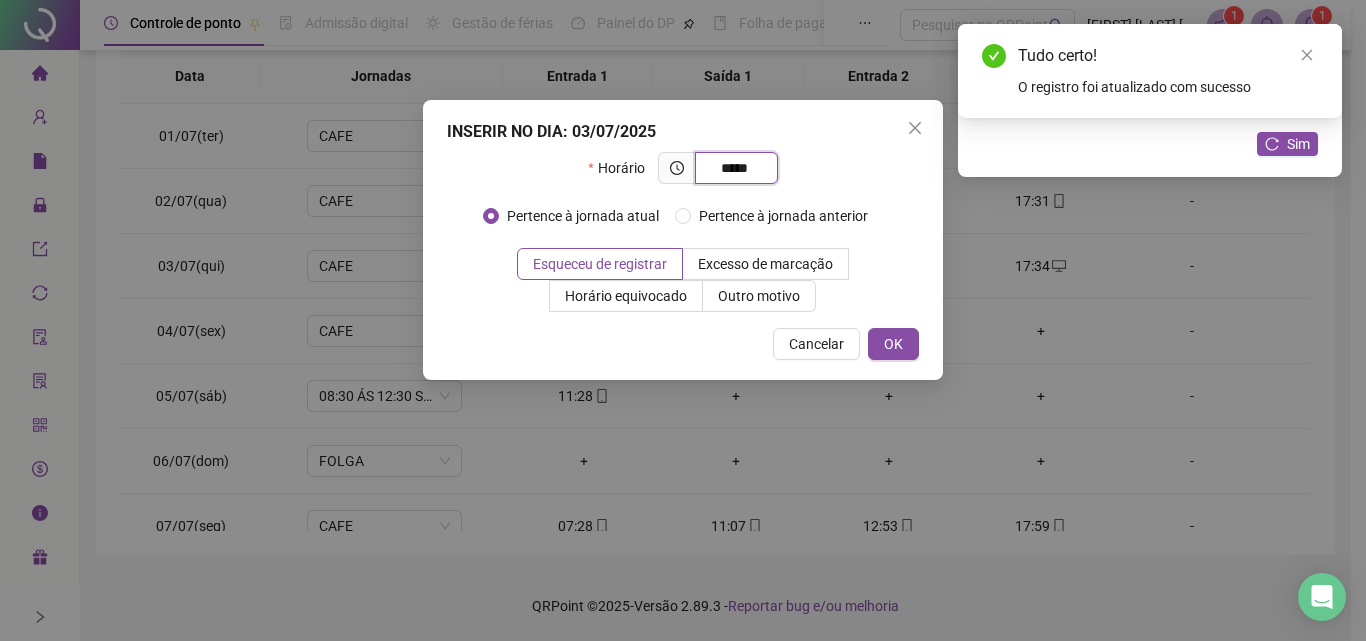 type on "*****" 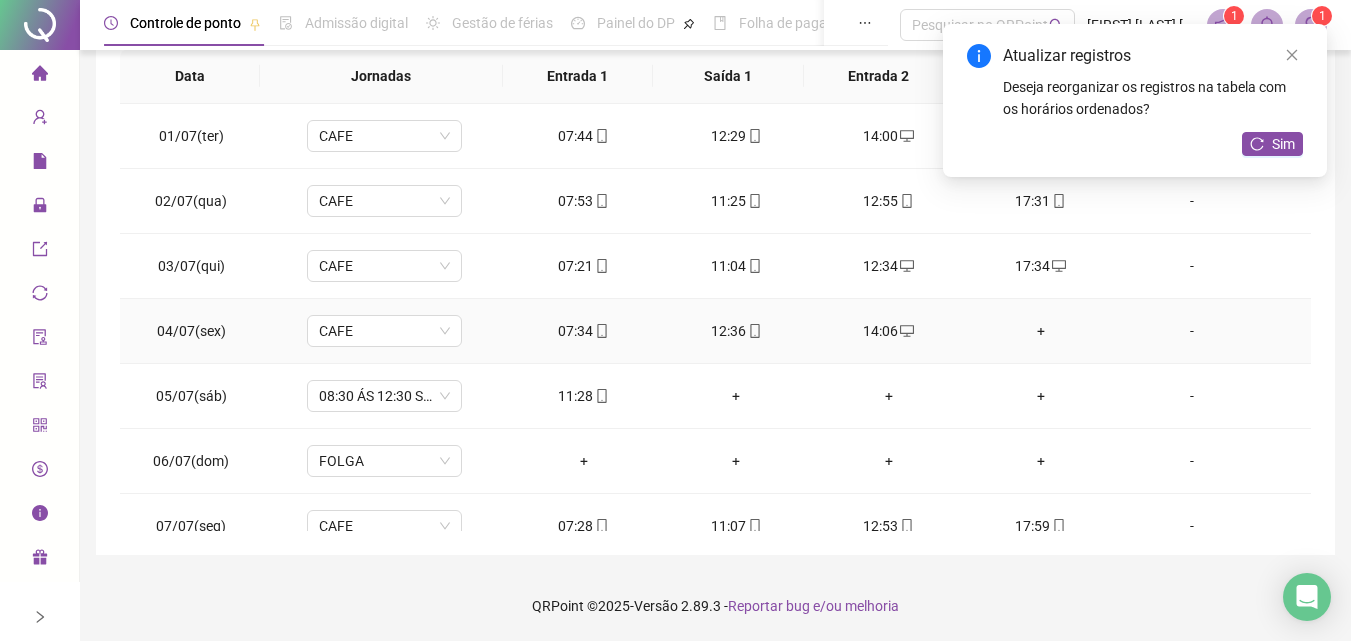 click on "+" at bounding box center (1041, 331) 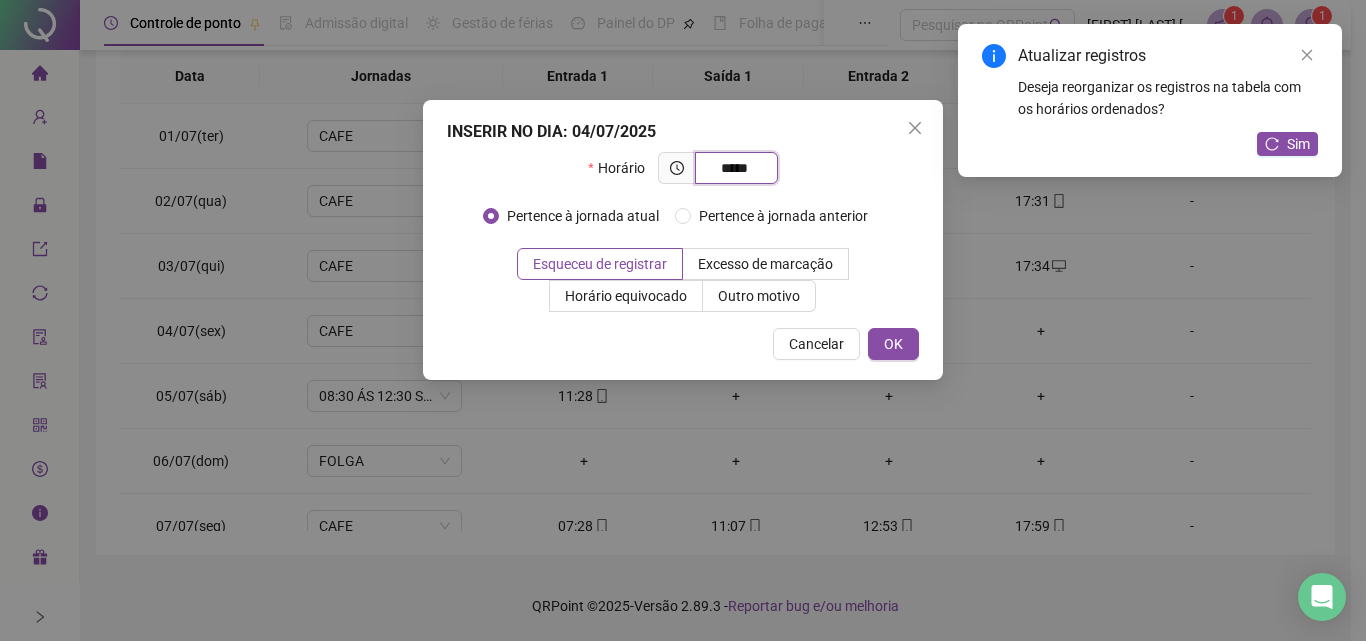 type on "*****" 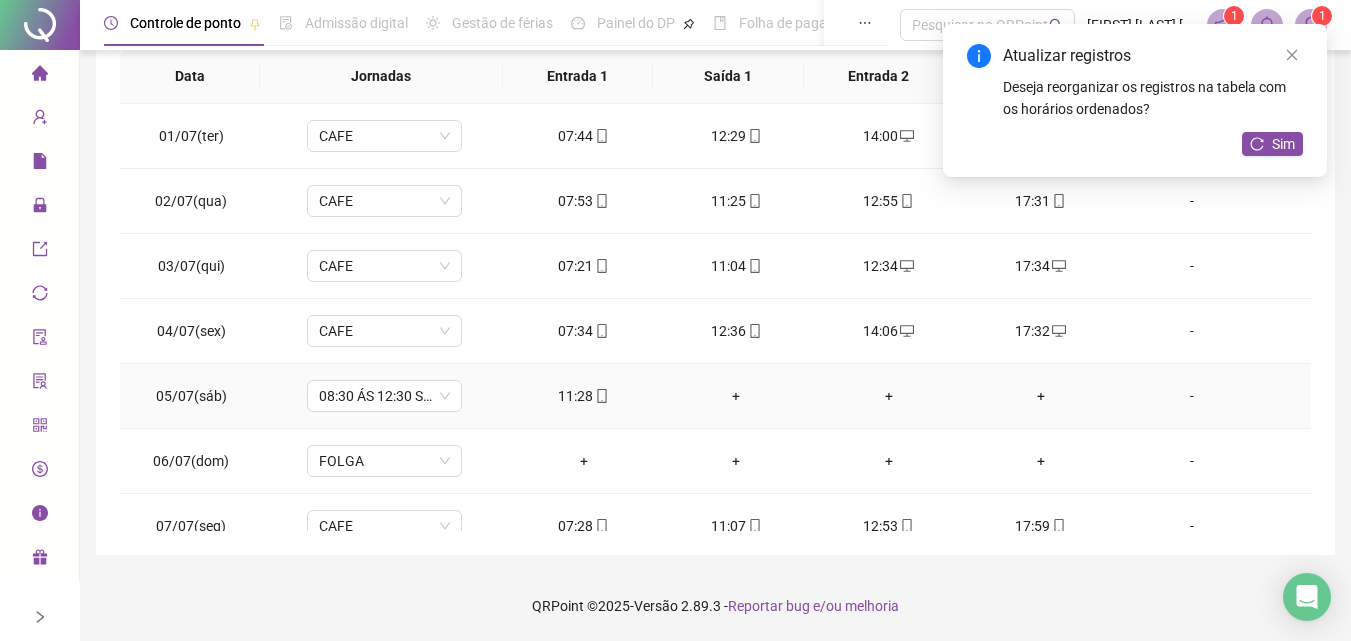 click on "+" at bounding box center [736, 396] 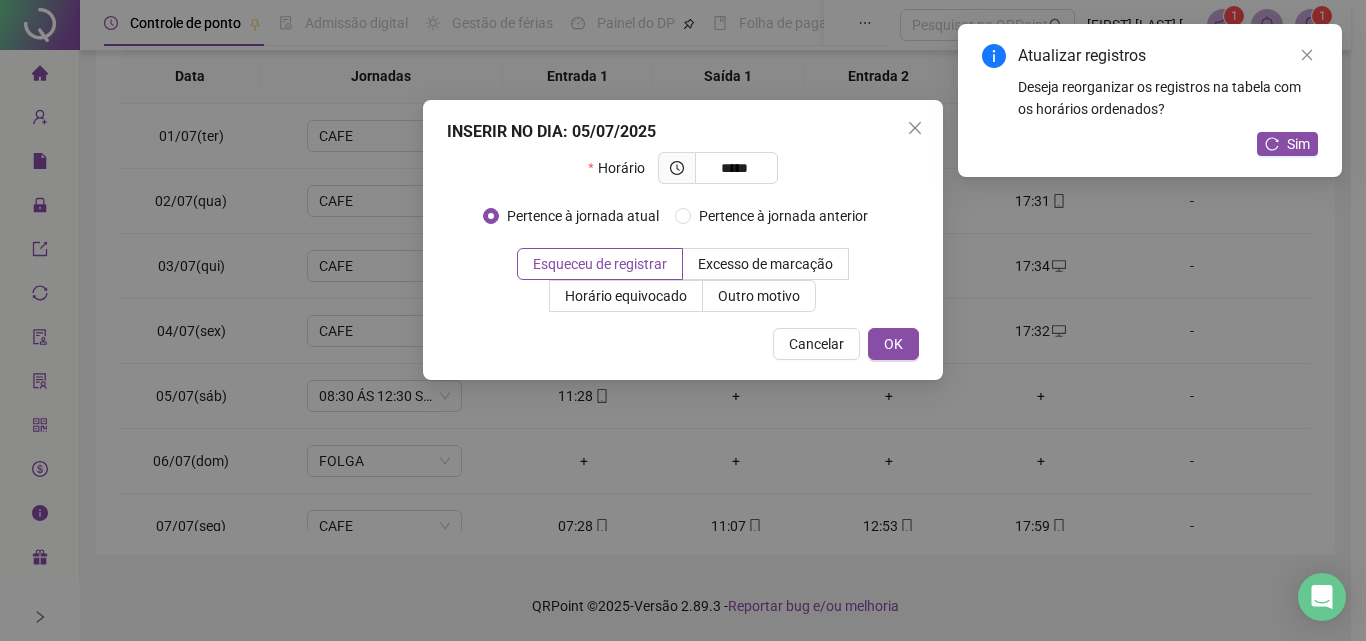 type on "*****" 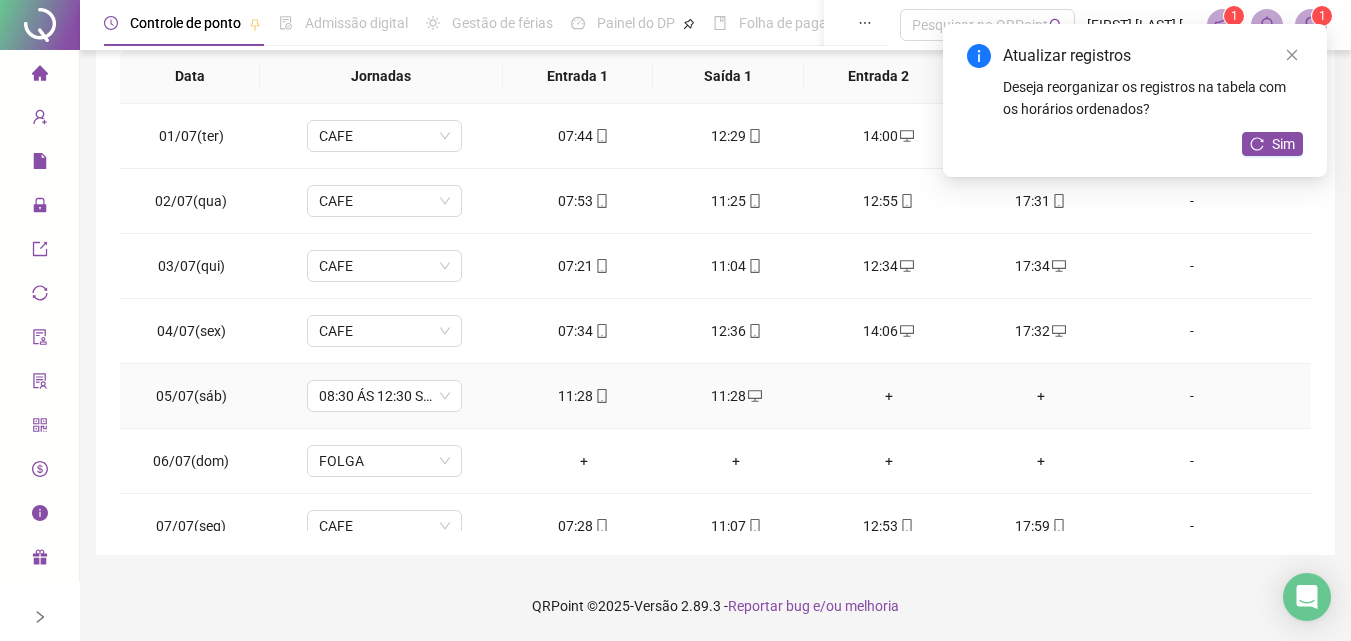 click on "11:28" at bounding box center (584, 396) 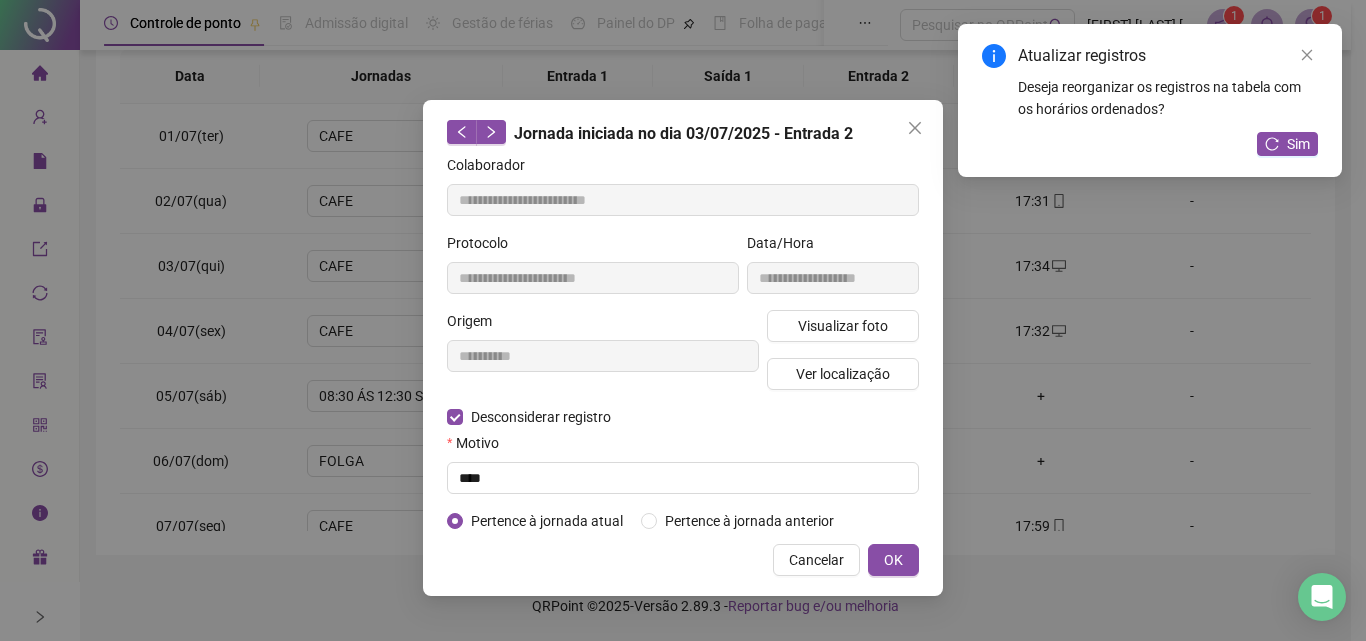 type on "**********" 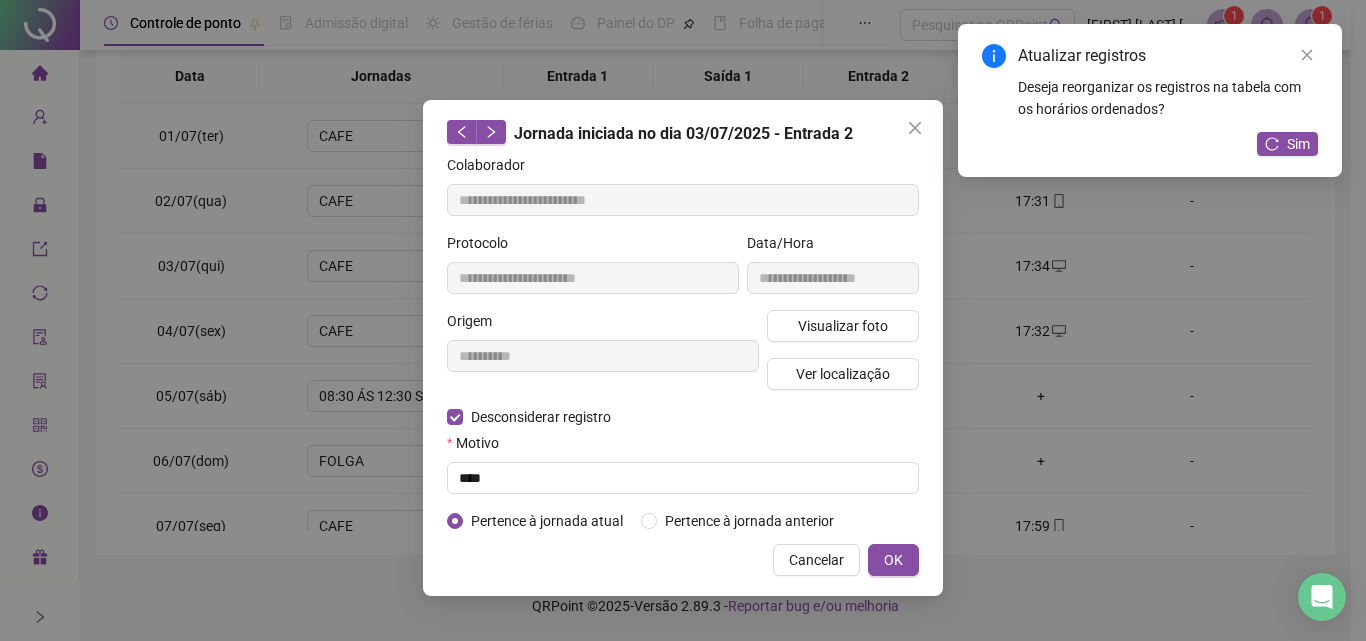type on "**********" 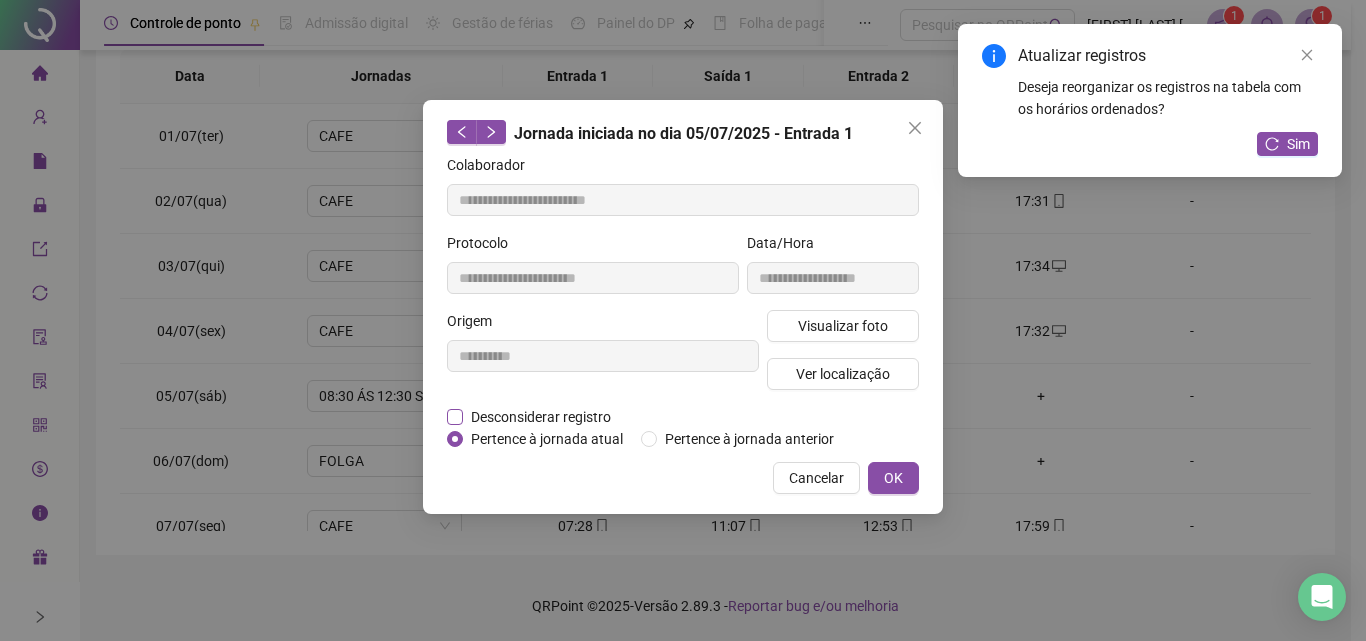 click on "Desconsiderar registro" at bounding box center [541, 417] 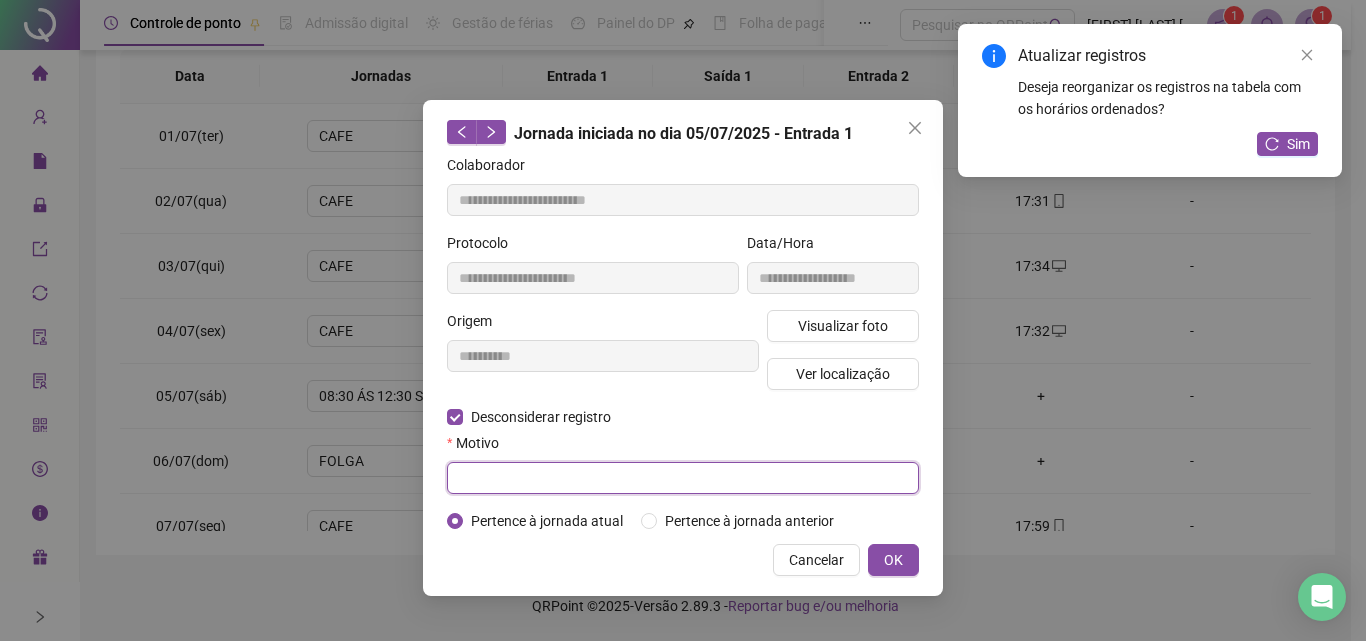 click at bounding box center (683, 478) 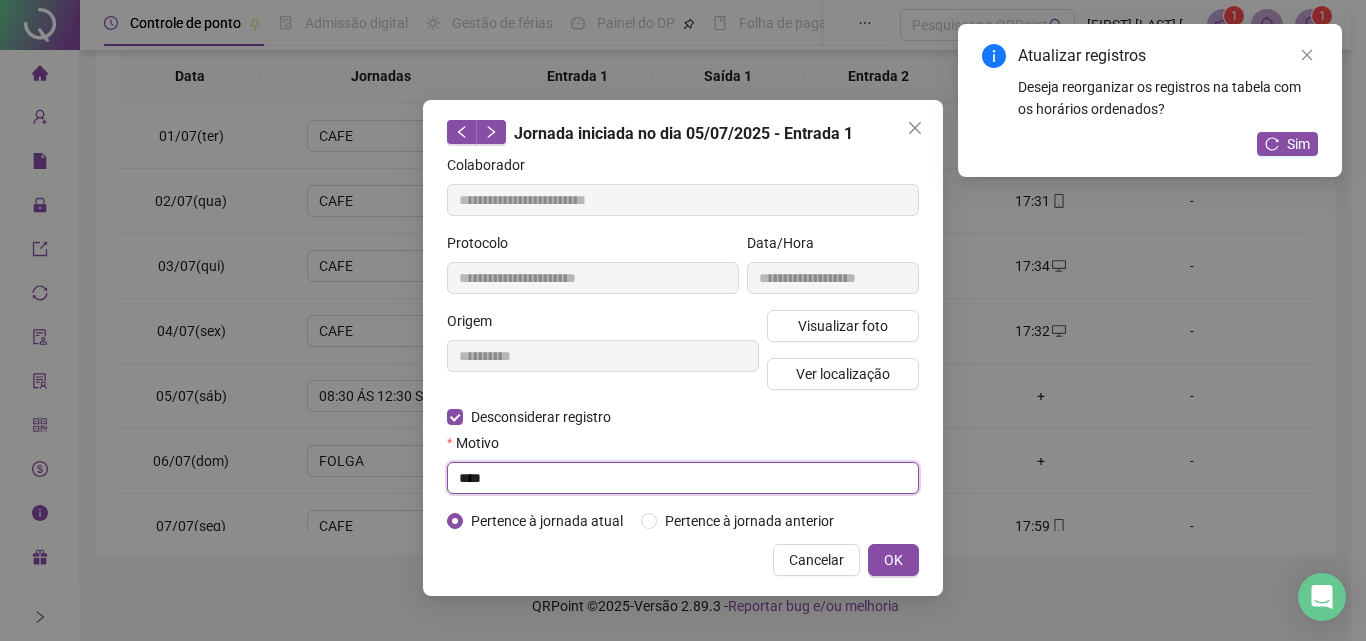 type on "****" 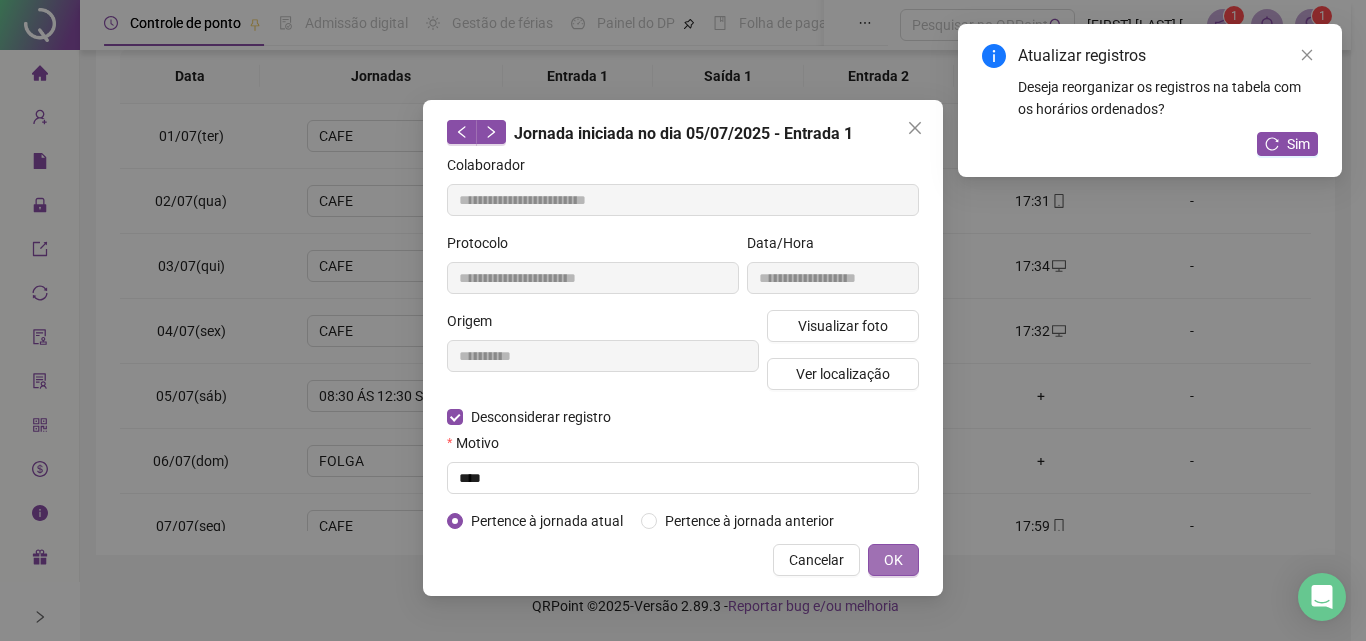 click on "OK" at bounding box center (893, 560) 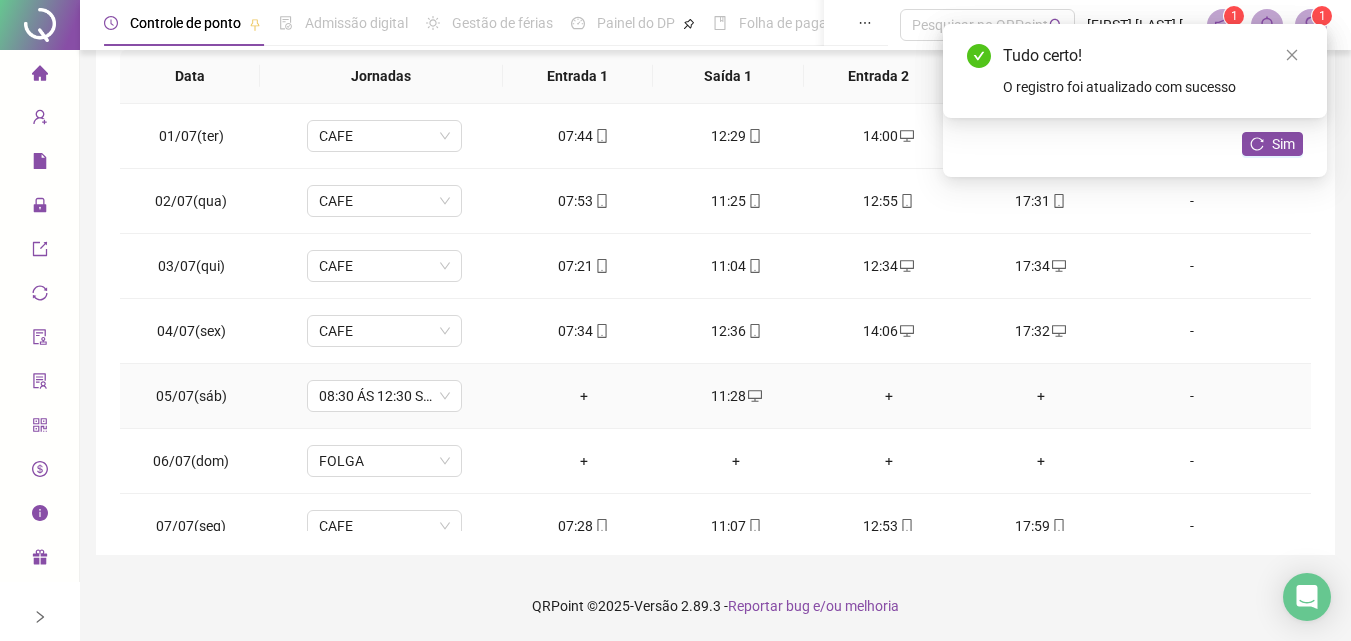 click on "+" at bounding box center (584, 396) 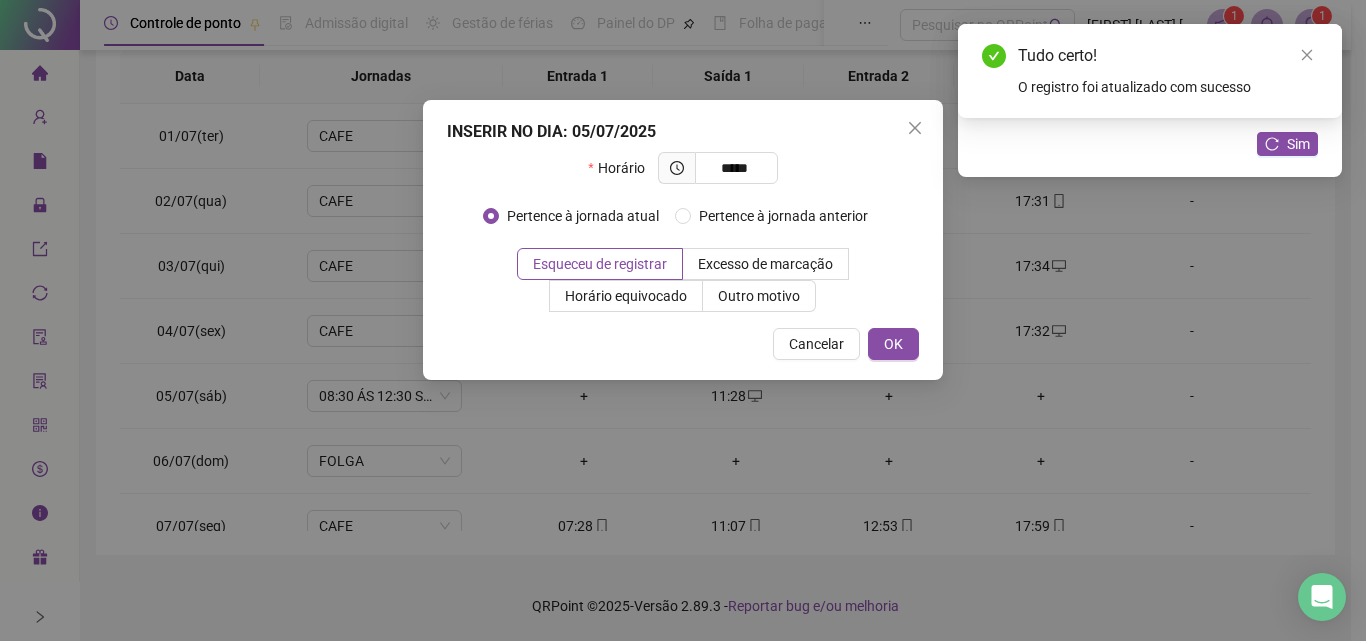 type on "*****" 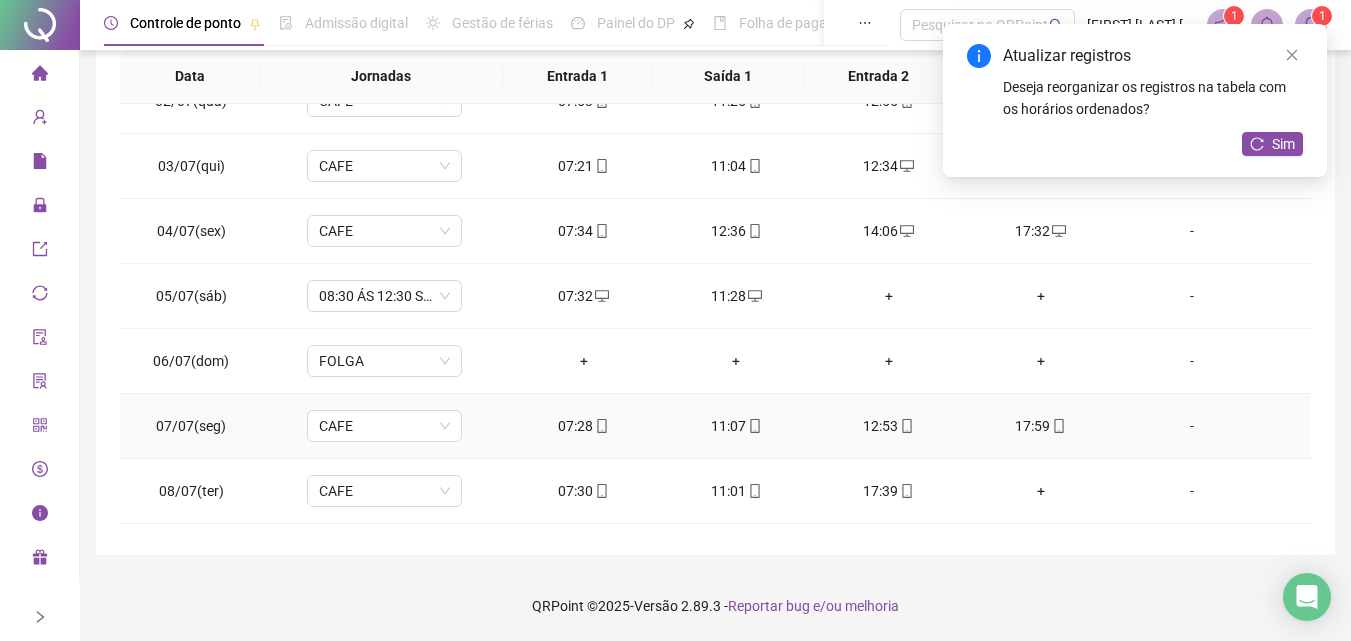 scroll, scrollTop: 200, scrollLeft: 0, axis: vertical 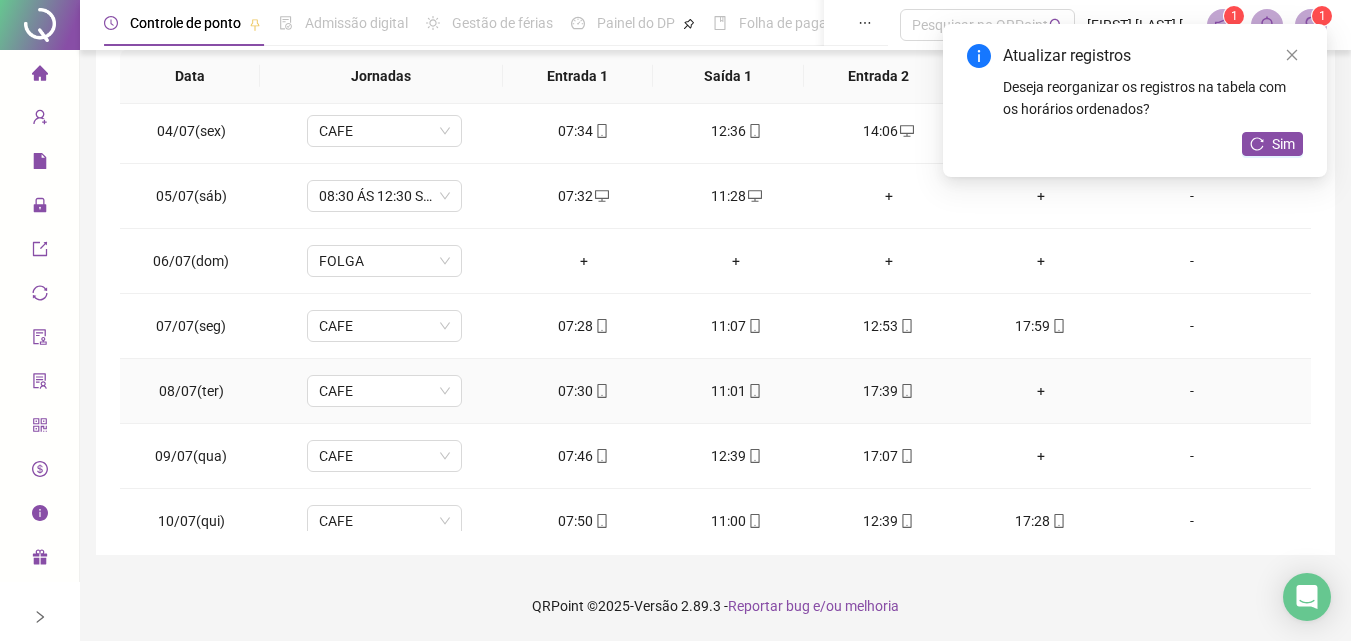 click on "+" at bounding box center [1041, 391] 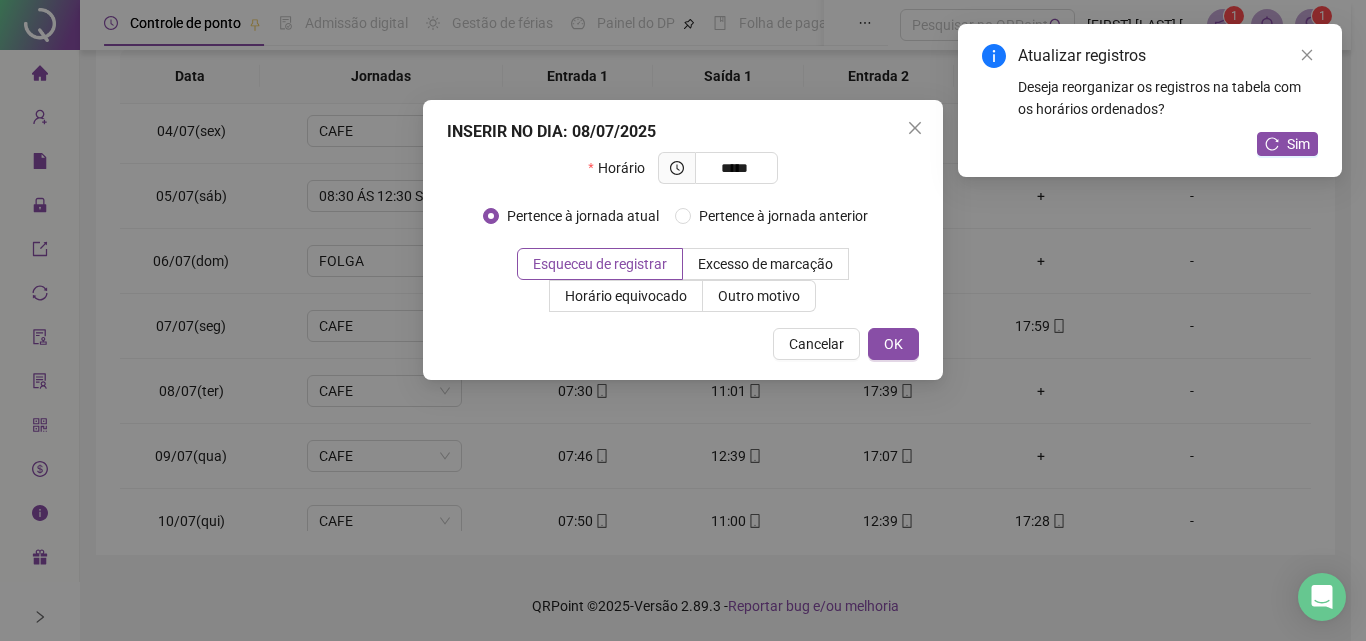 type on "*****" 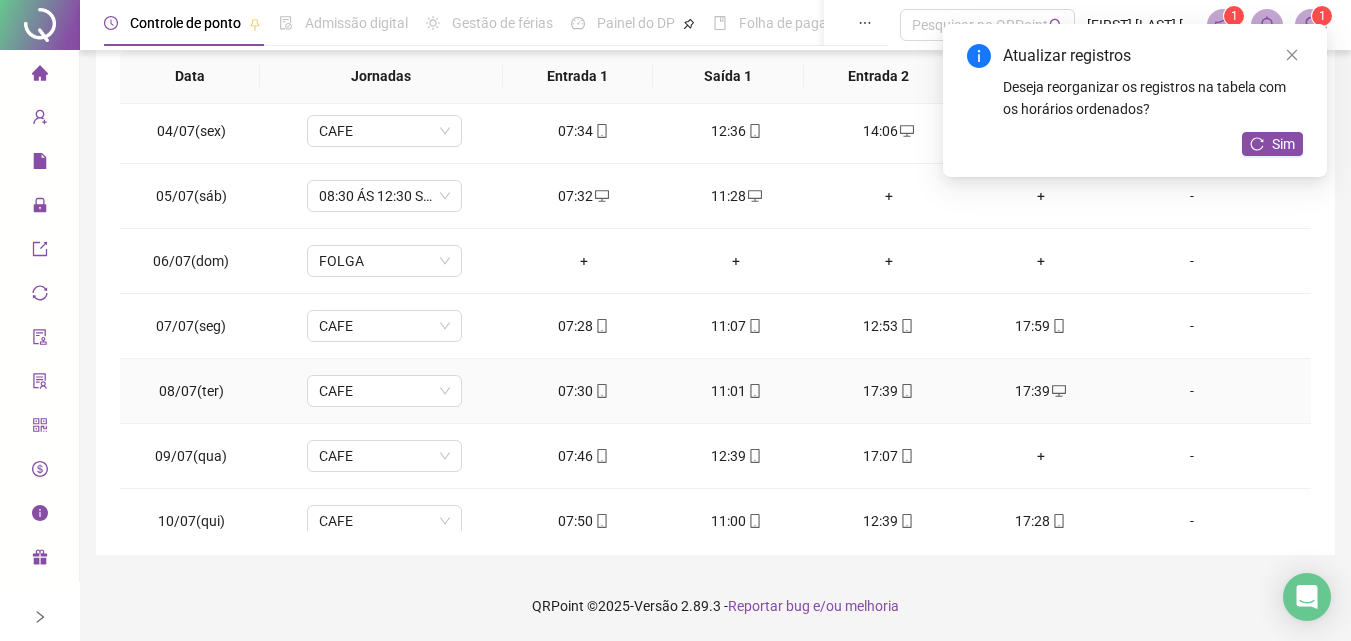 click on "17:39" at bounding box center [888, 391] 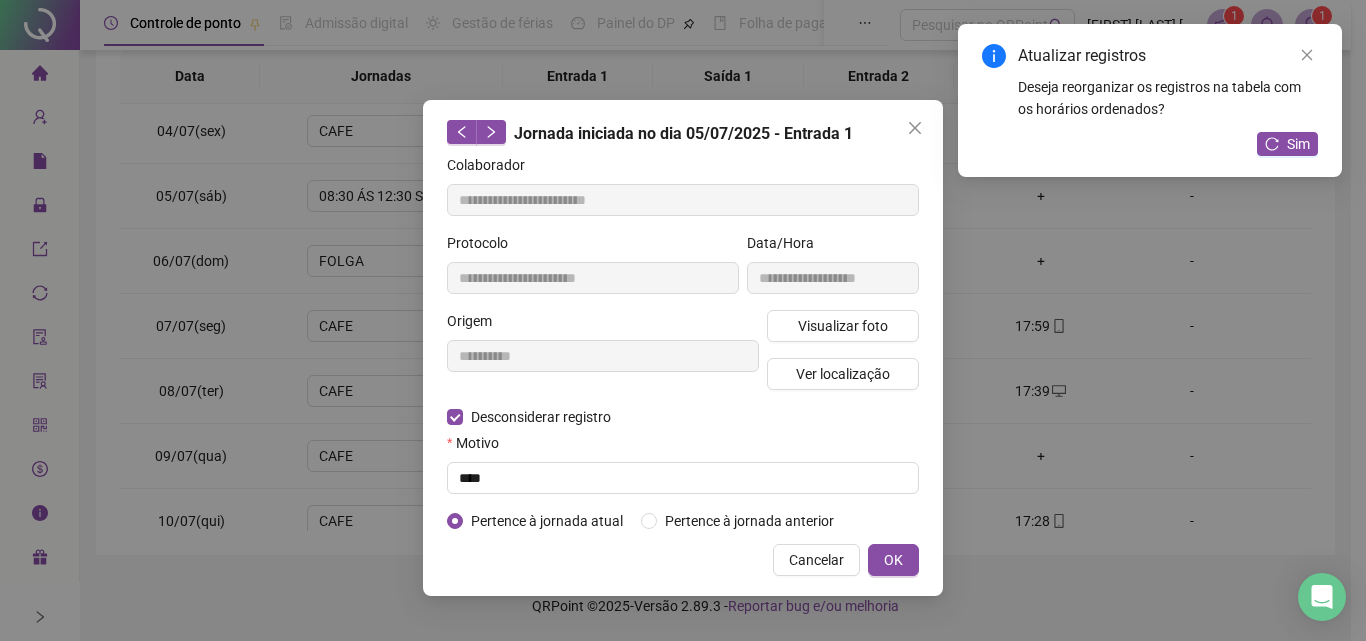 type on "**********" 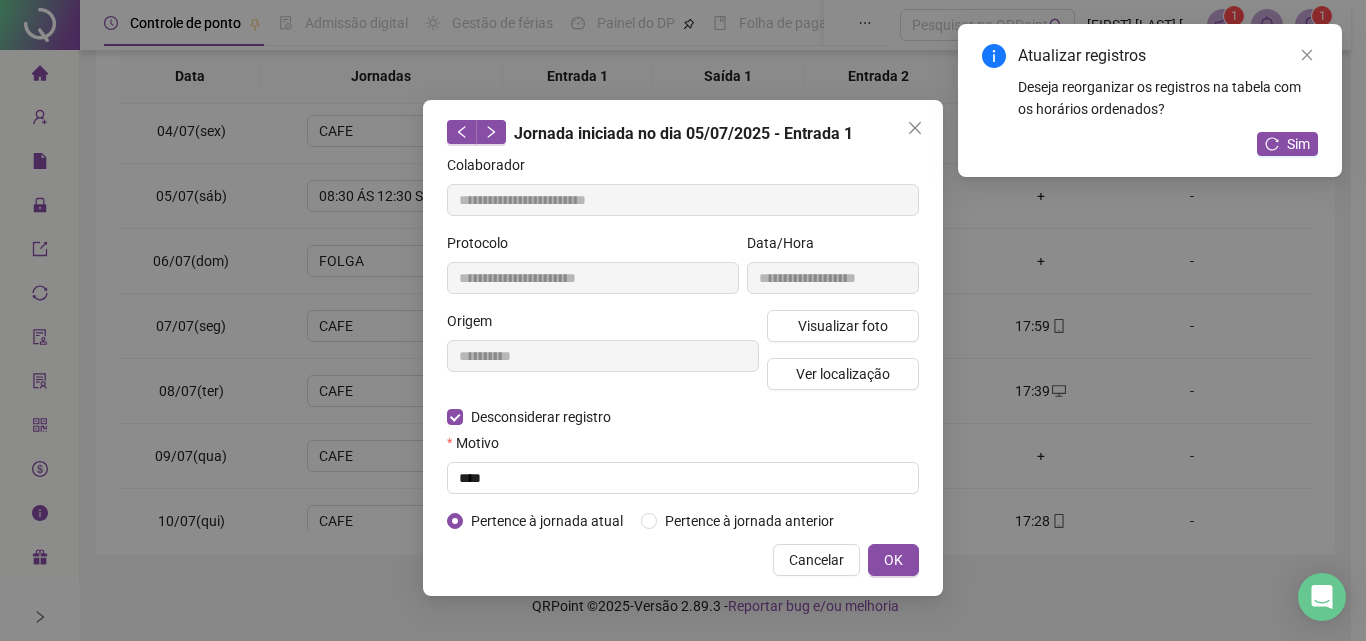 type on "**********" 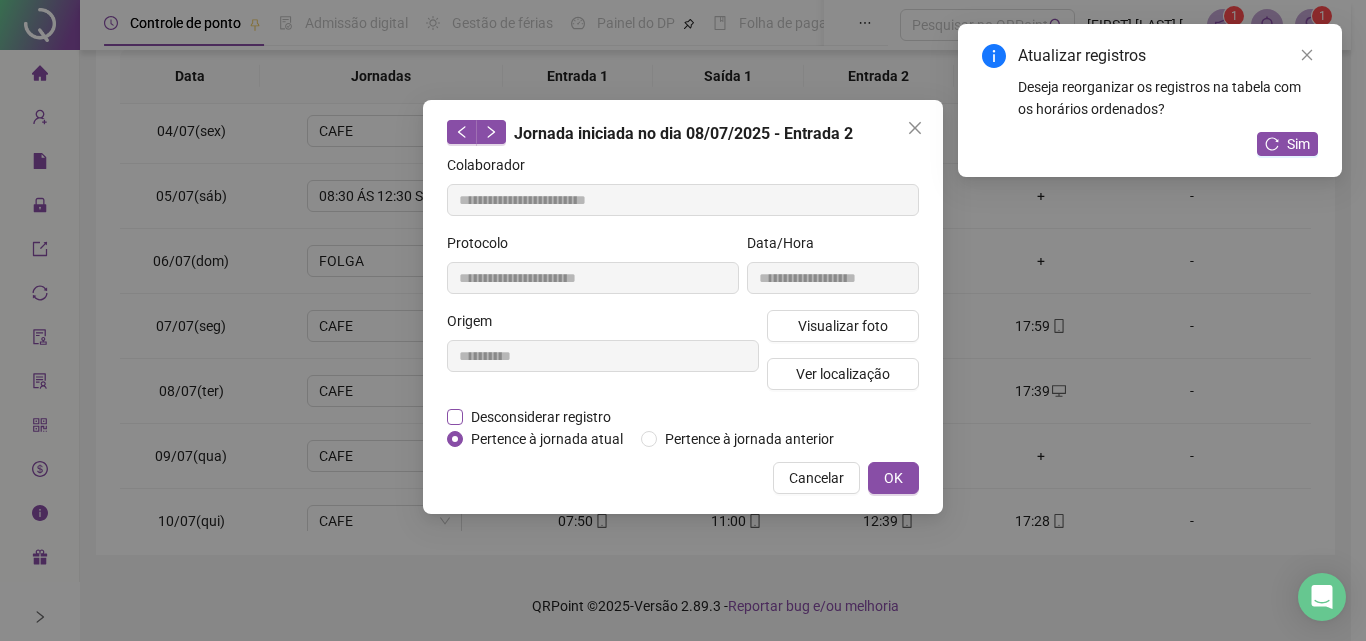 click on "Desconsiderar registro" at bounding box center (541, 417) 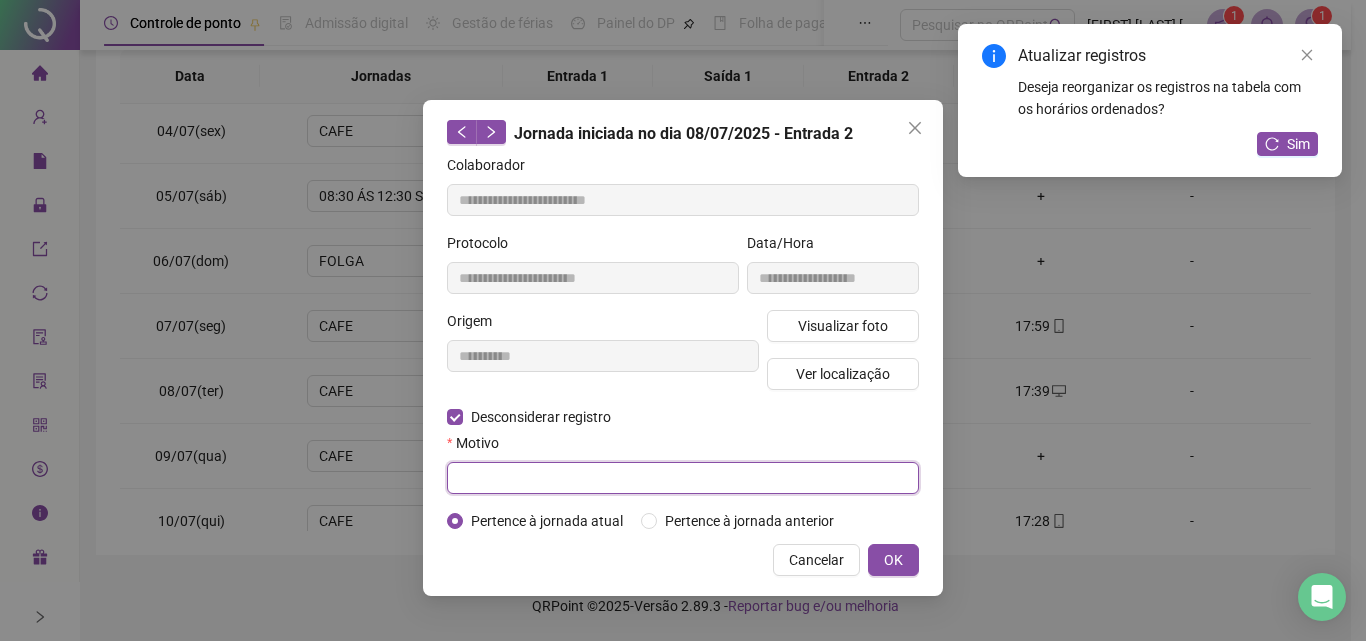 click at bounding box center [683, 478] 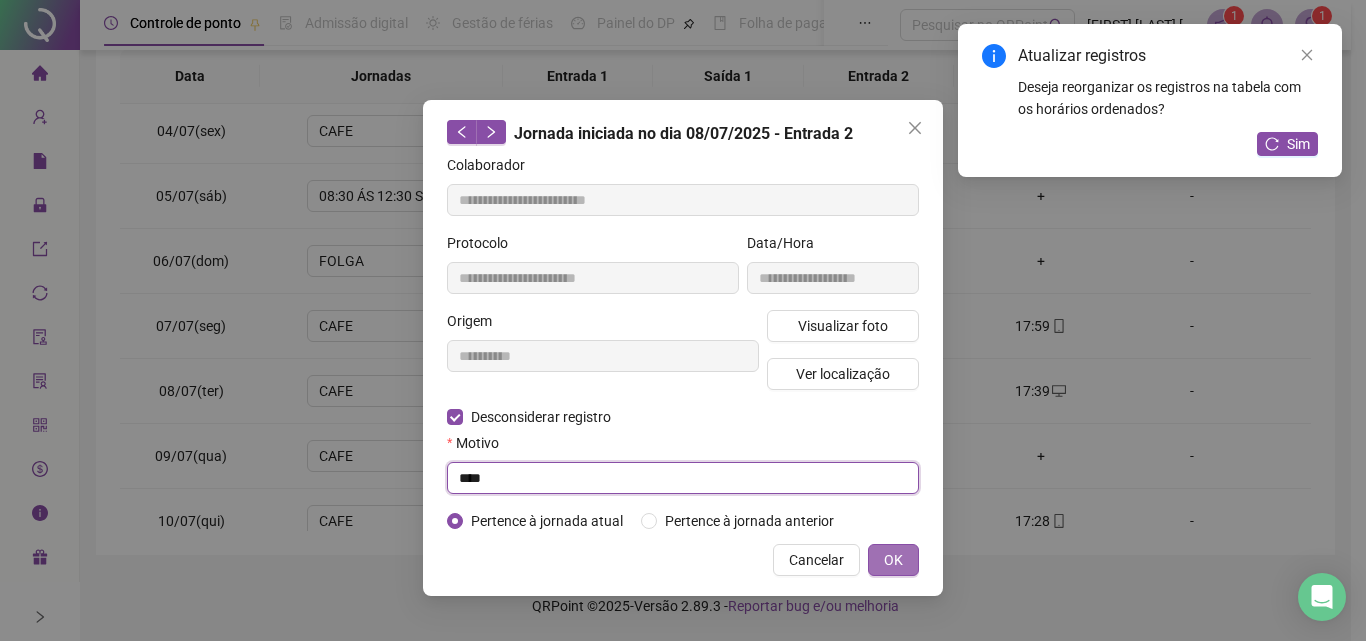 type on "****" 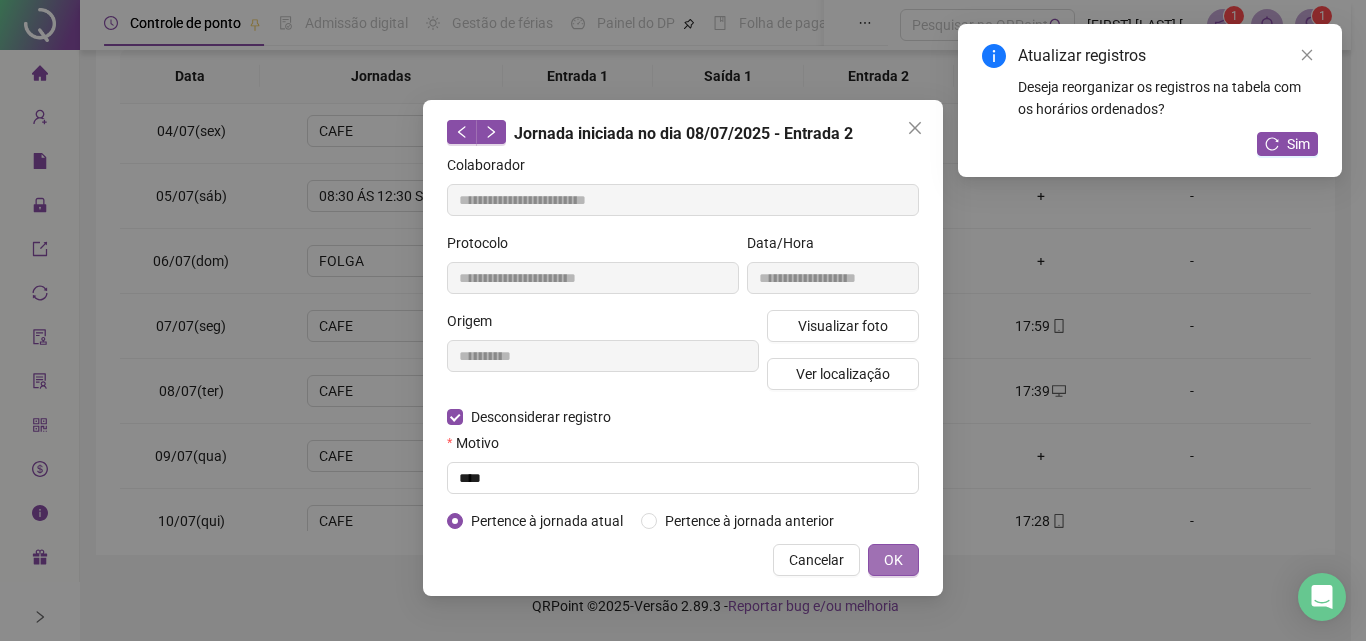 click on "OK" at bounding box center [893, 560] 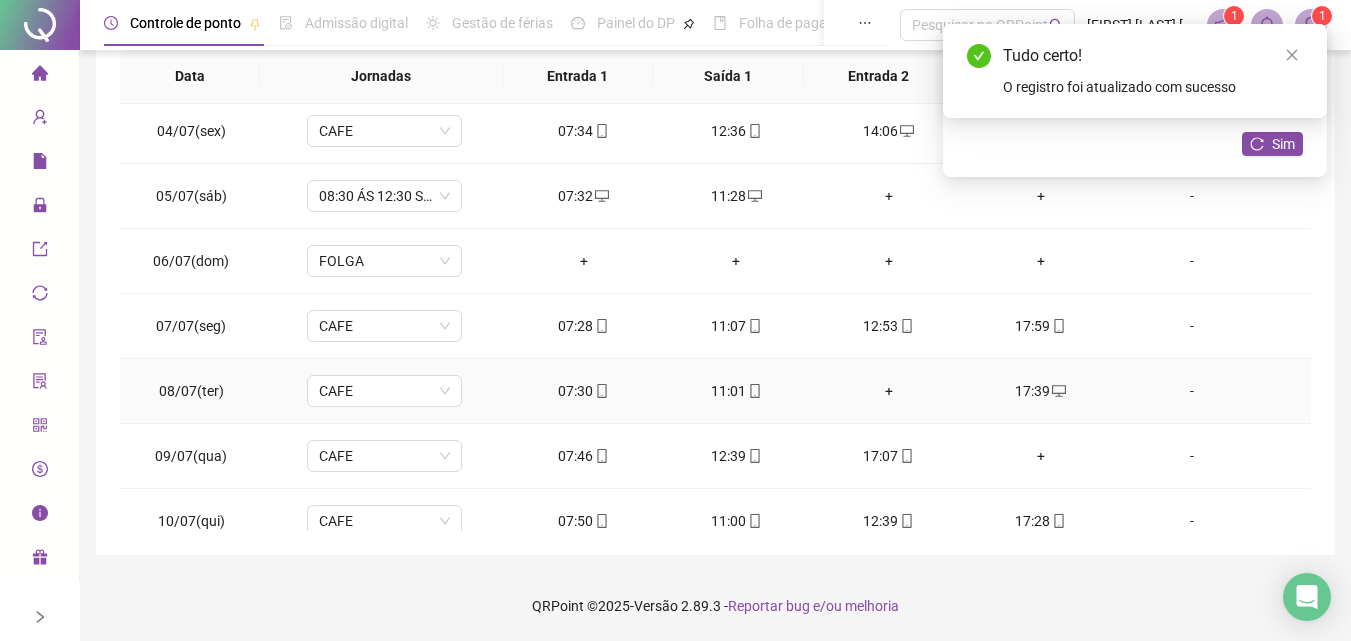 click on "+" at bounding box center [888, 391] 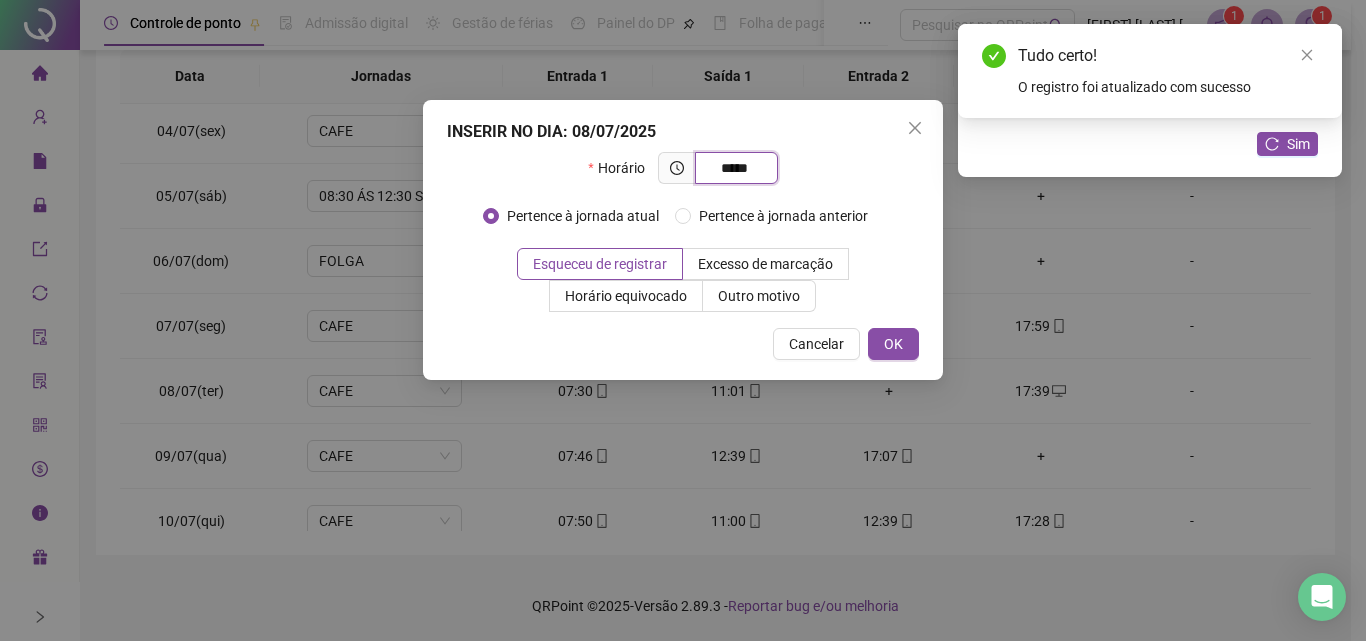 type on "*****" 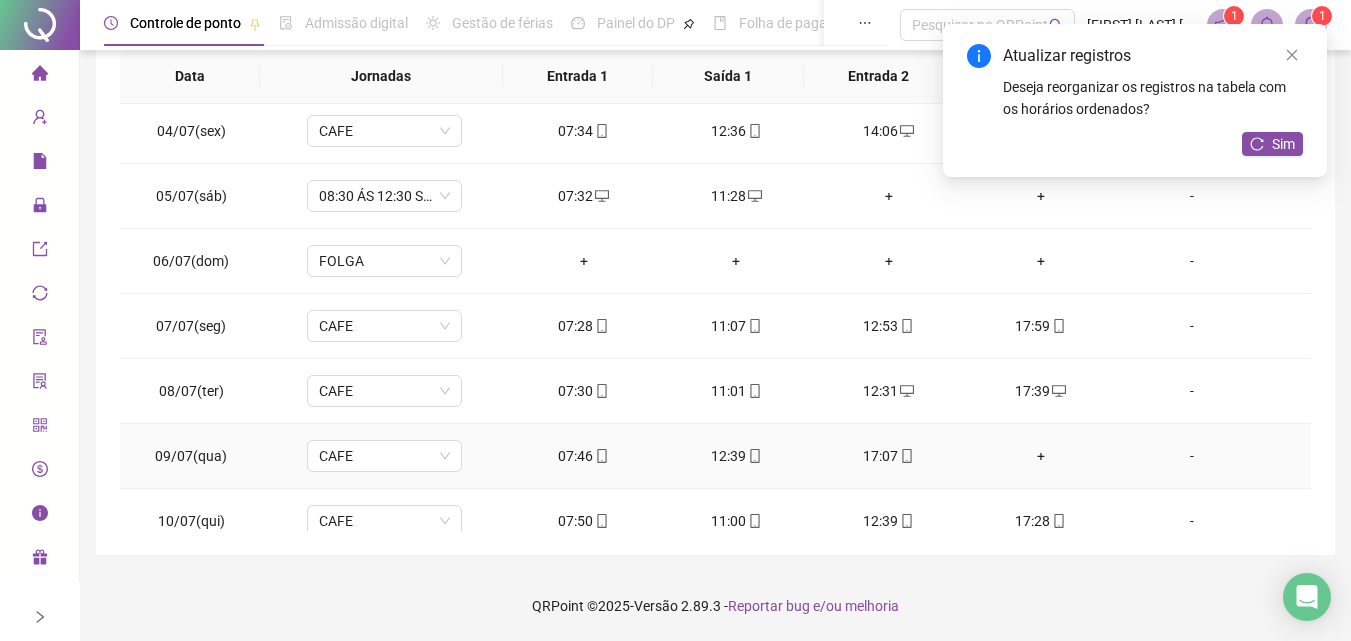 click on "+" at bounding box center [1041, 456] 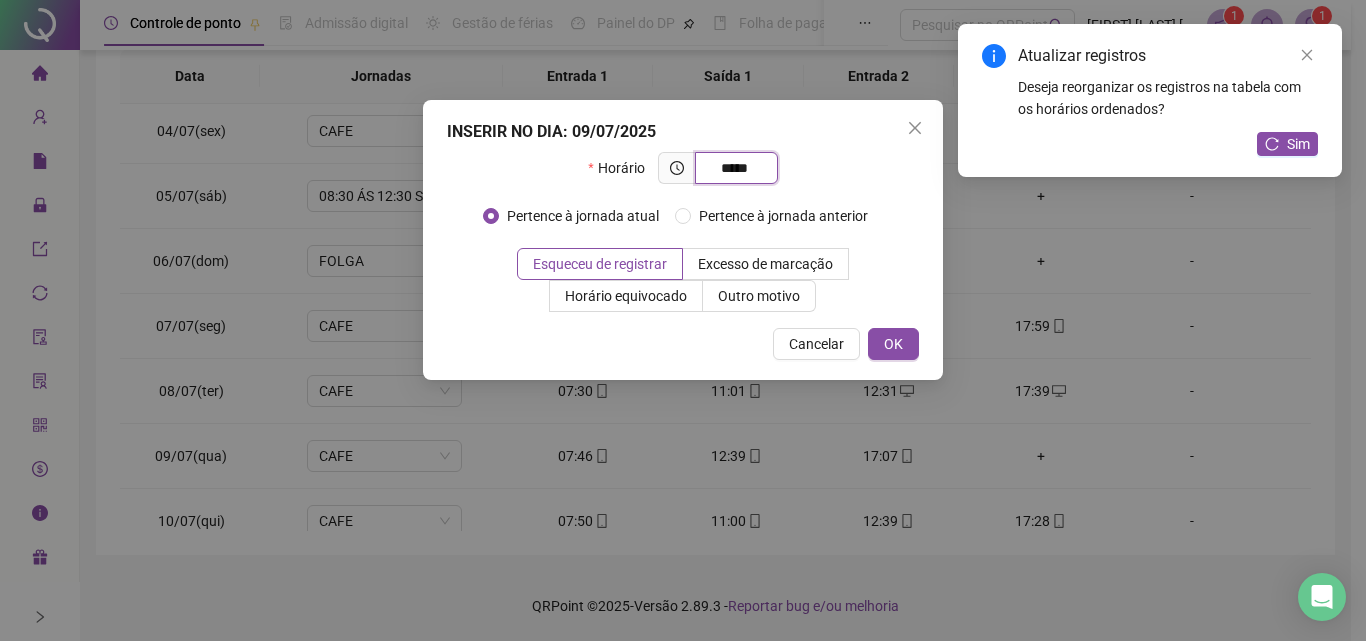type on "*****" 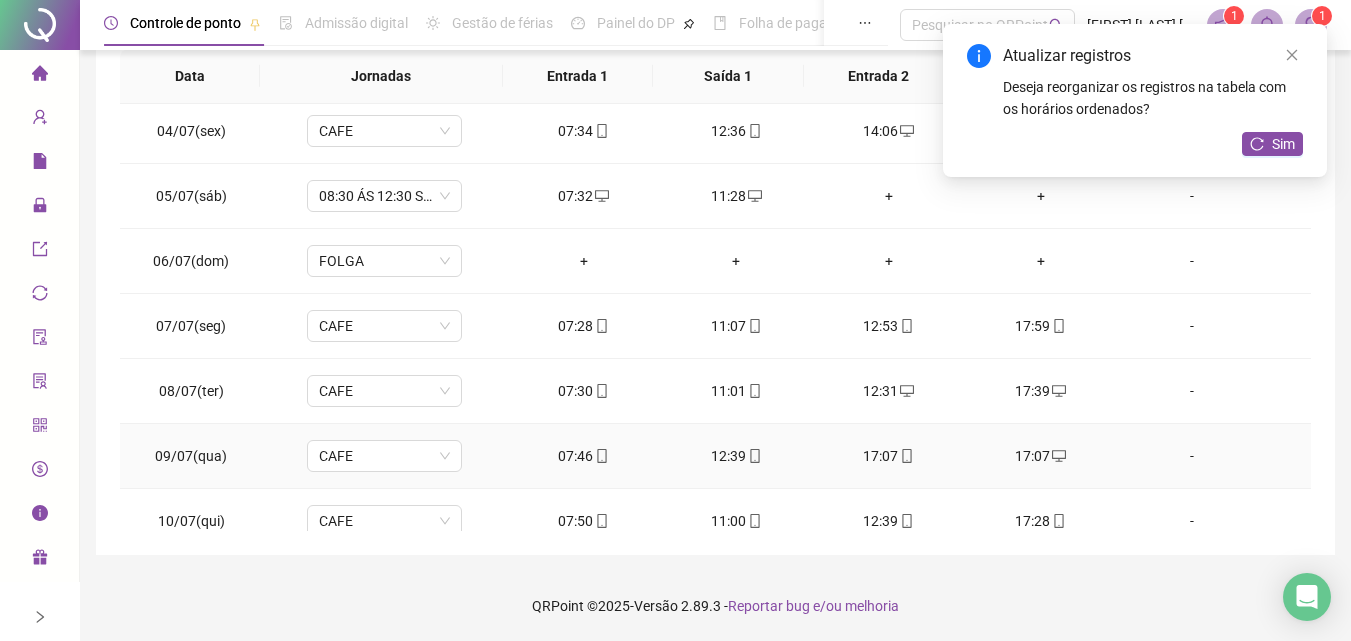 click on "17:07" at bounding box center [888, 456] 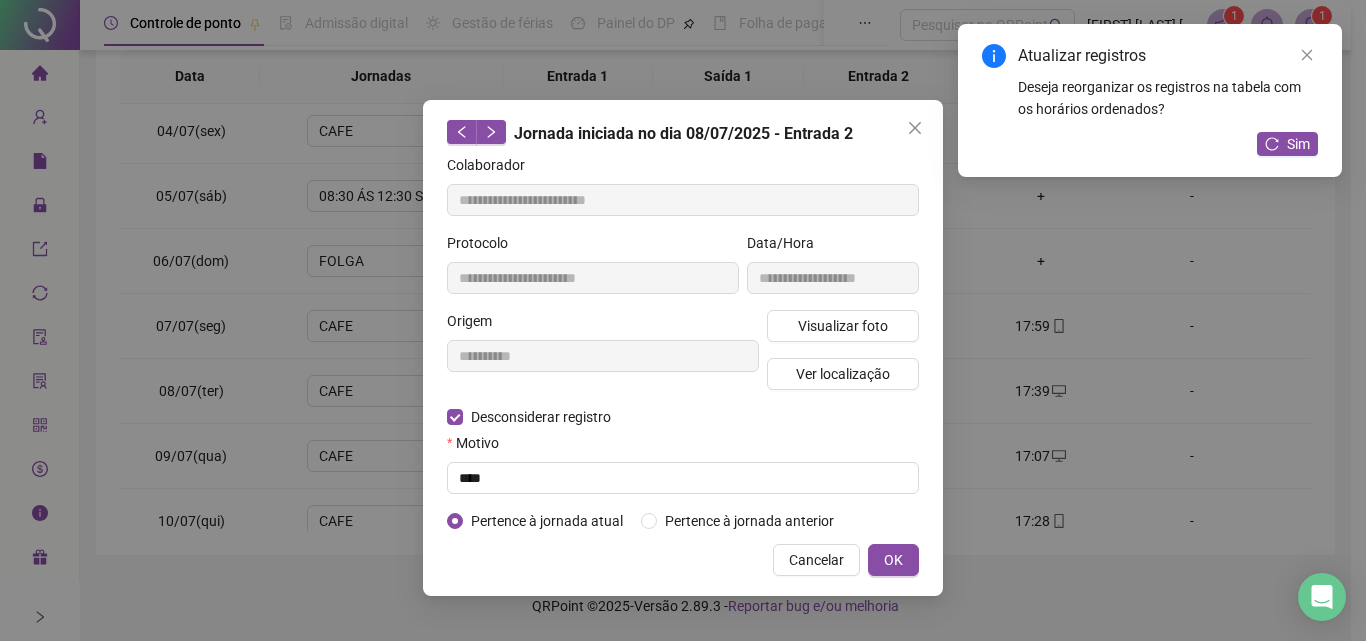 type on "**********" 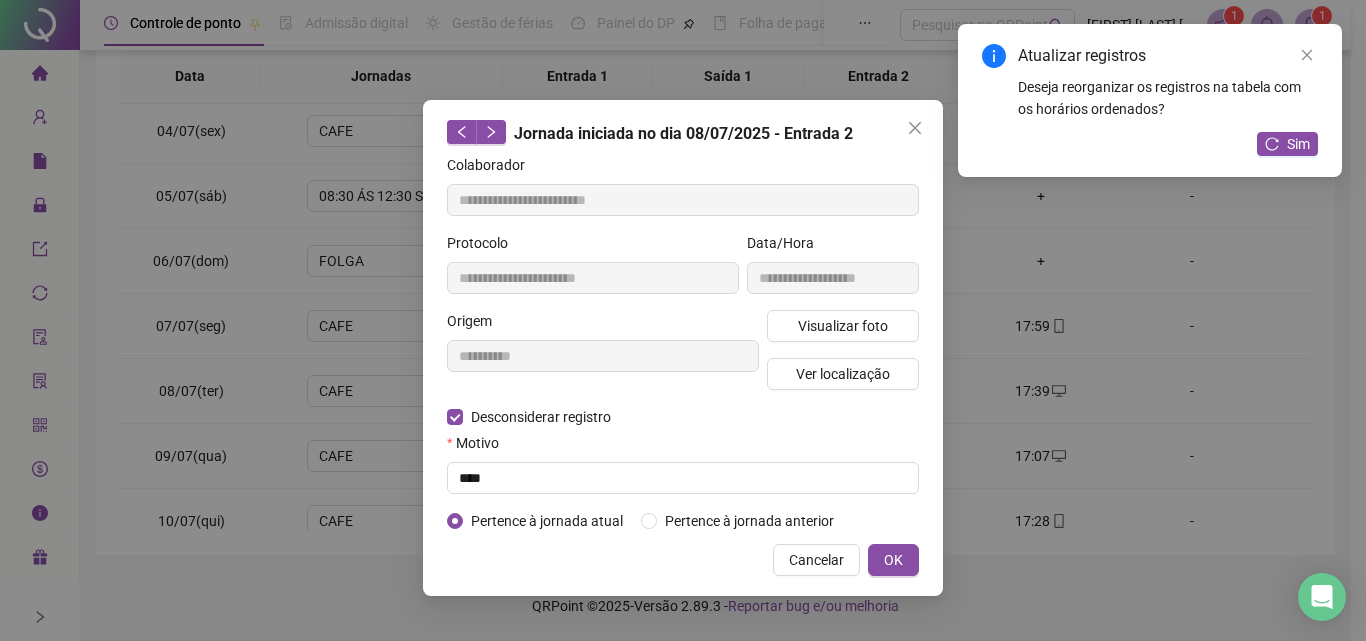 type on "**********" 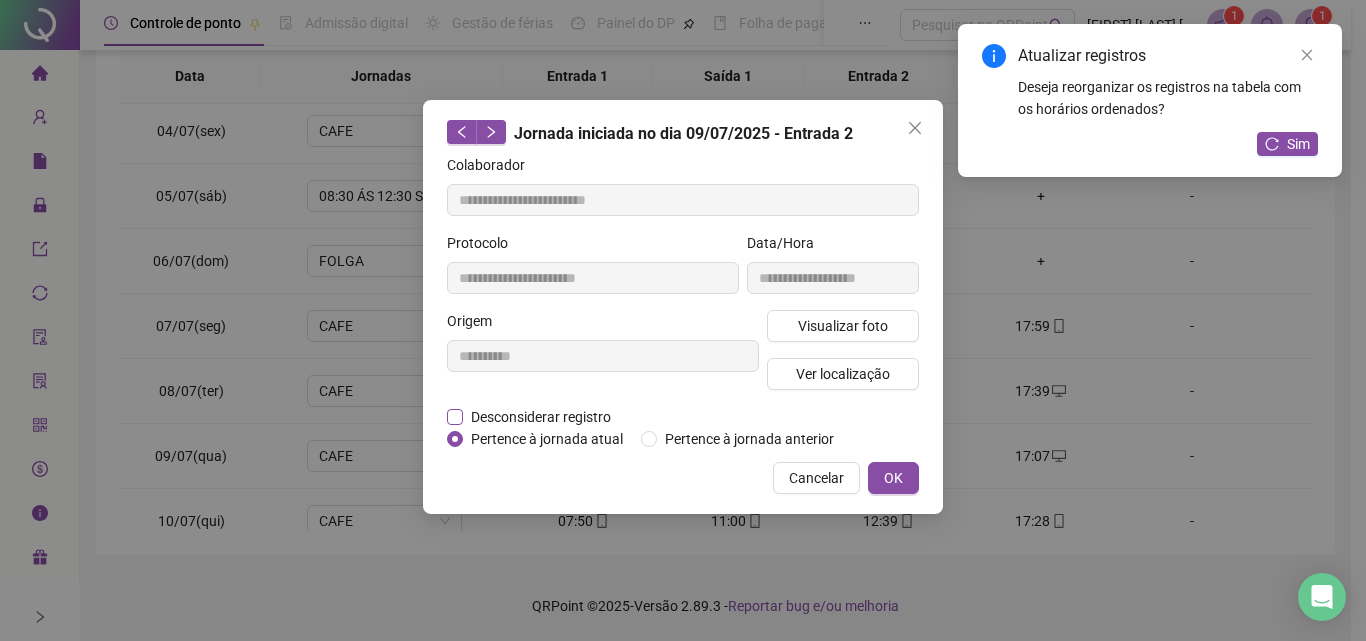 click on "Desconsiderar registro" at bounding box center (541, 417) 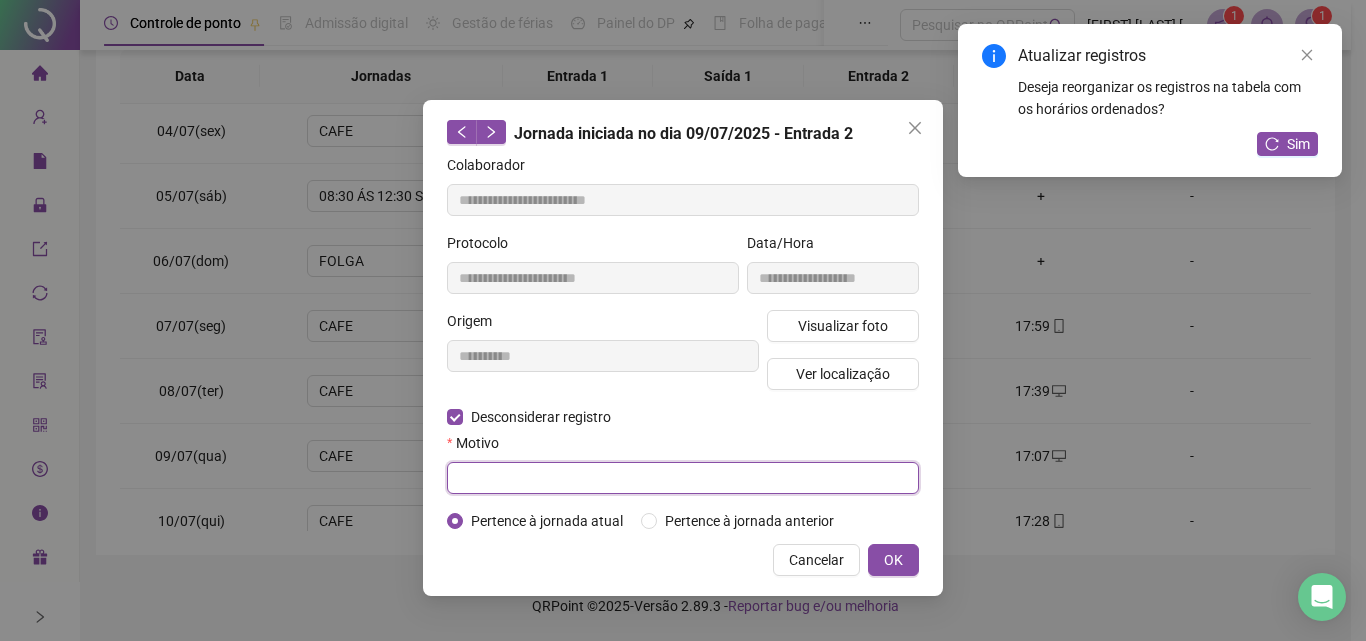 click at bounding box center [683, 478] 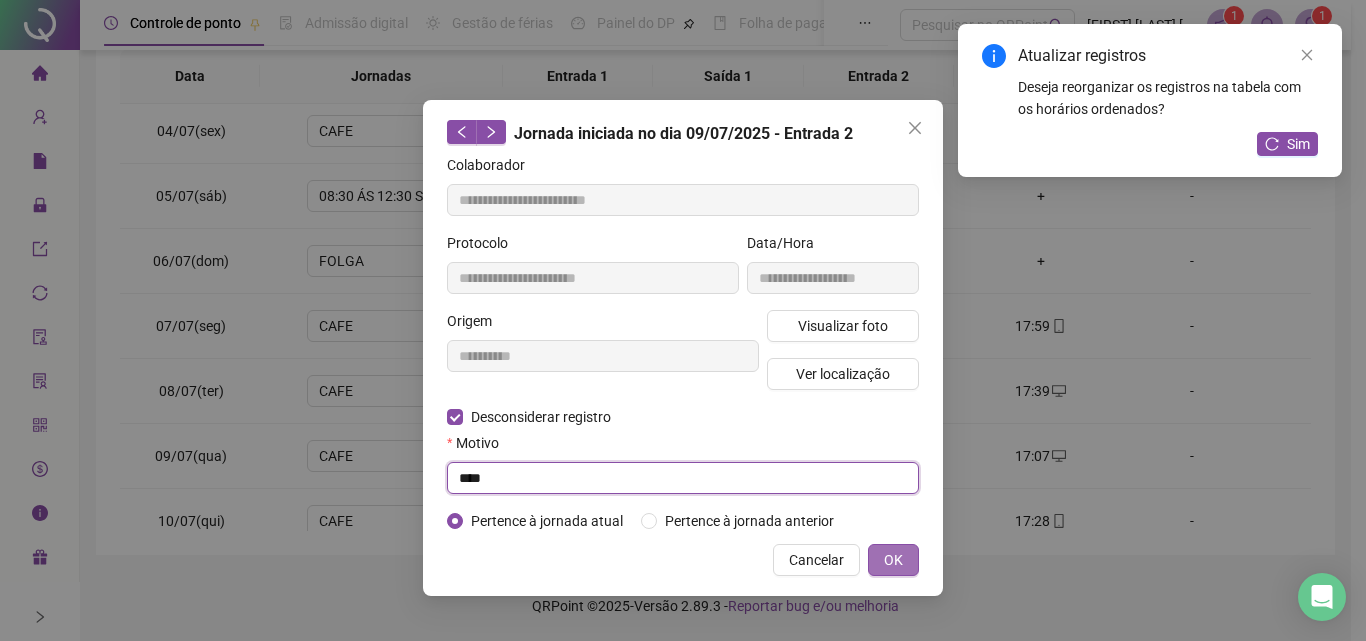 type on "****" 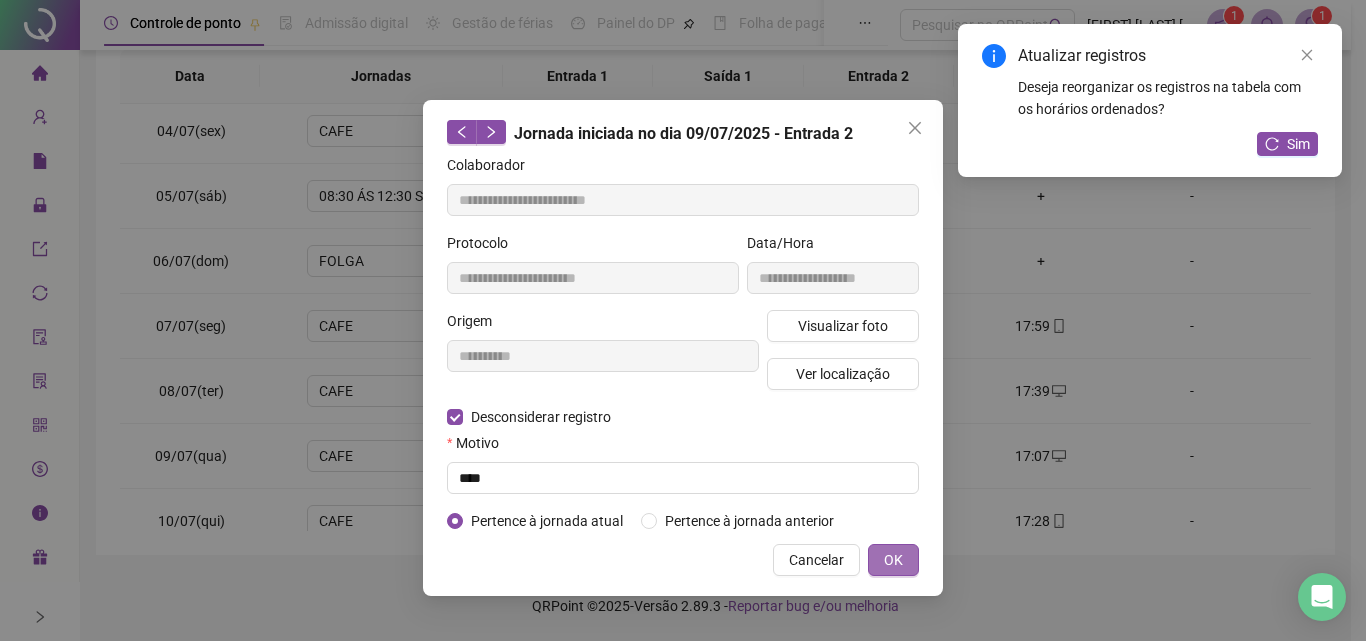 click on "OK" at bounding box center (893, 560) 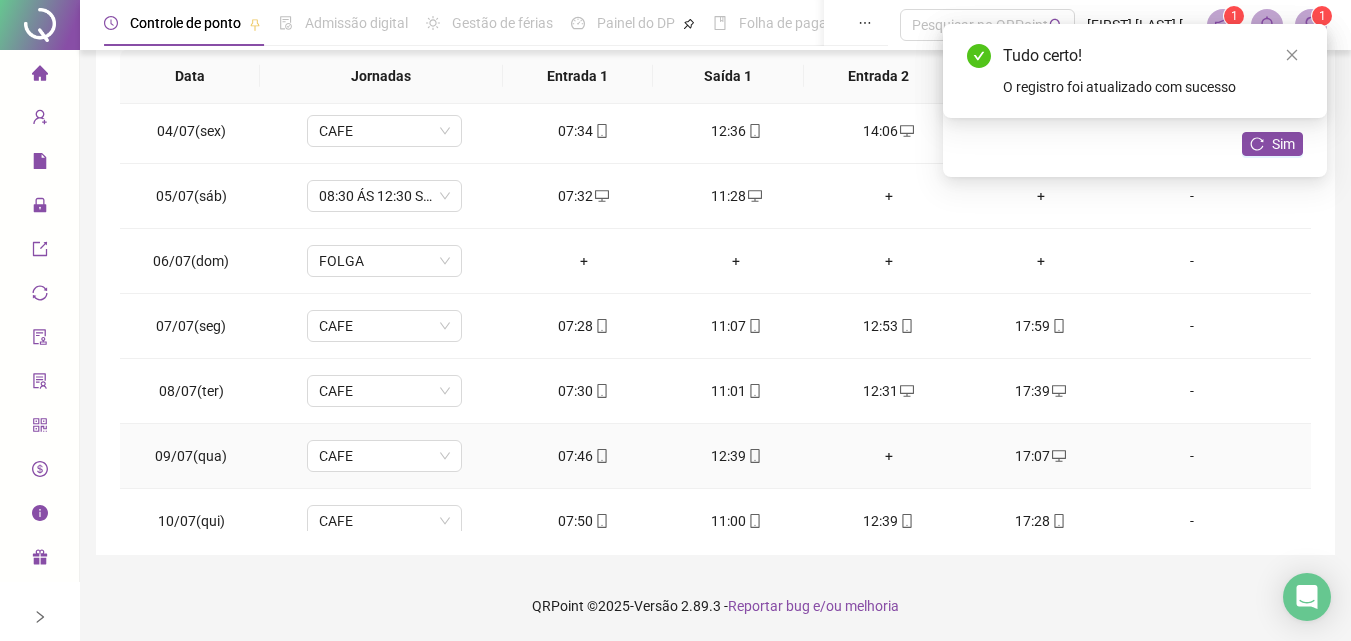 click on "+" at bounding box center (888, 456) 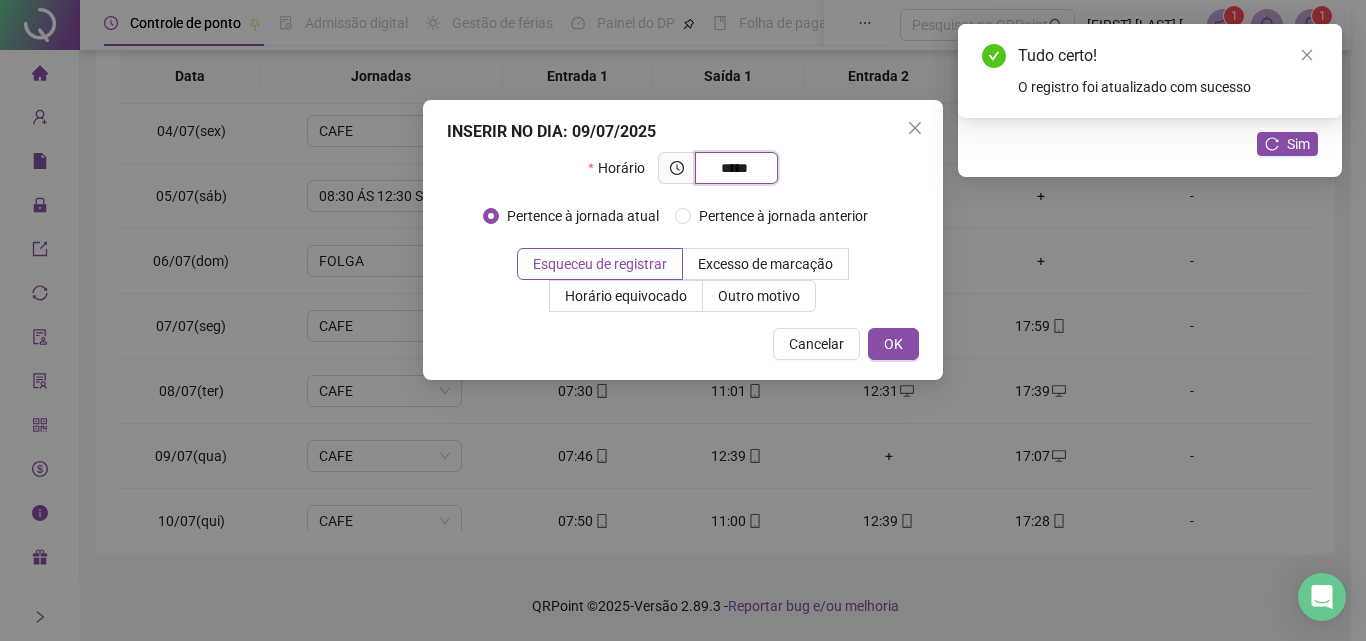 type on "*****" 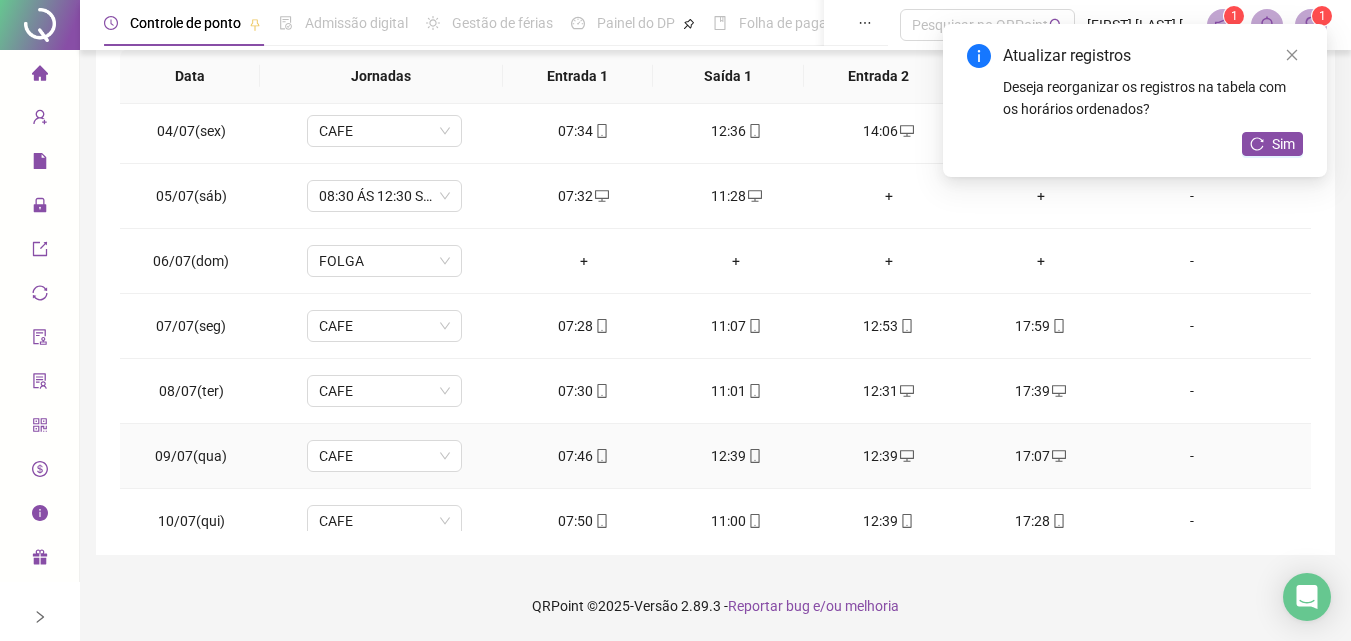 click 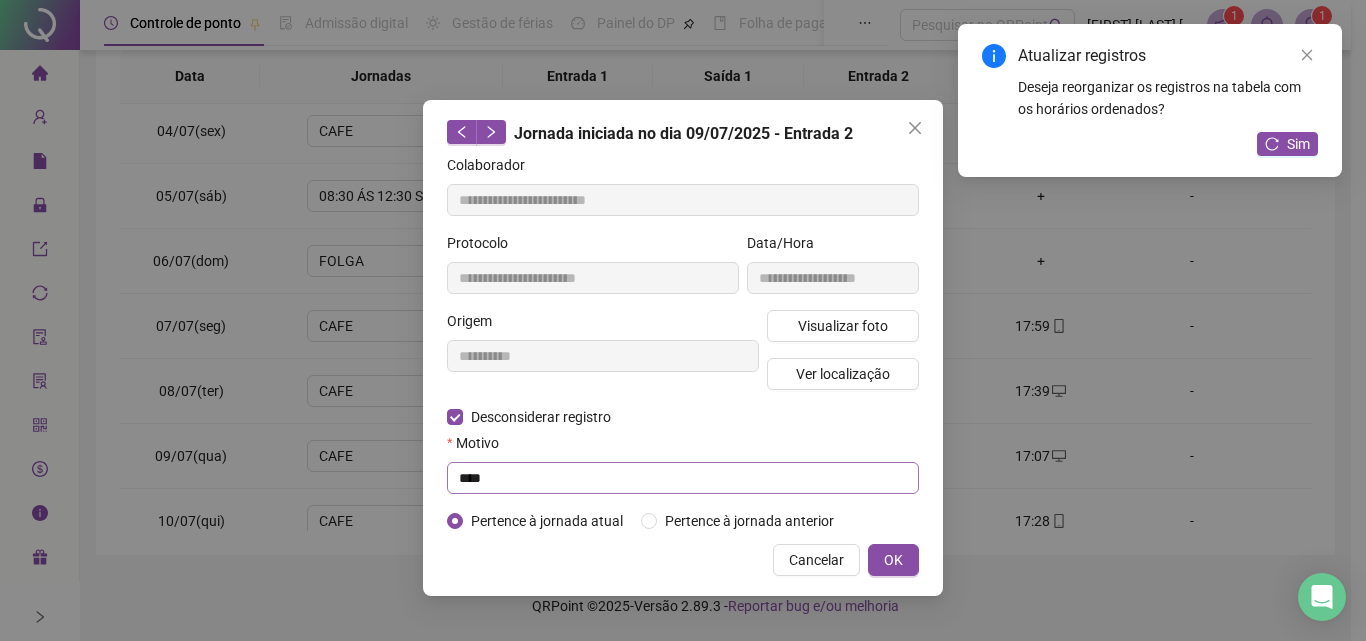 type on "**********" 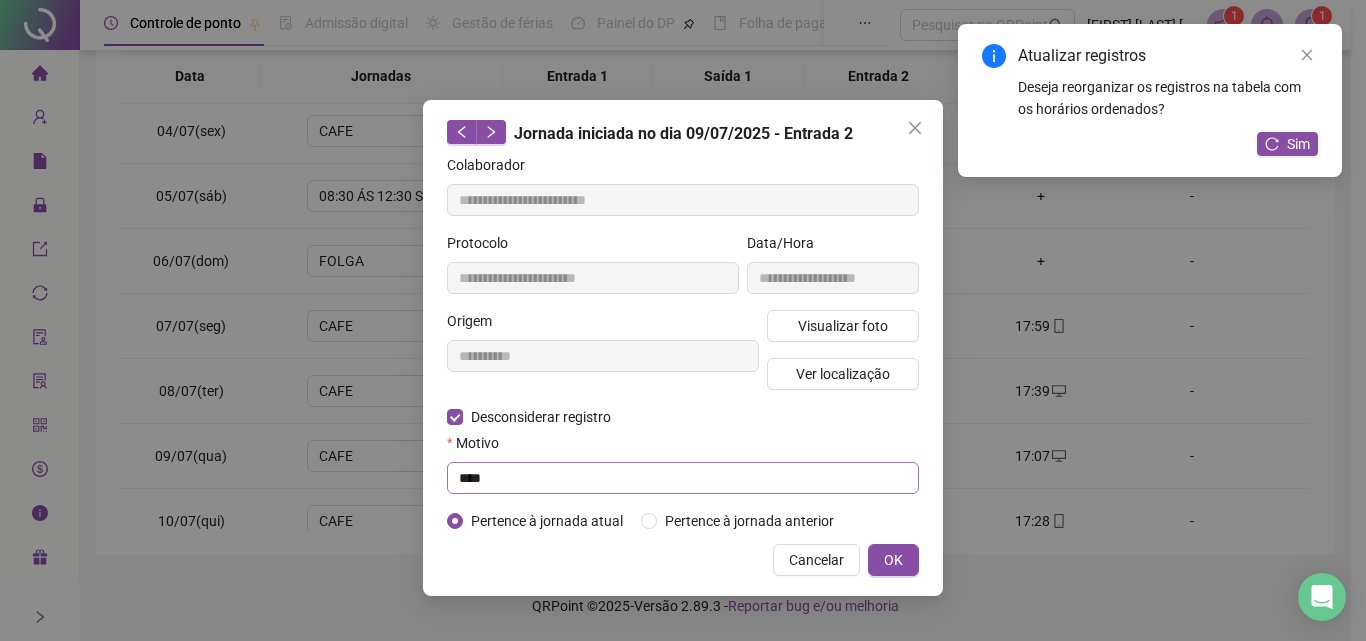 type on "**********" 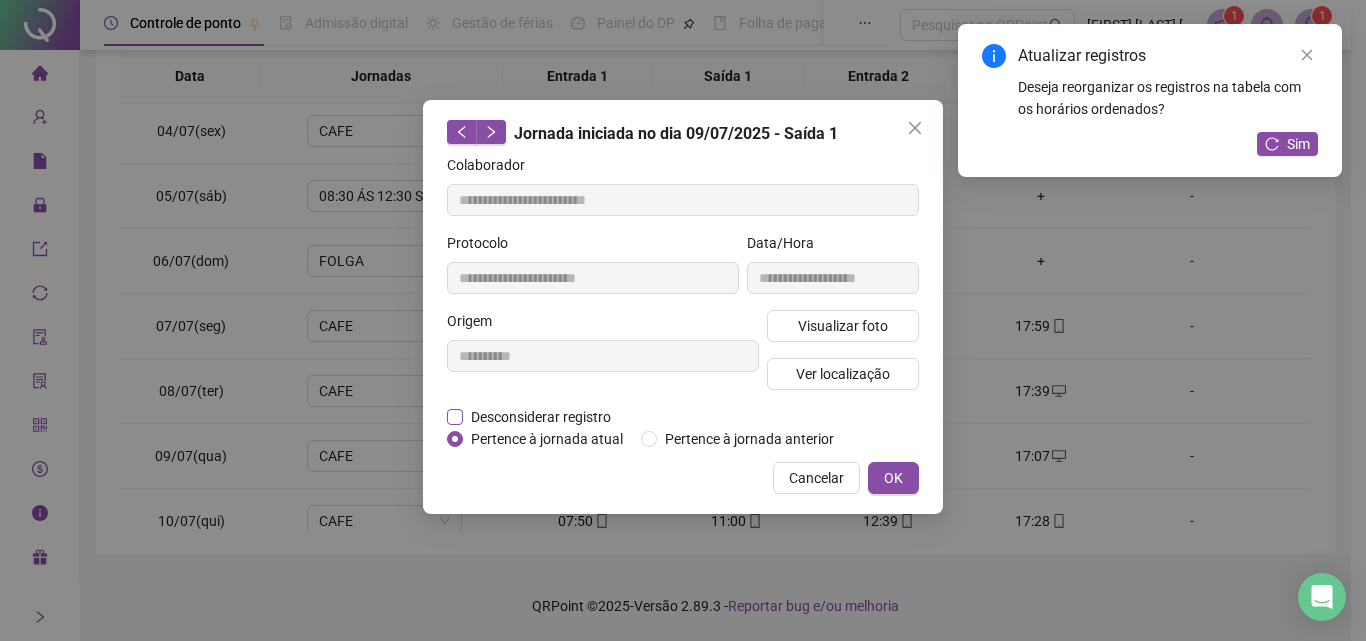 click on "Desconsiderar registro" at bounding box center [541, 417] 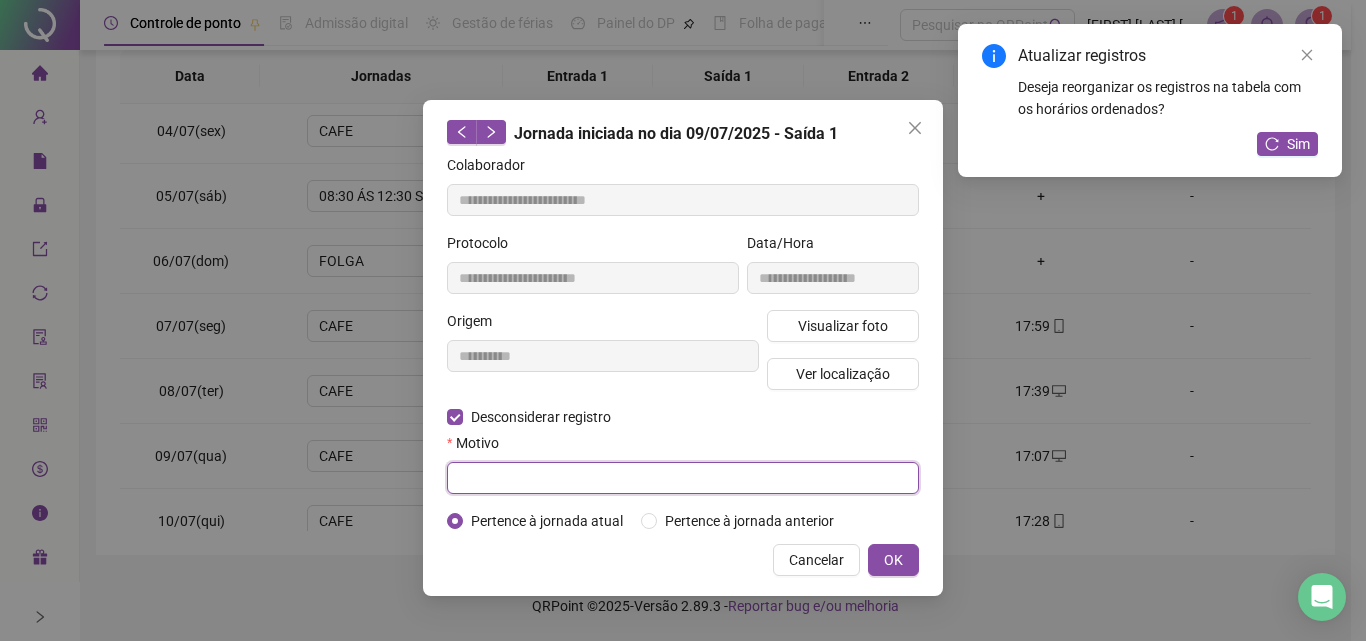 click at bounding box center (683, 478) 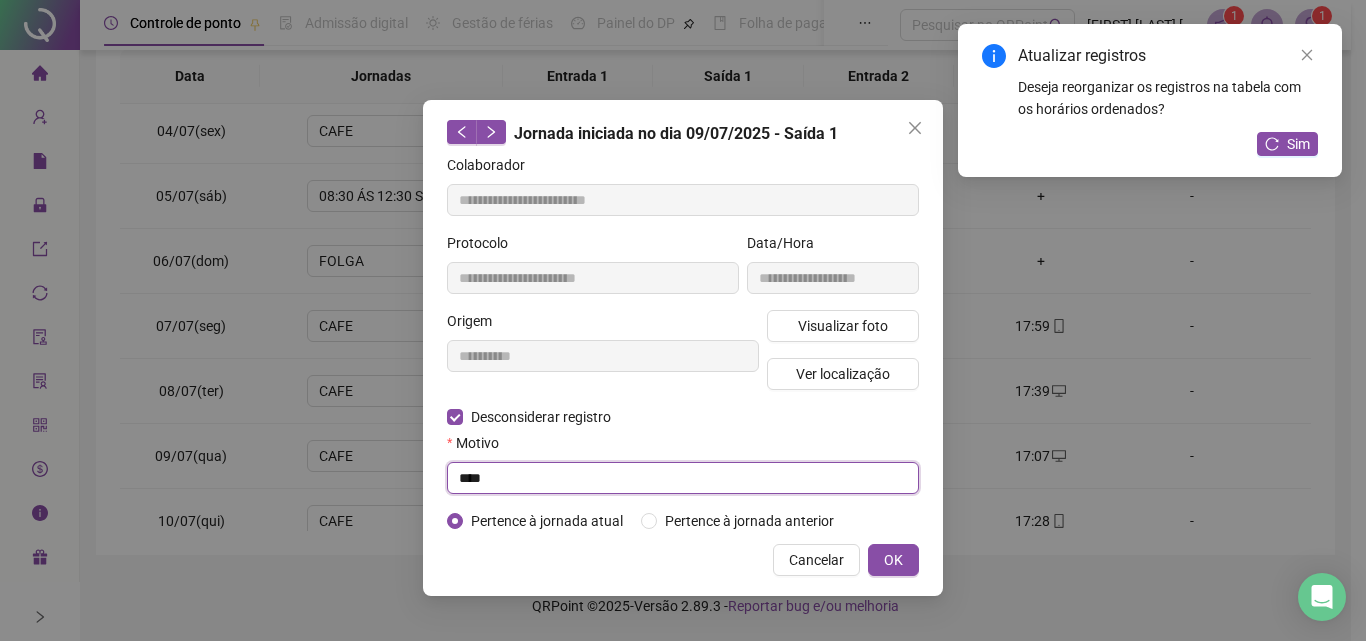 type on "****" 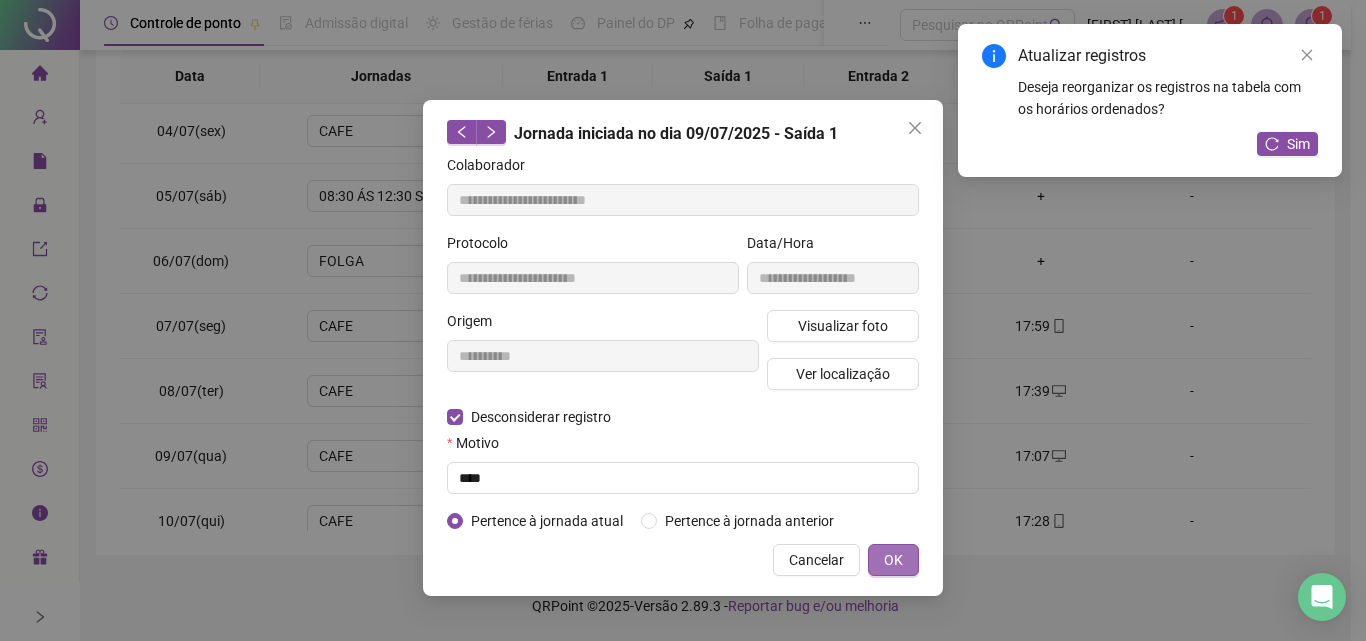click on "OK" at bounding box center (893, 560) 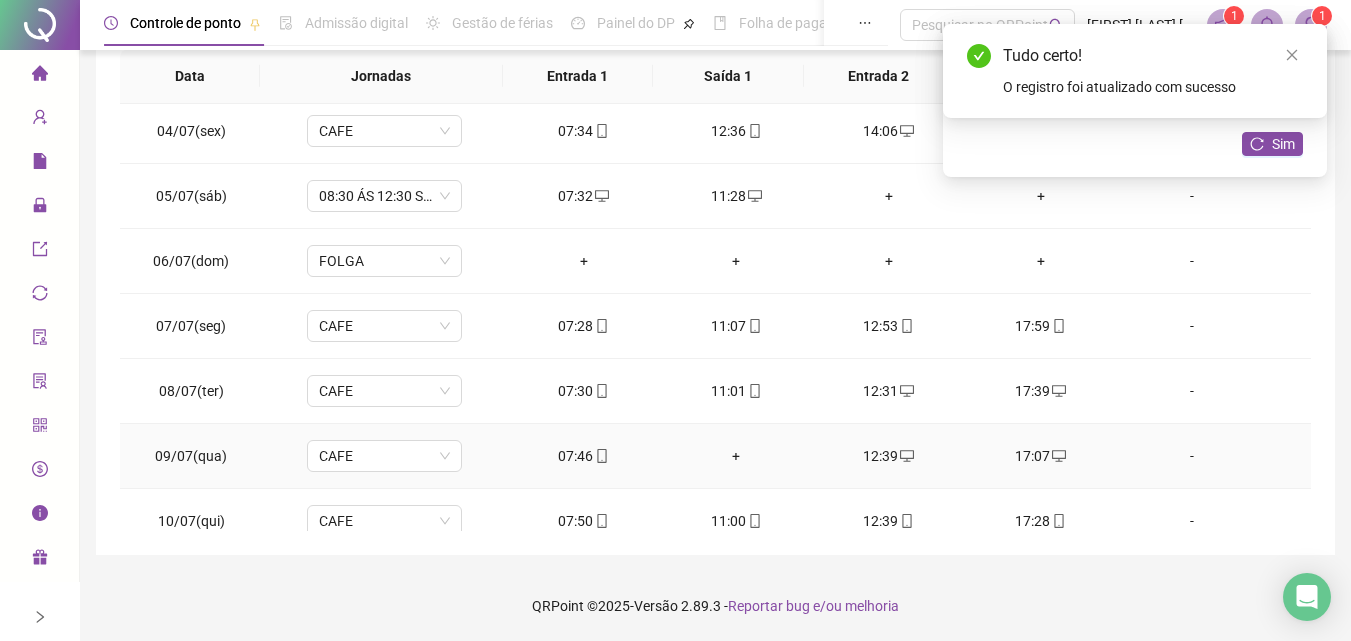 click on "+" at bounding box center [736, 456] 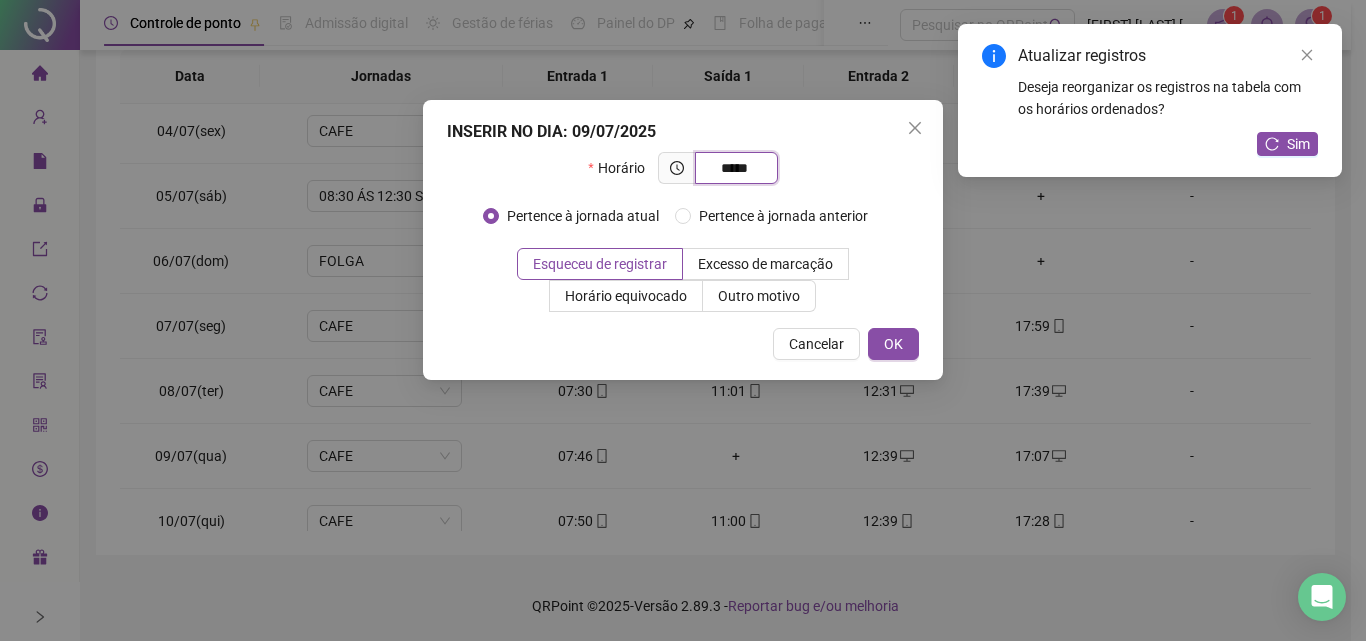 type on "*****" 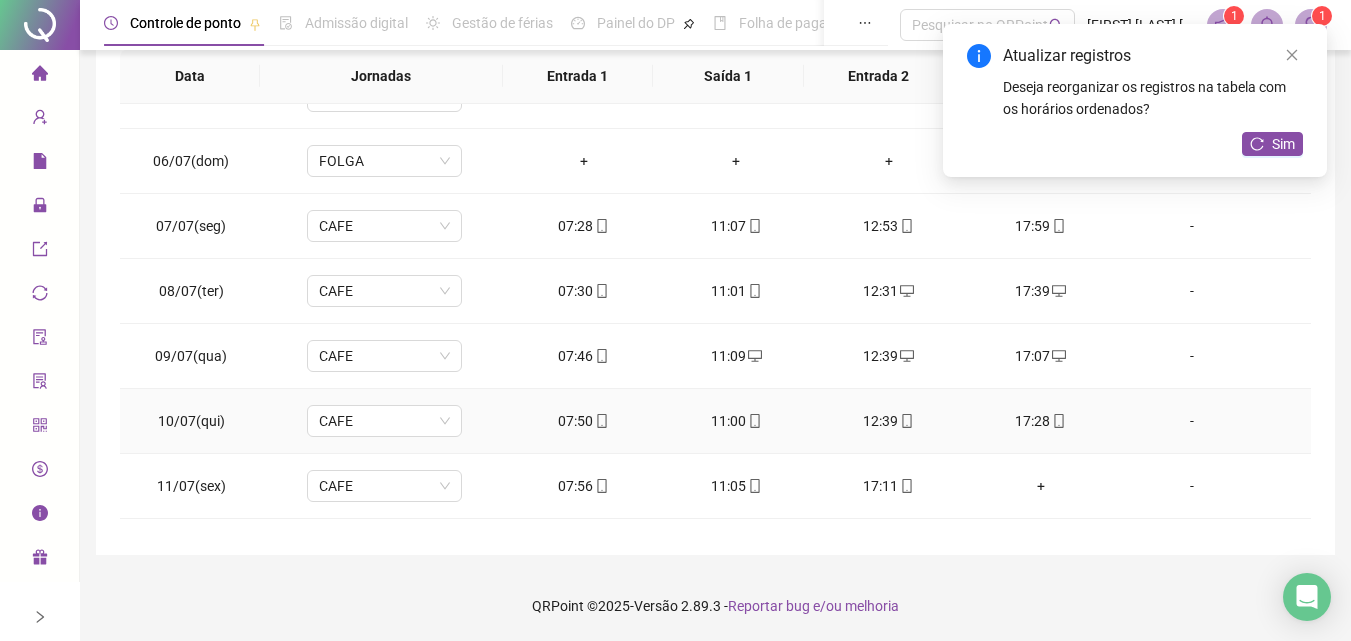 scroll, scrollTop: 400, scrollLeft: 0, axis: vertical 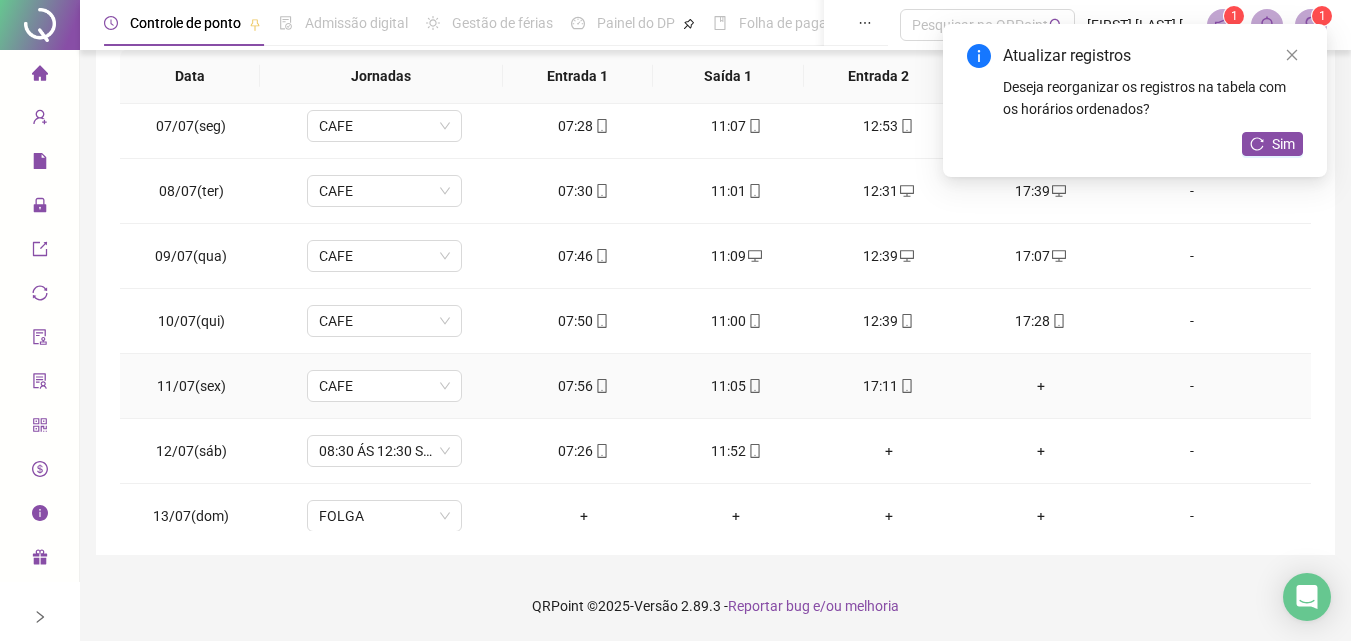 click on "+" at bounding box center (1041, 386) 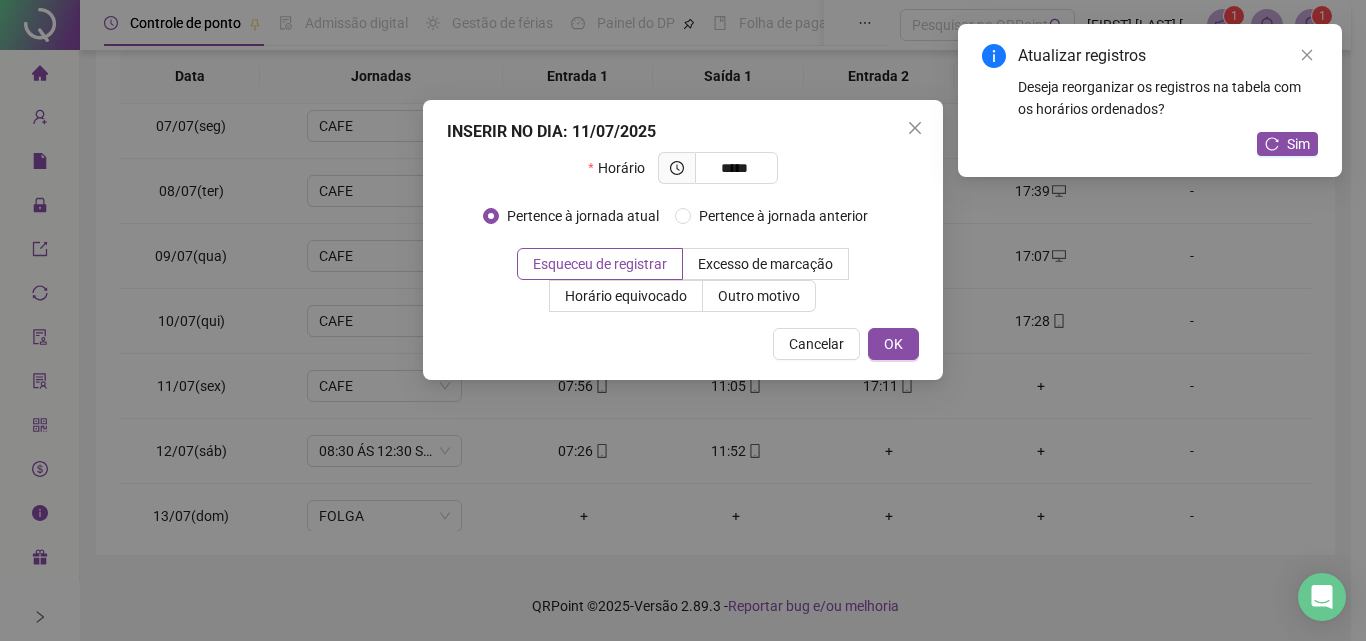 type on "*****" 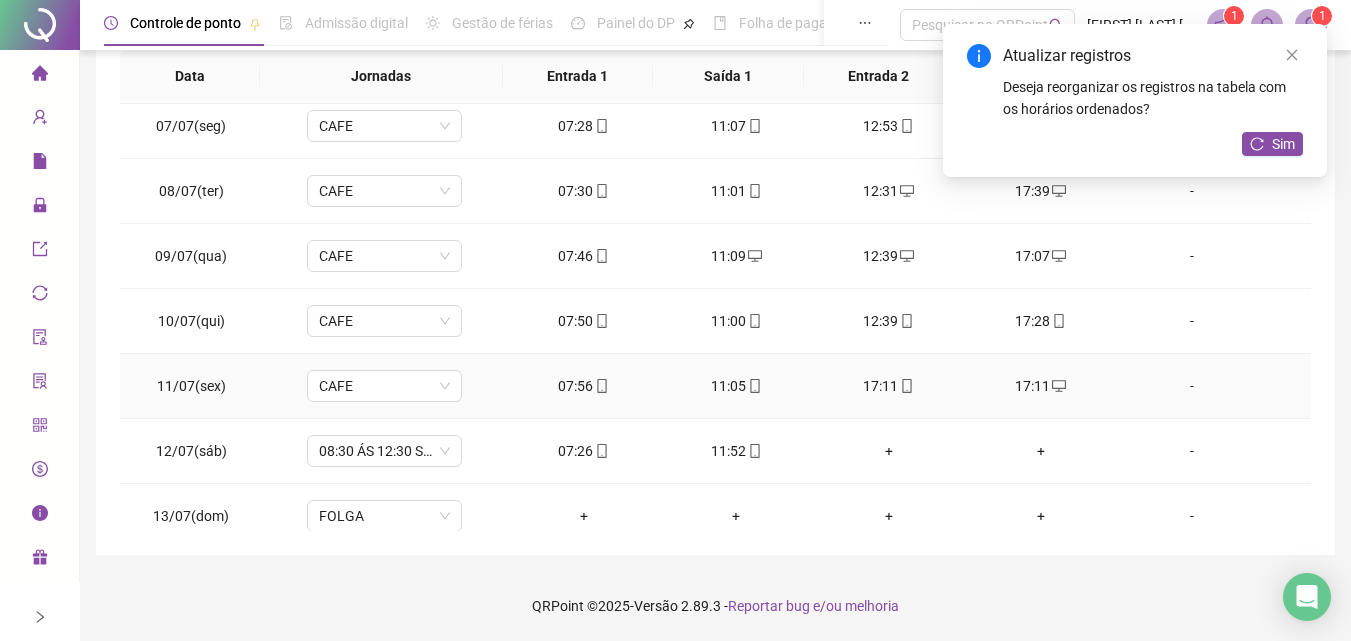 click on "17:11" at bounding box center [888, 386] 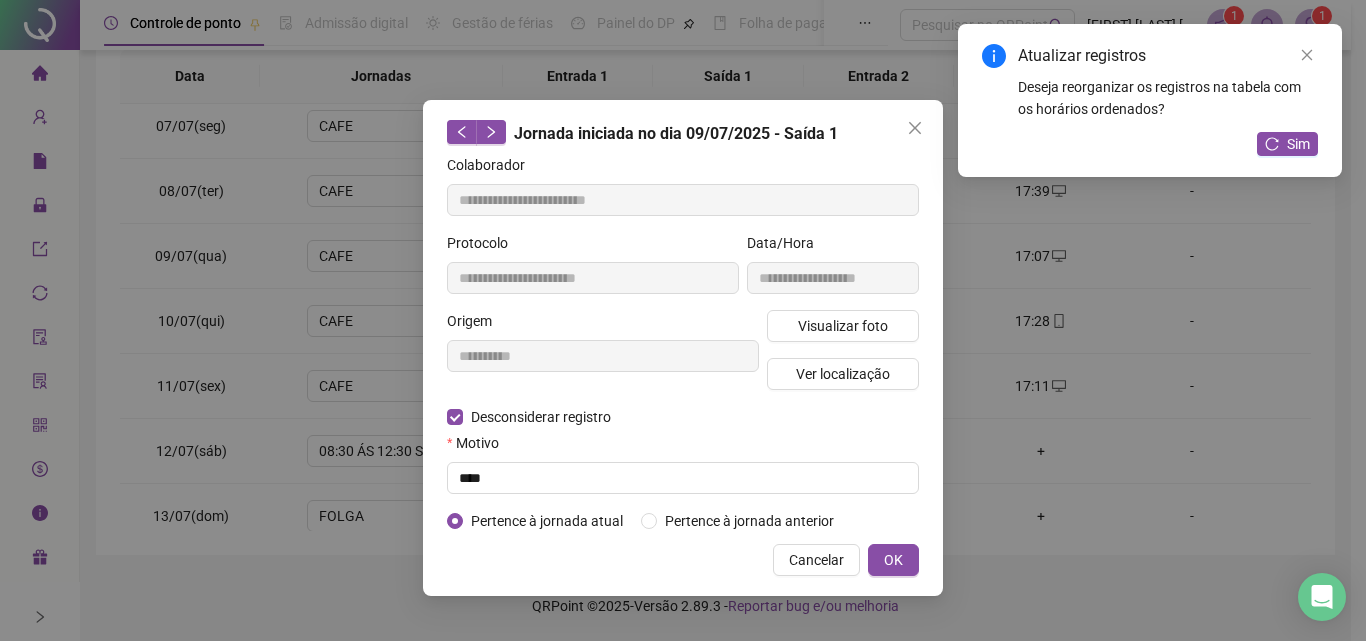 type on "**********" 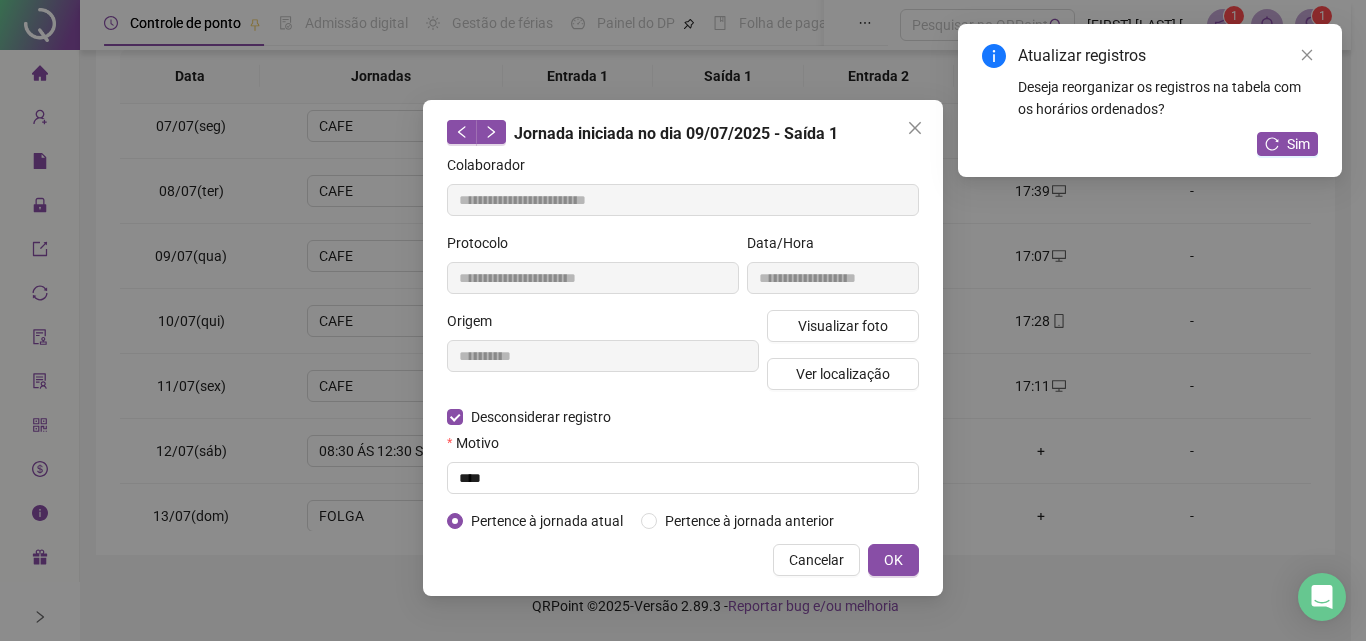 type on "**********" 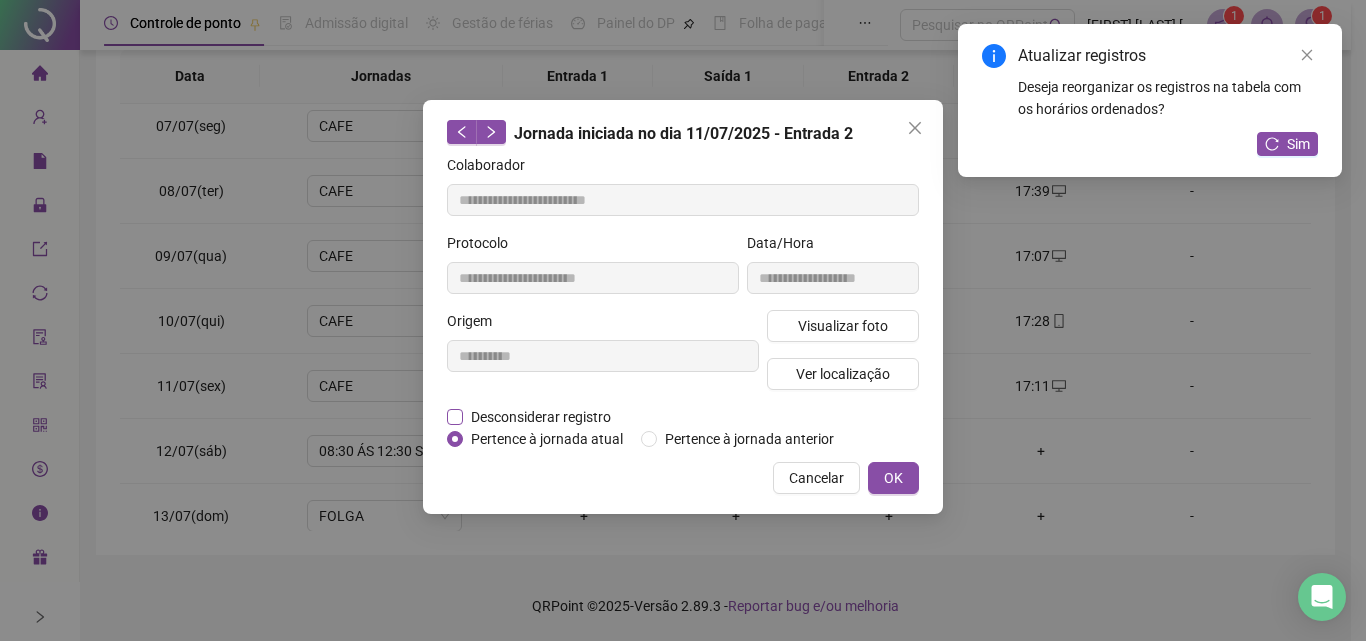 click on "Desconsiderar registro" at bounding box center [541, 417] 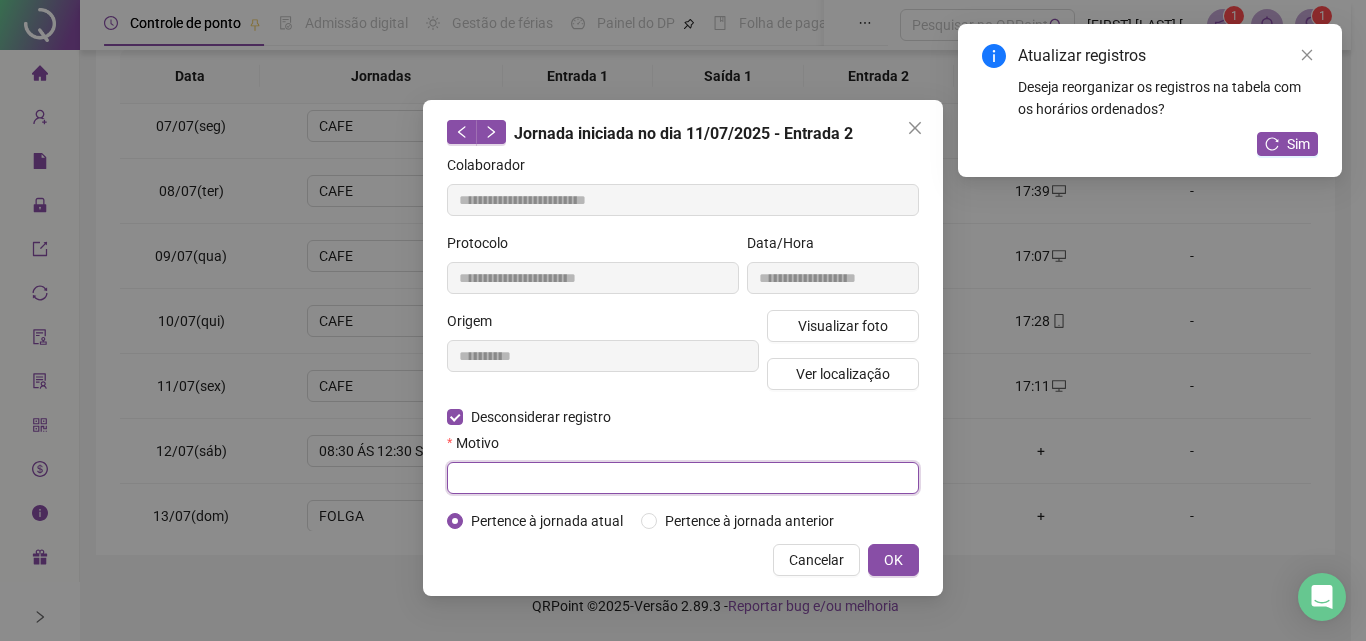 click at bounding box center (683, 478) 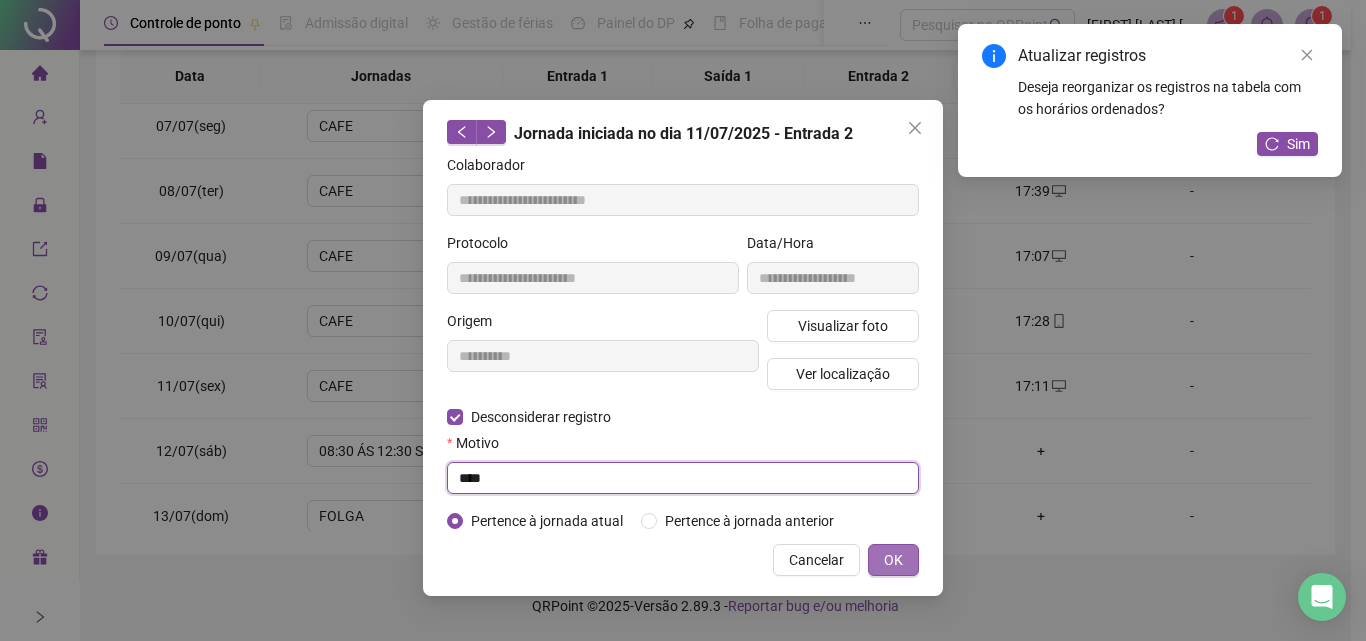 type on "****" 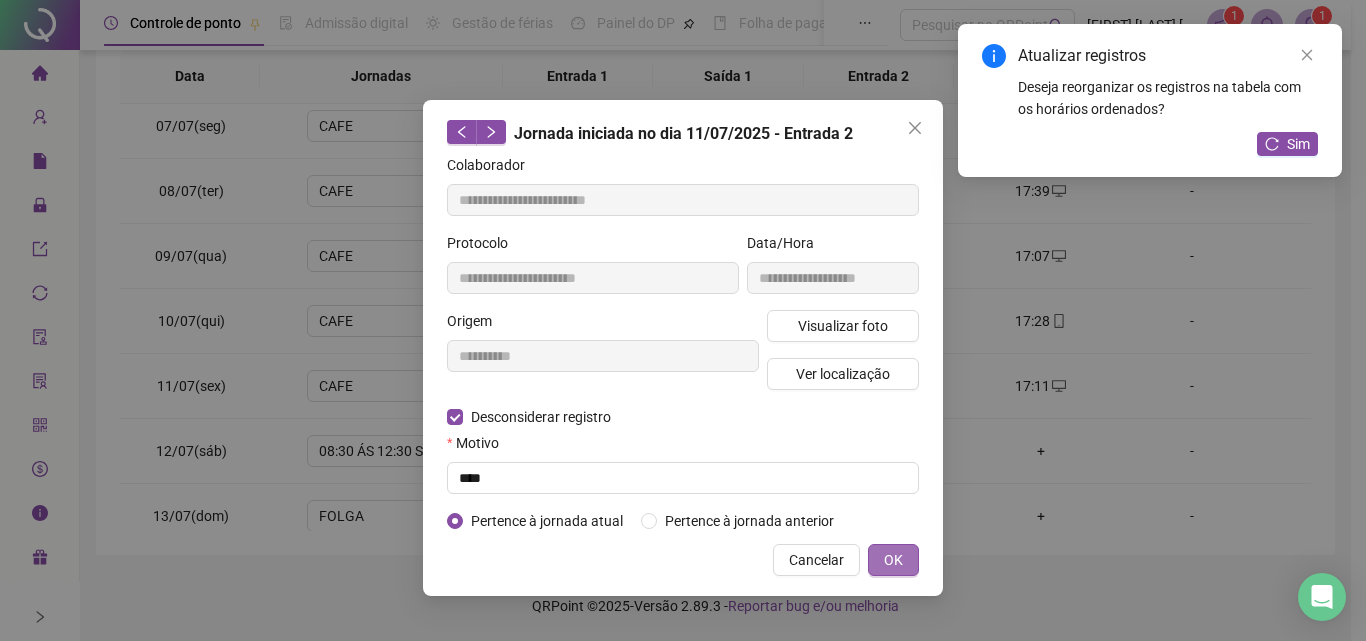 click on "OK" at bounding box center [893, 560] 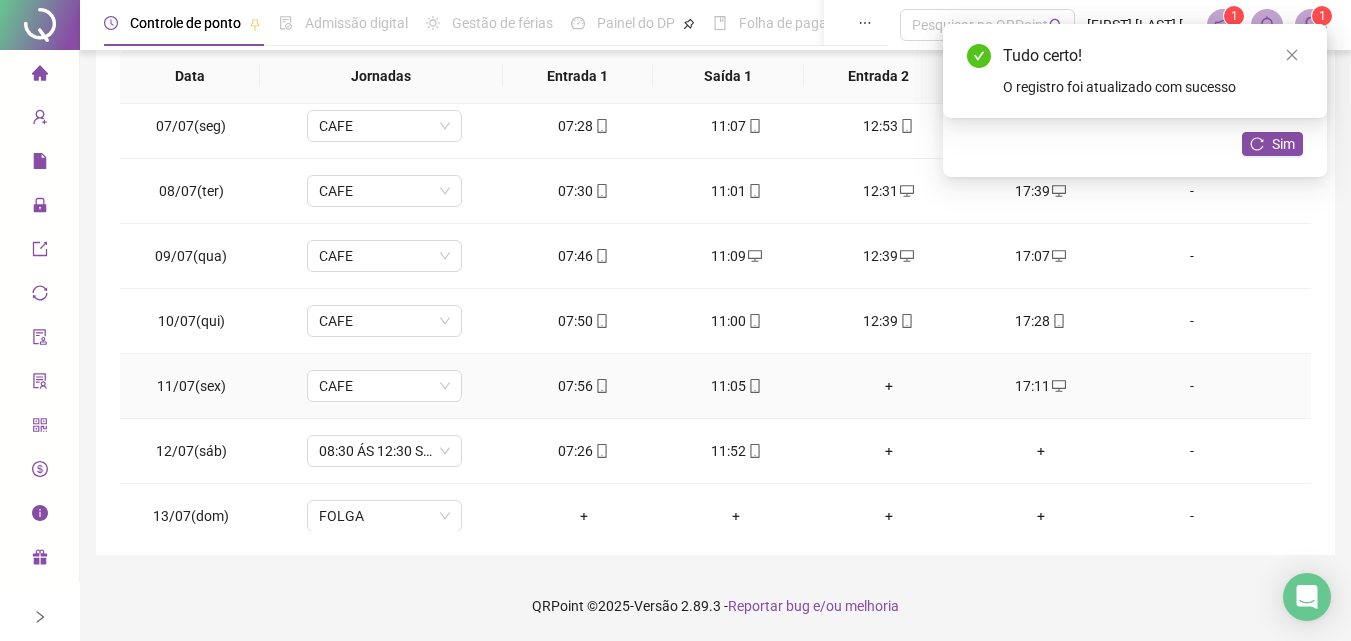 click on "+" at bounding box center (888, 386) 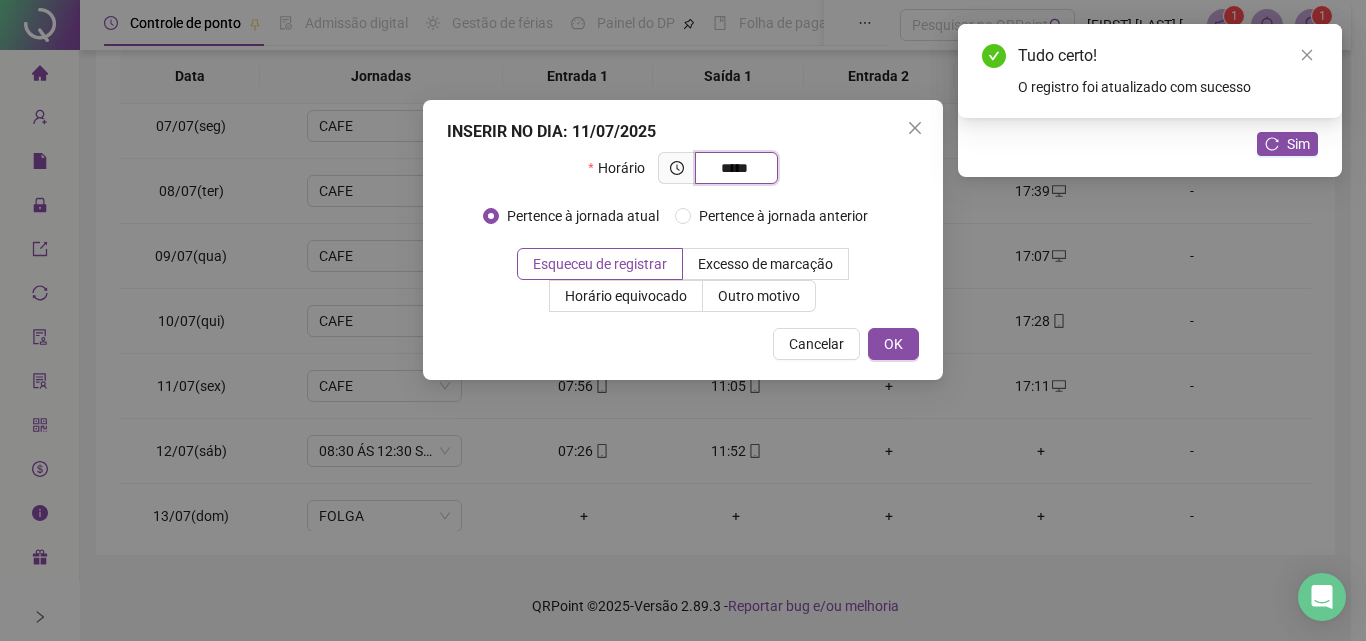 type on "*****" 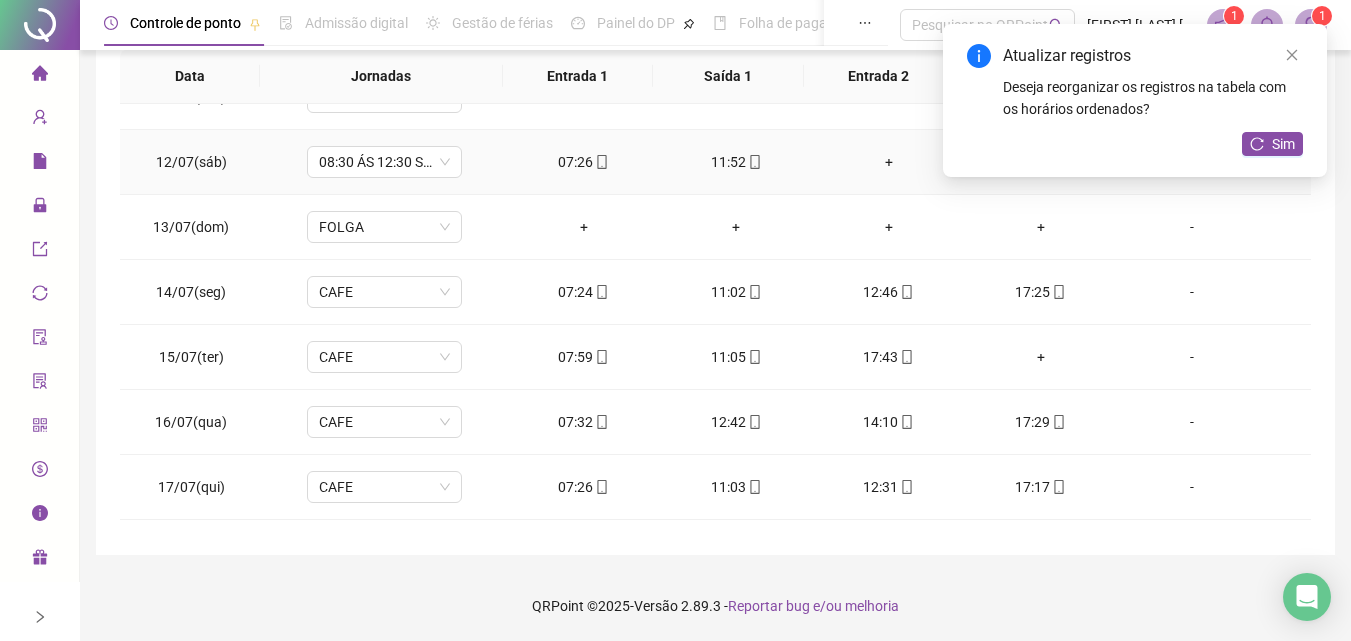 scroll, scrollTop: 700, scrollLeft: 0, axis: vertical 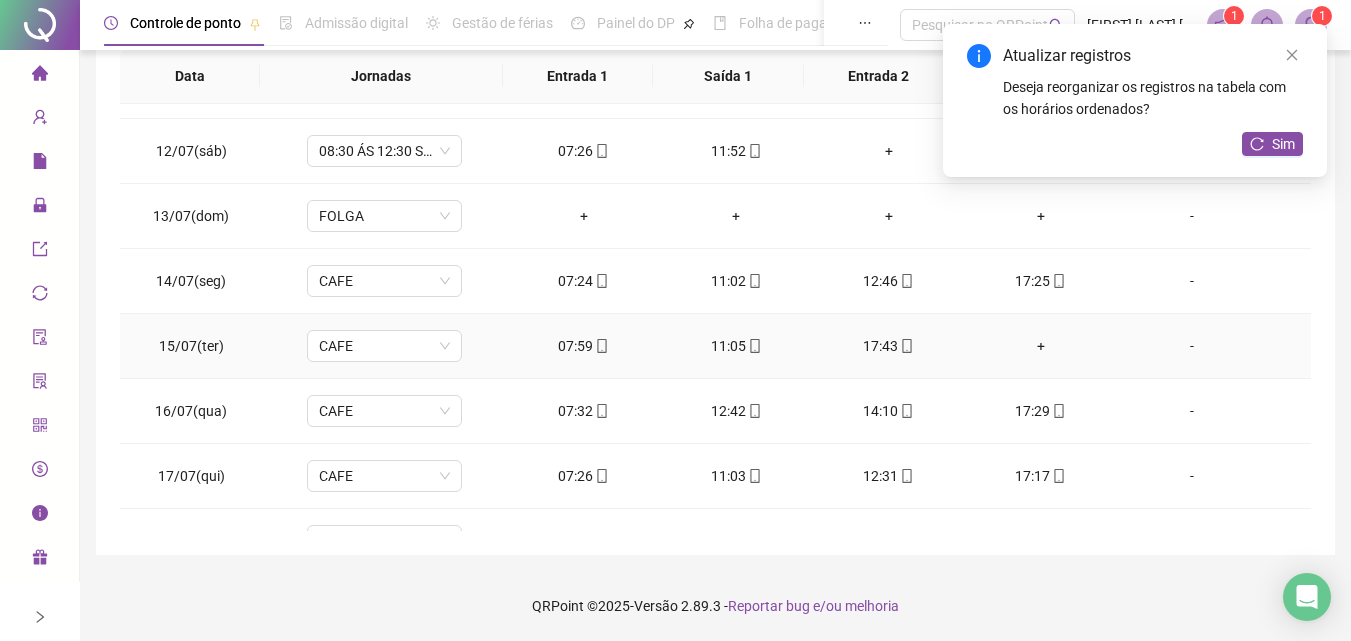 click on "+" at bounding box center [1041, 346] 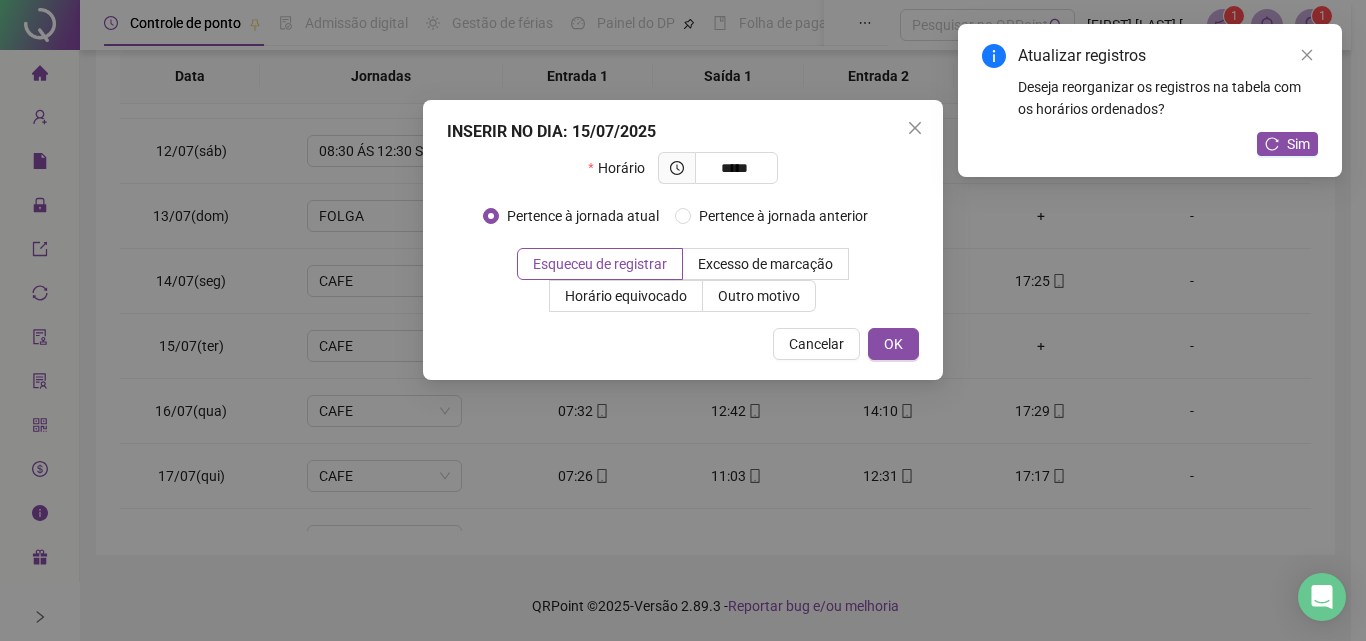 type on "*****" 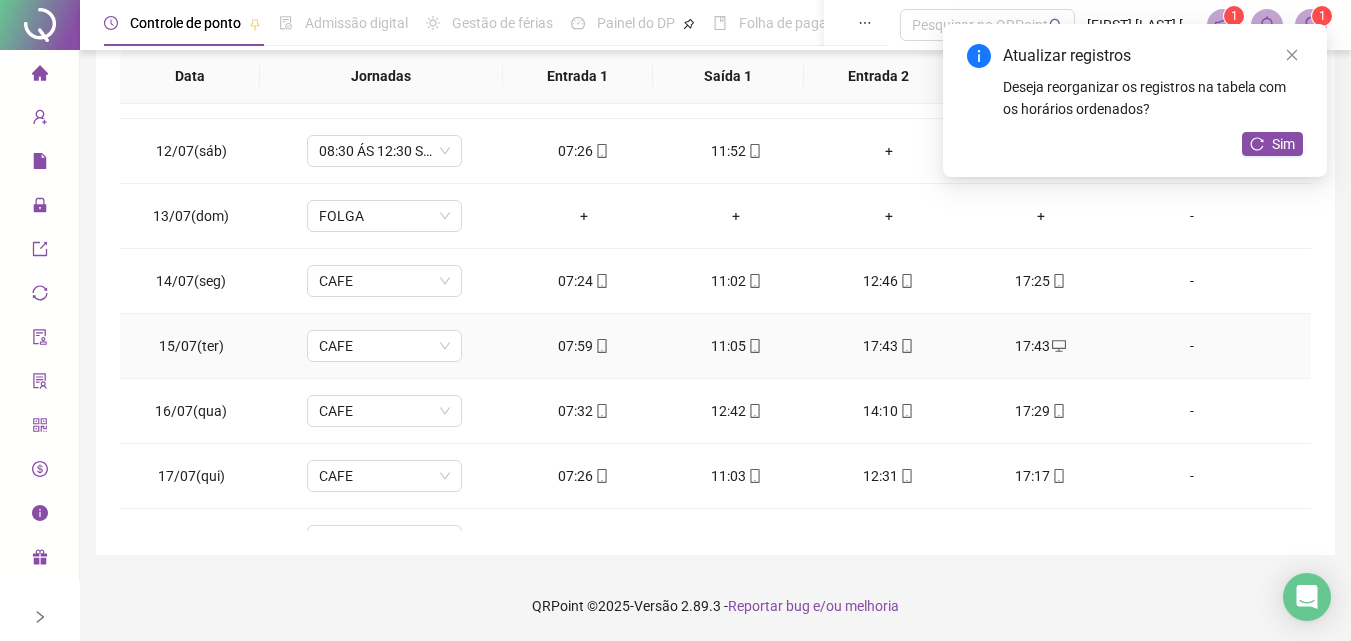 click on "17:43" at bounding box center [888, 346] 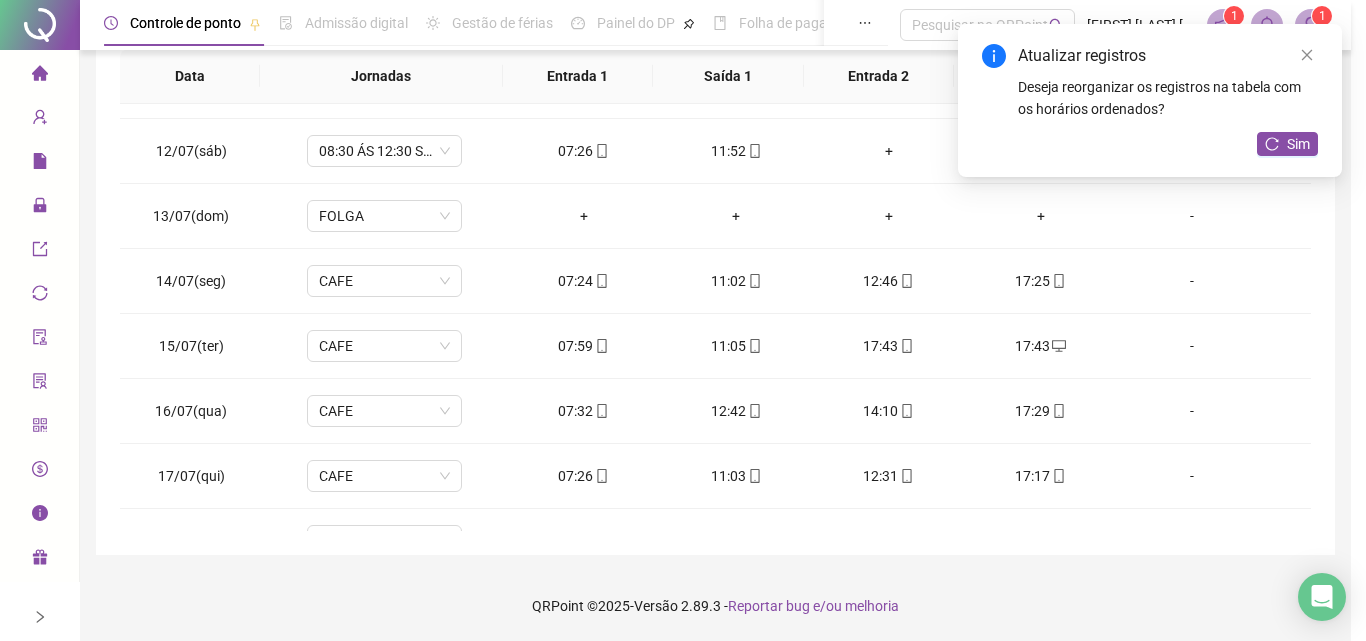 type on "**********" 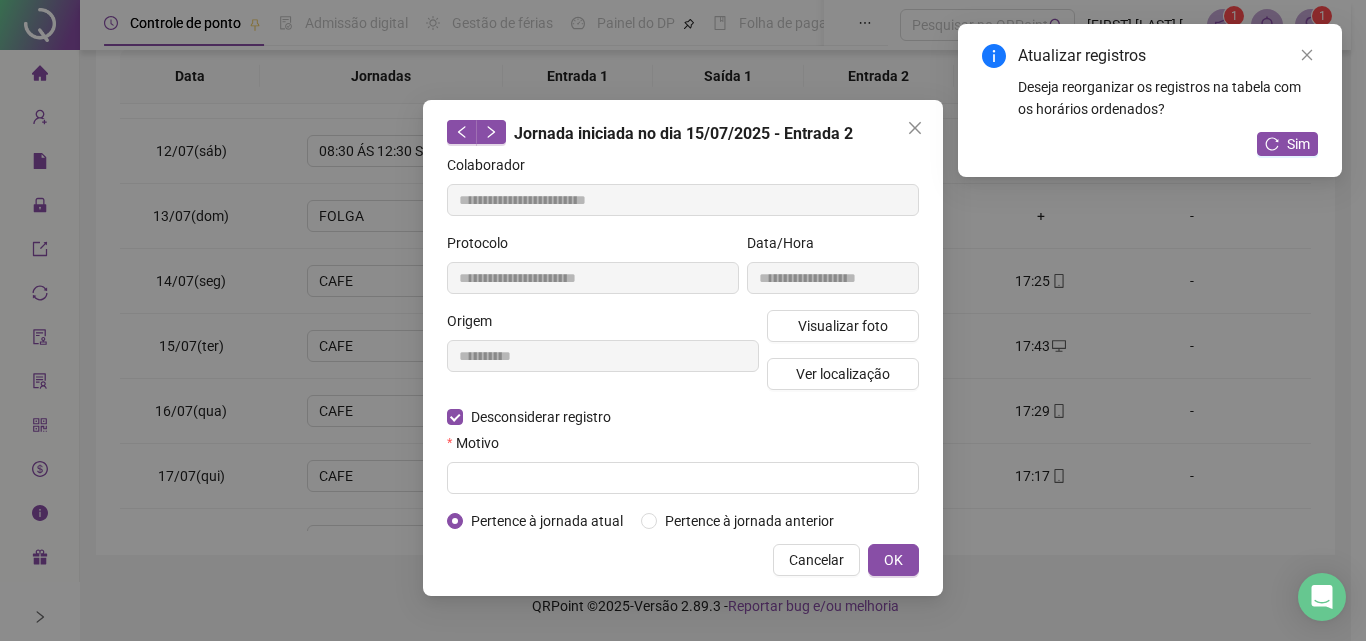 click on "Motivo" at bounding box center [683, 447] 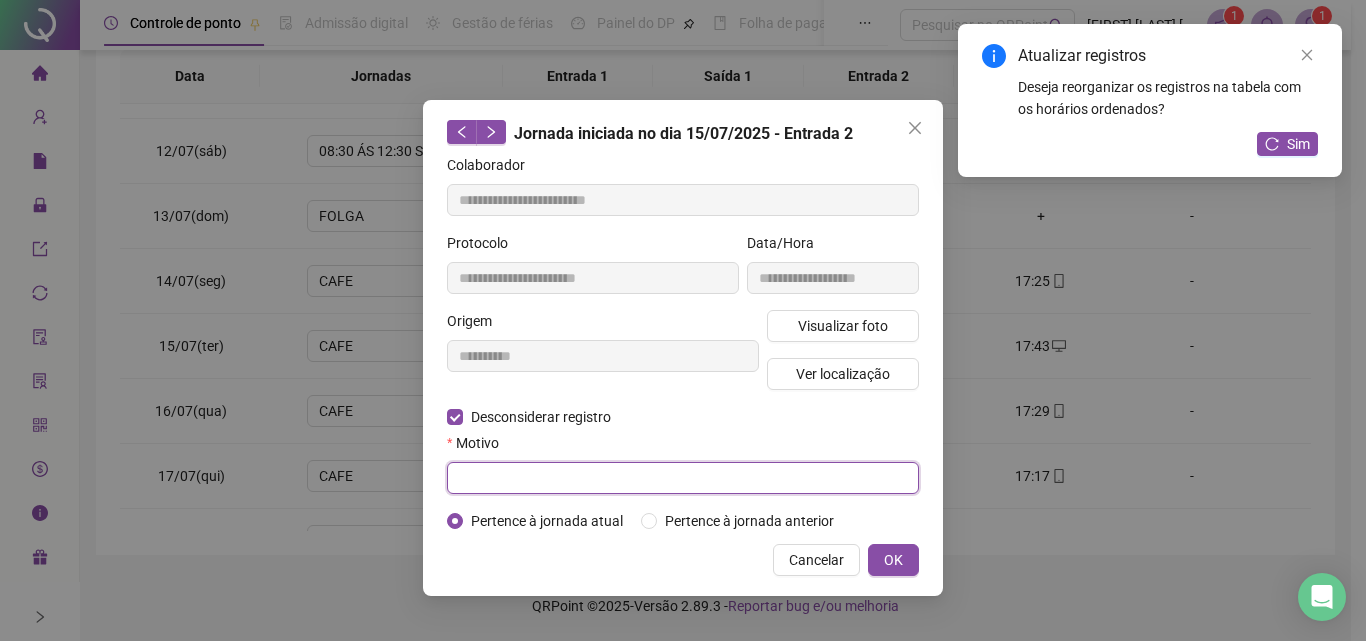 click at bounding box center [683, 478] 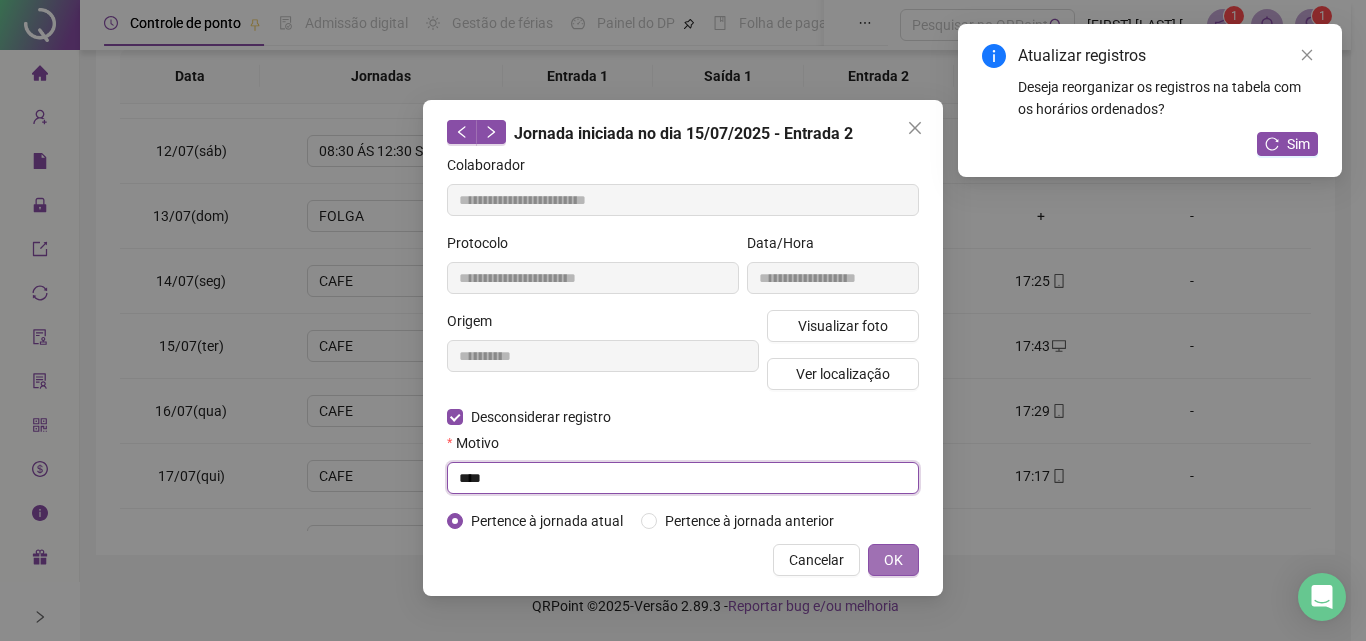 type on "****" 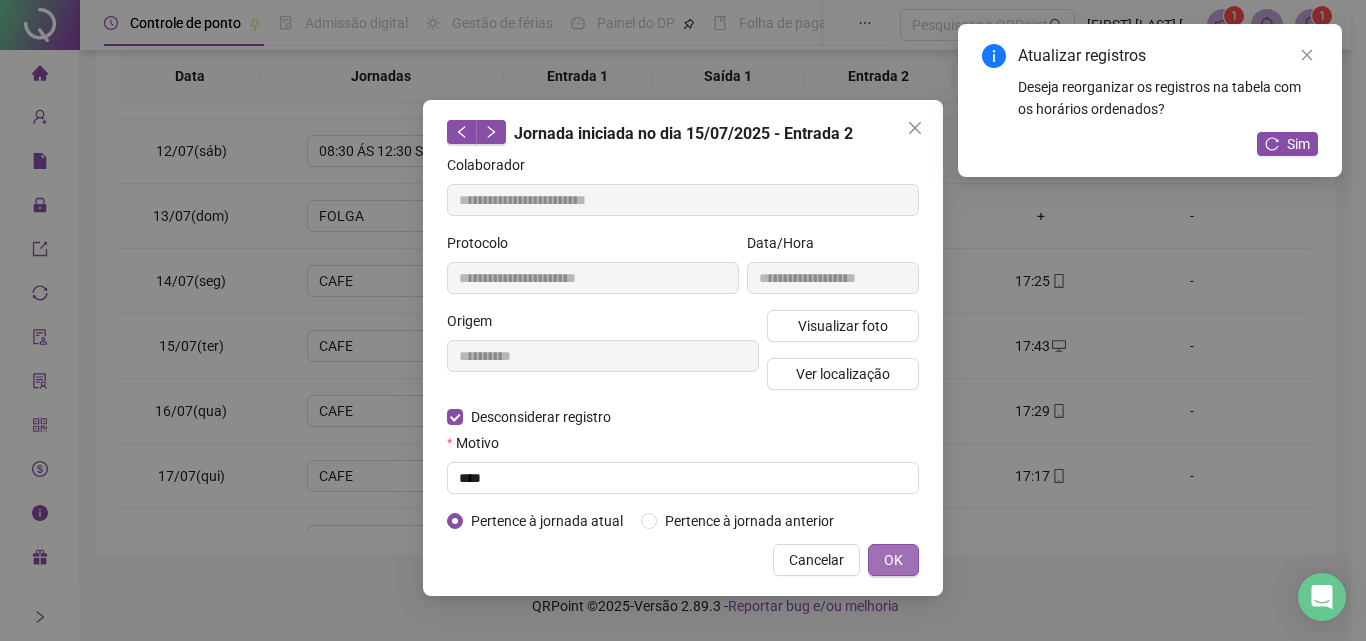 click on "OK" at bounding box center (893, 560) 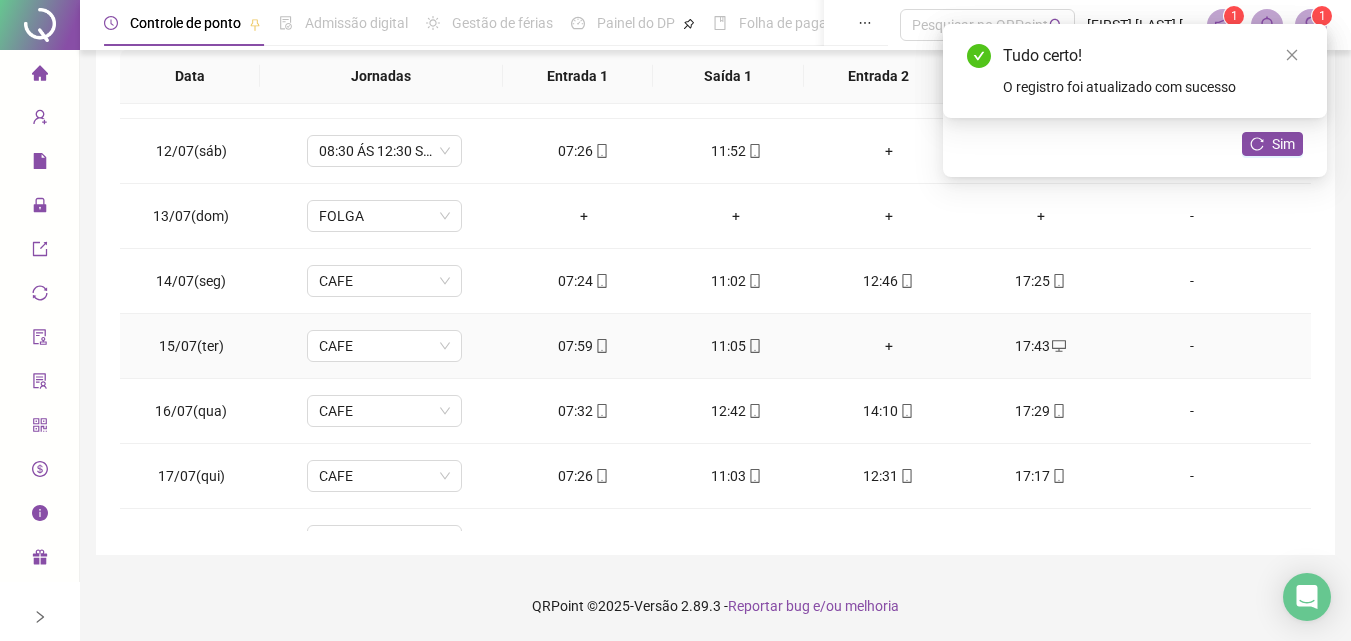 click on "+" at bounding box center [888, 346] 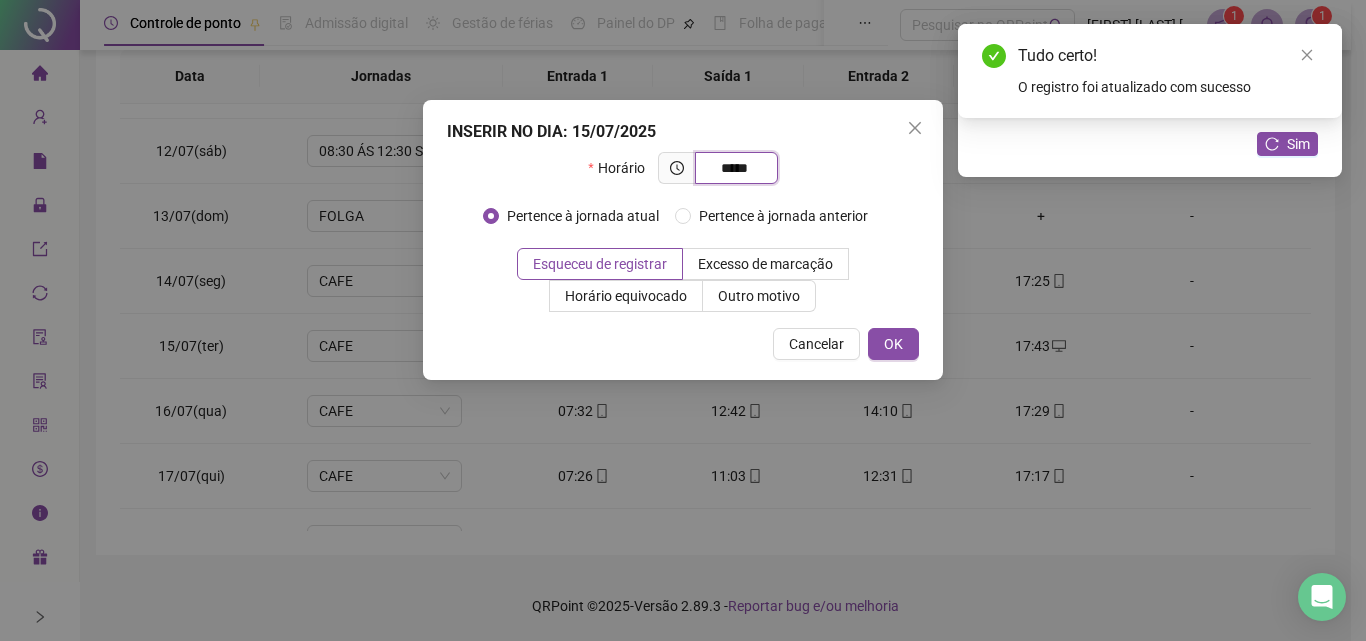 type on "*****" 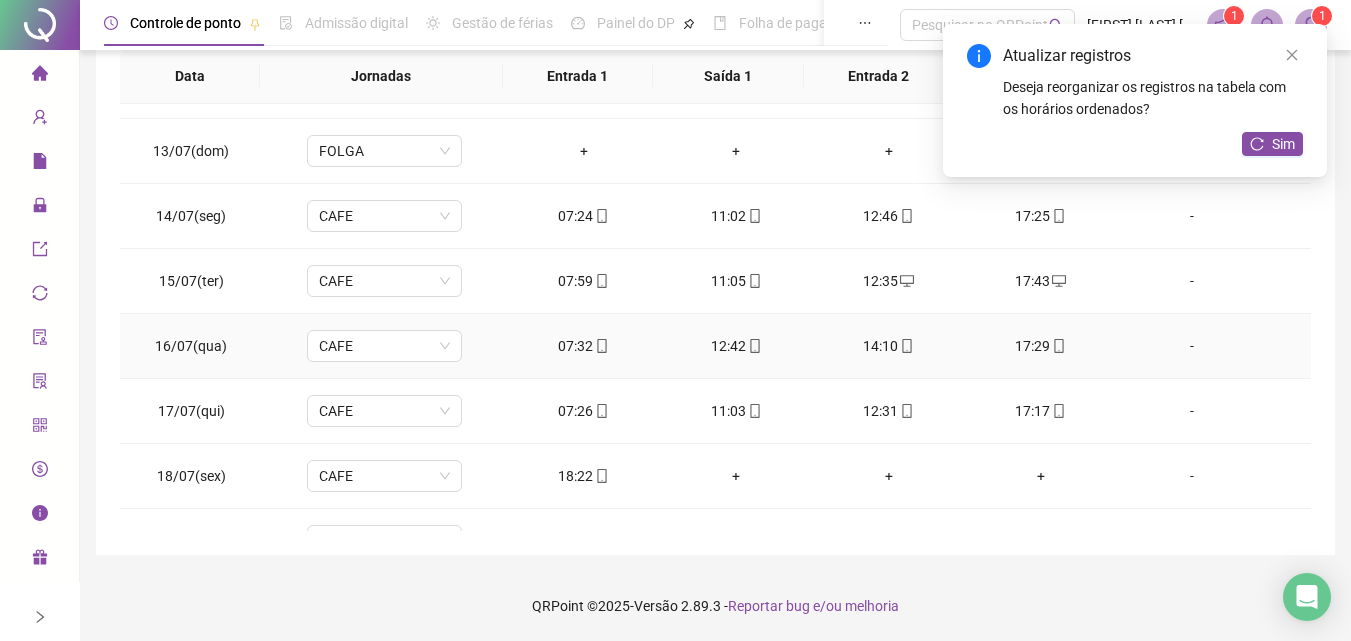 scroll, scrollTop: 800, scrollLeft: 0, axis: vertical 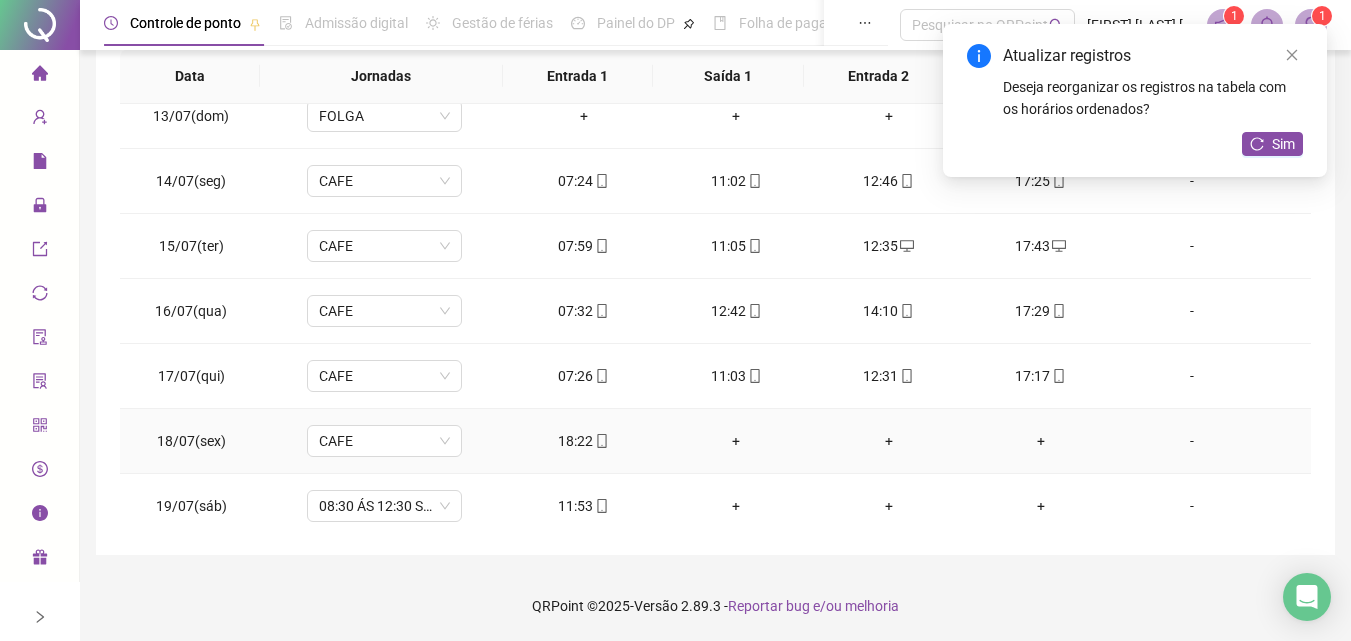 click on "+" at bounding box center [1041, 441] 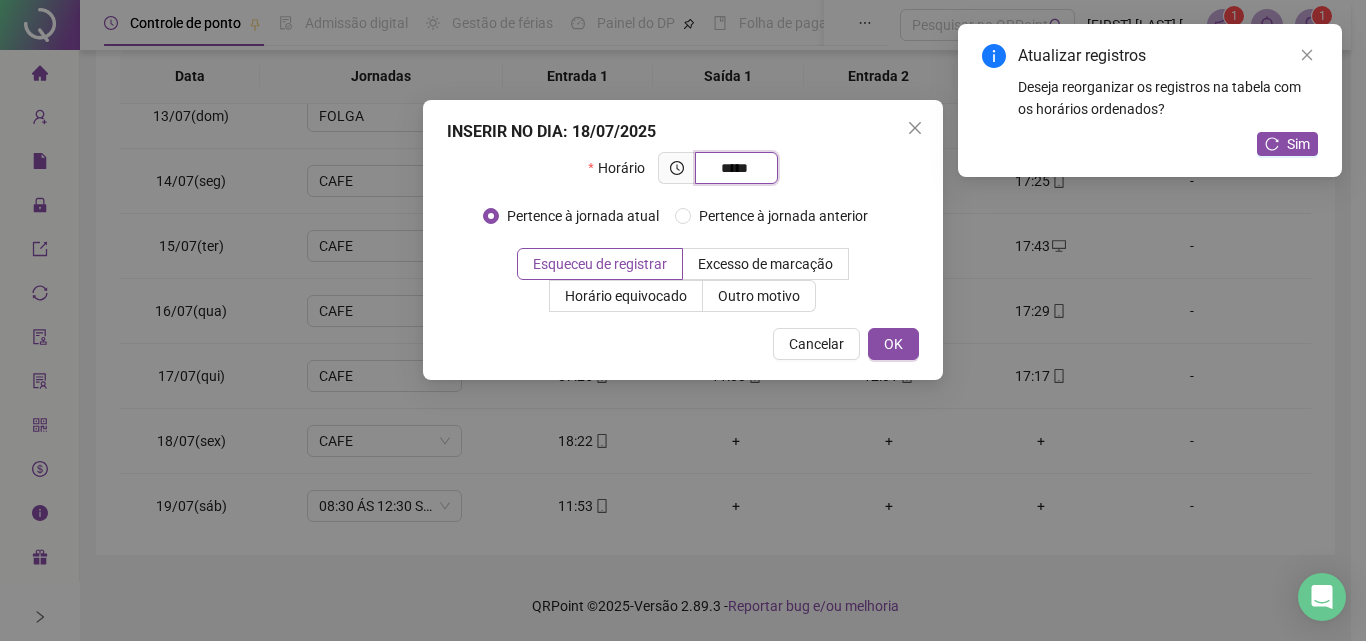 type on "*****" 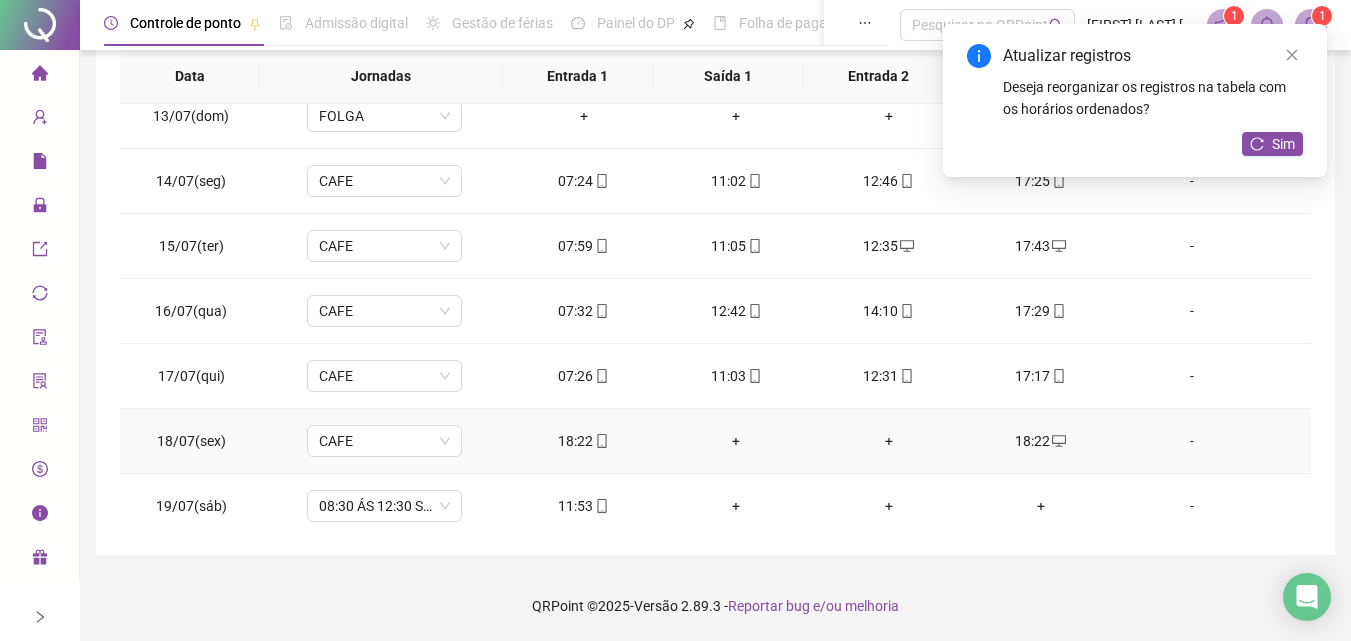 click on "+" at bounding box center [888, 441] 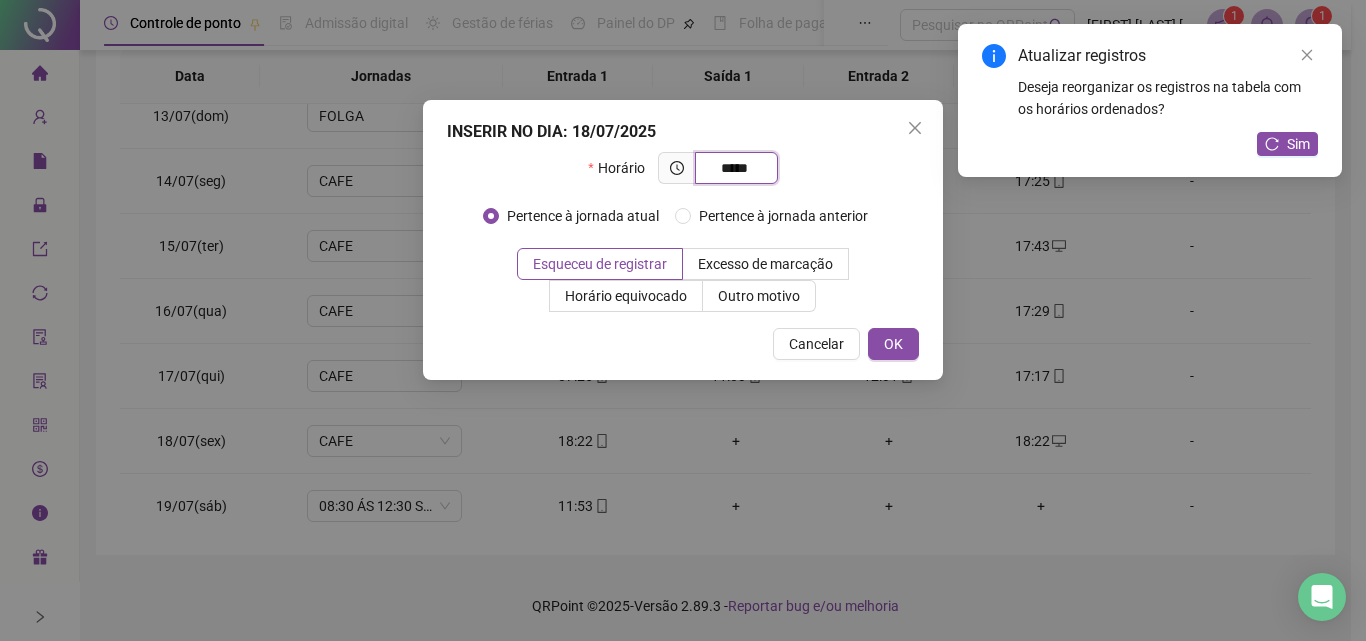 type on "*****" 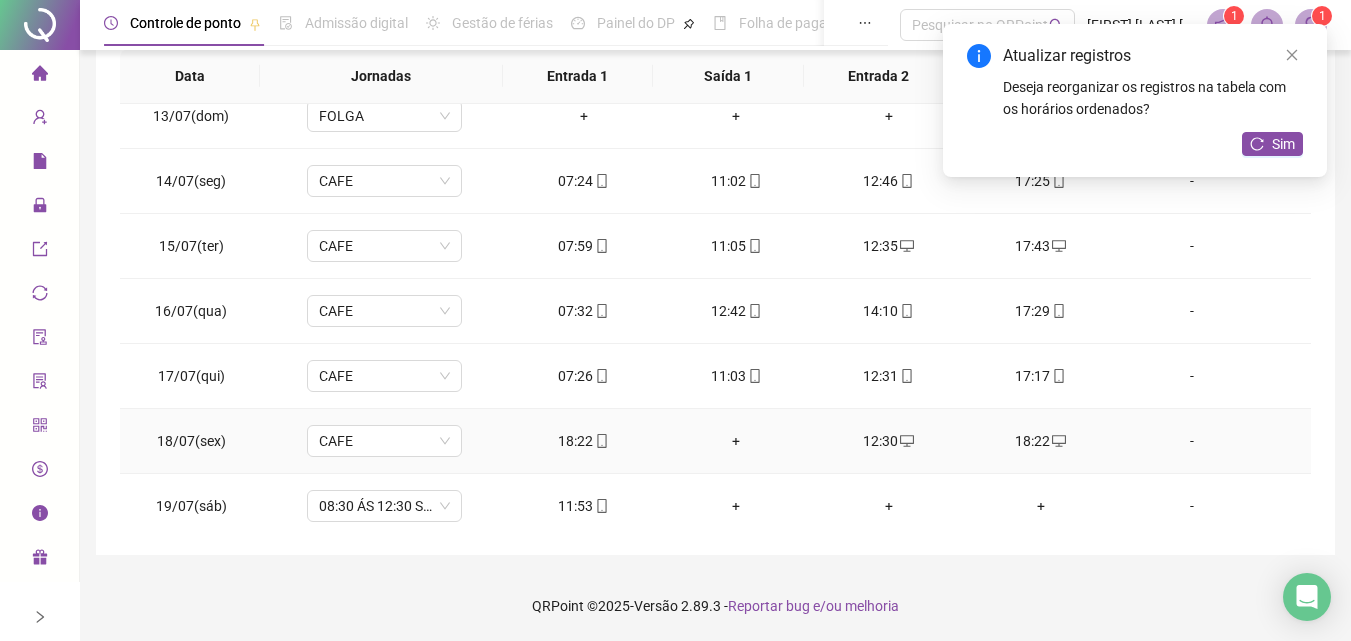 click on "+" at bounding box center (736, 441) 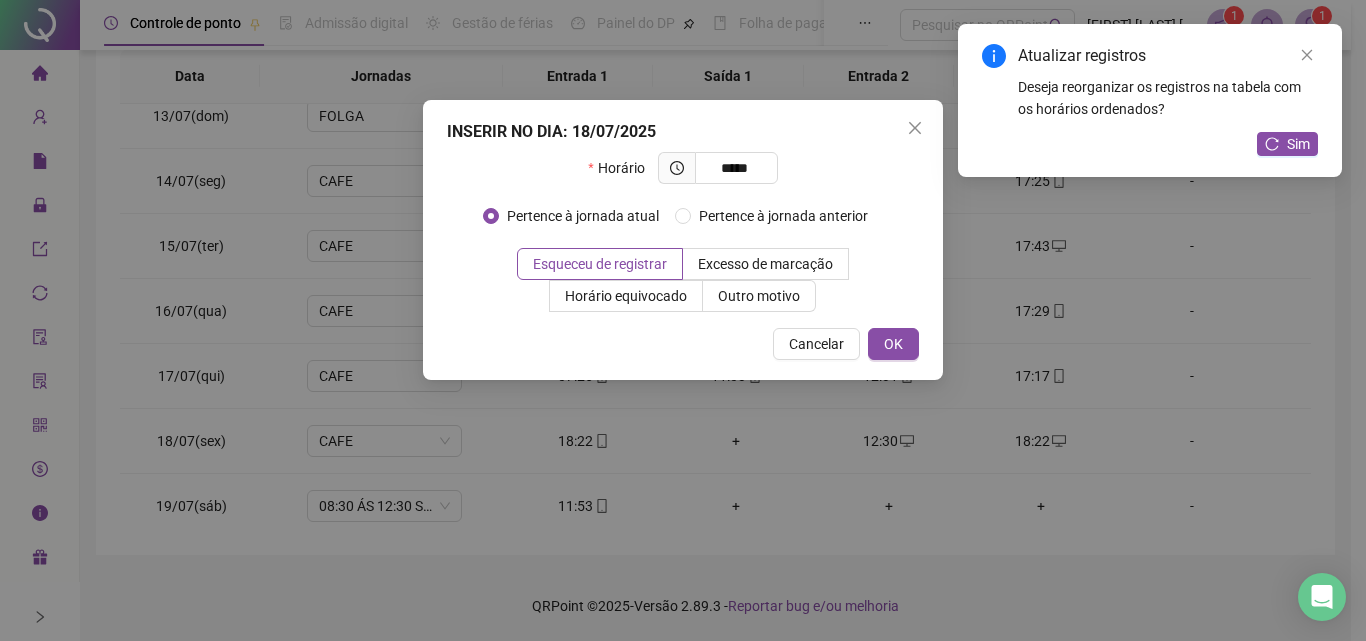 type on "*****" 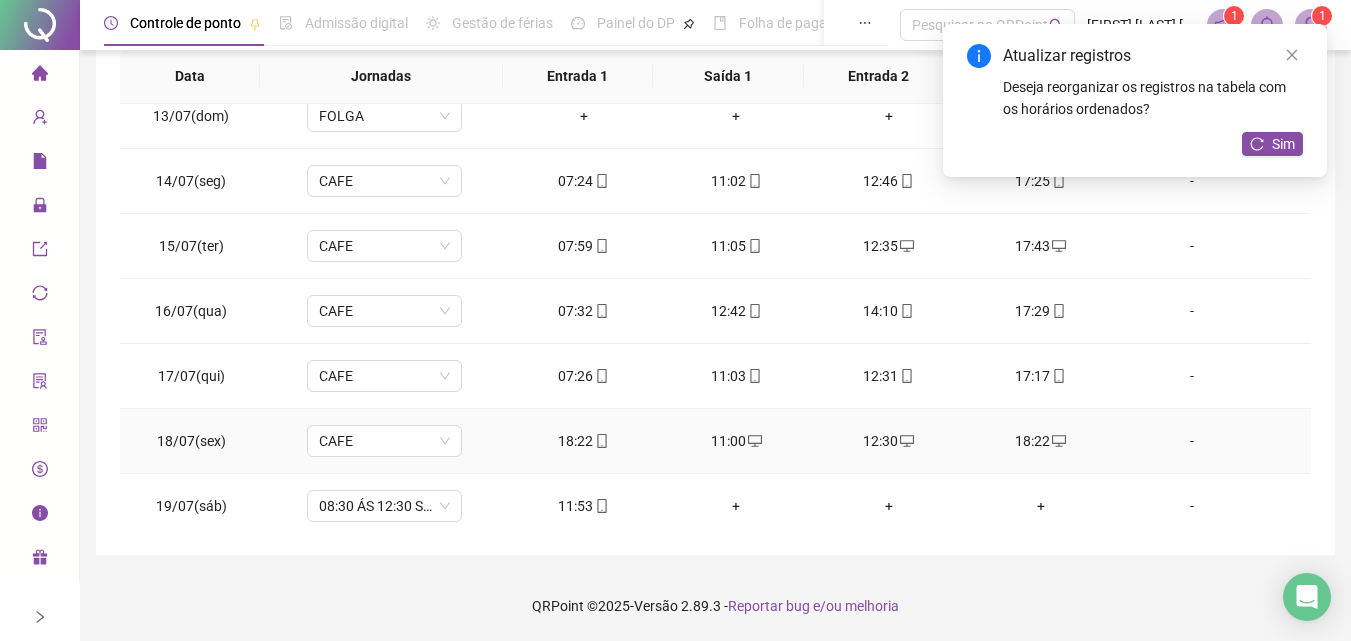 click on "18:22" at bounding box center [584, 441] 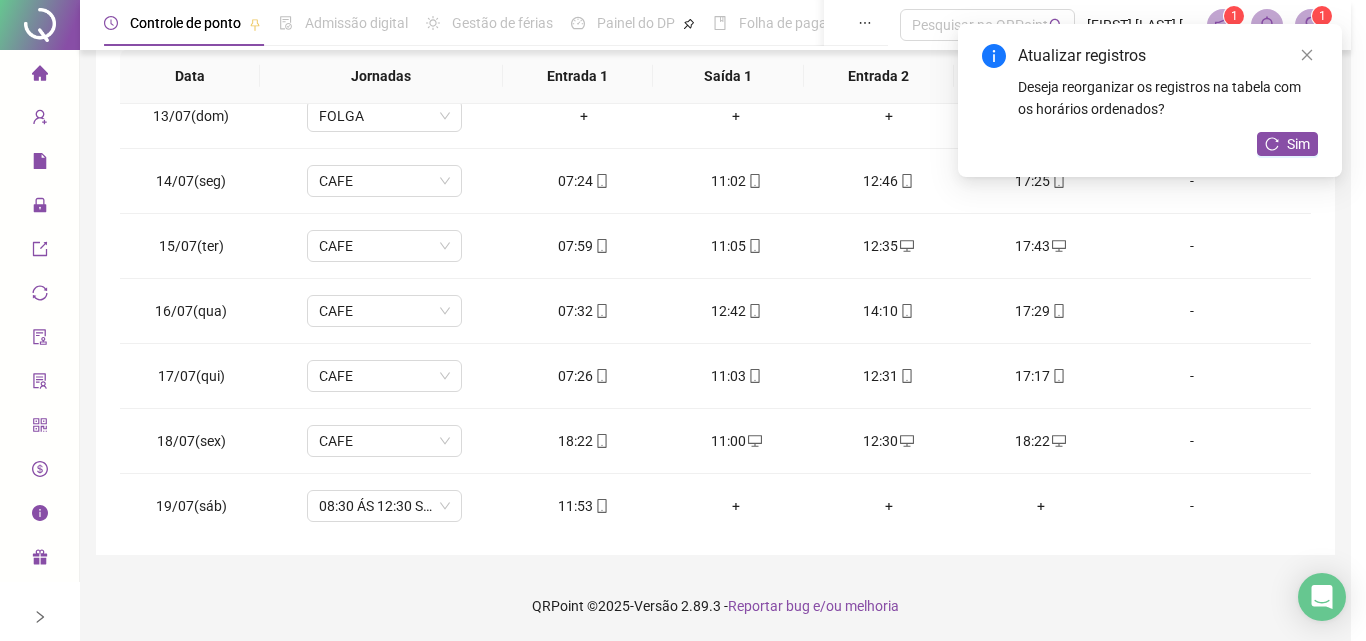 type on "**********" 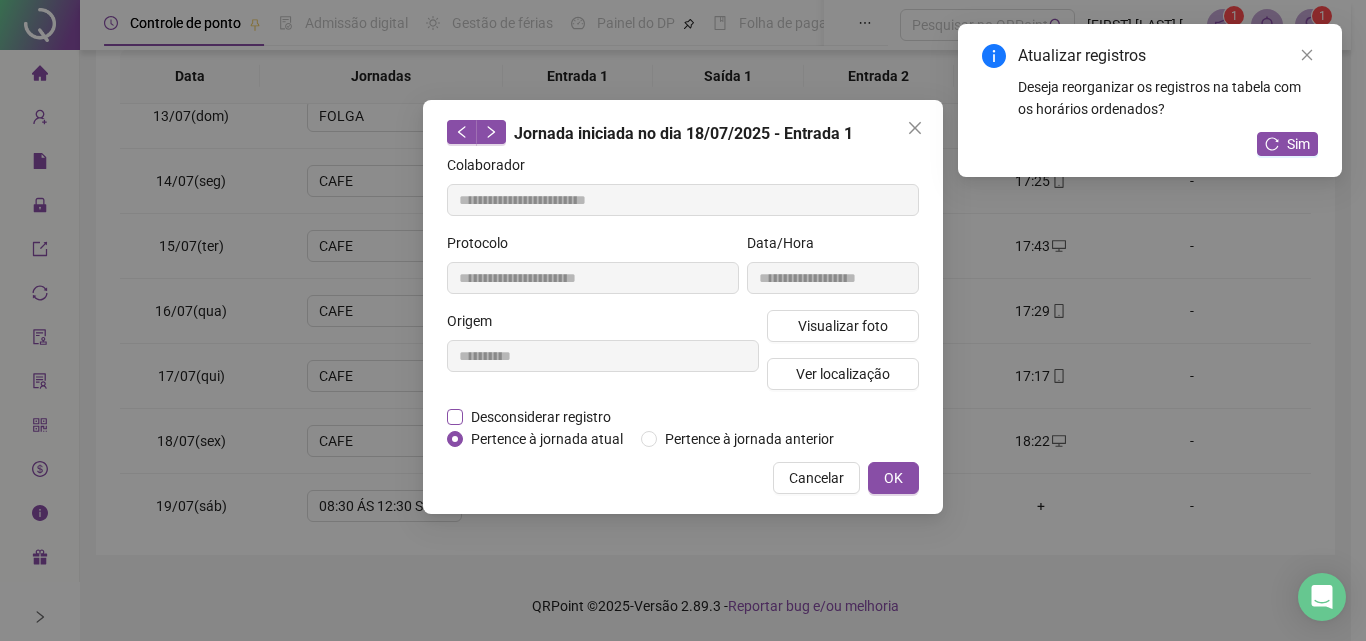 click on "Desconsiderar registro" at bounding box center [541, 417] 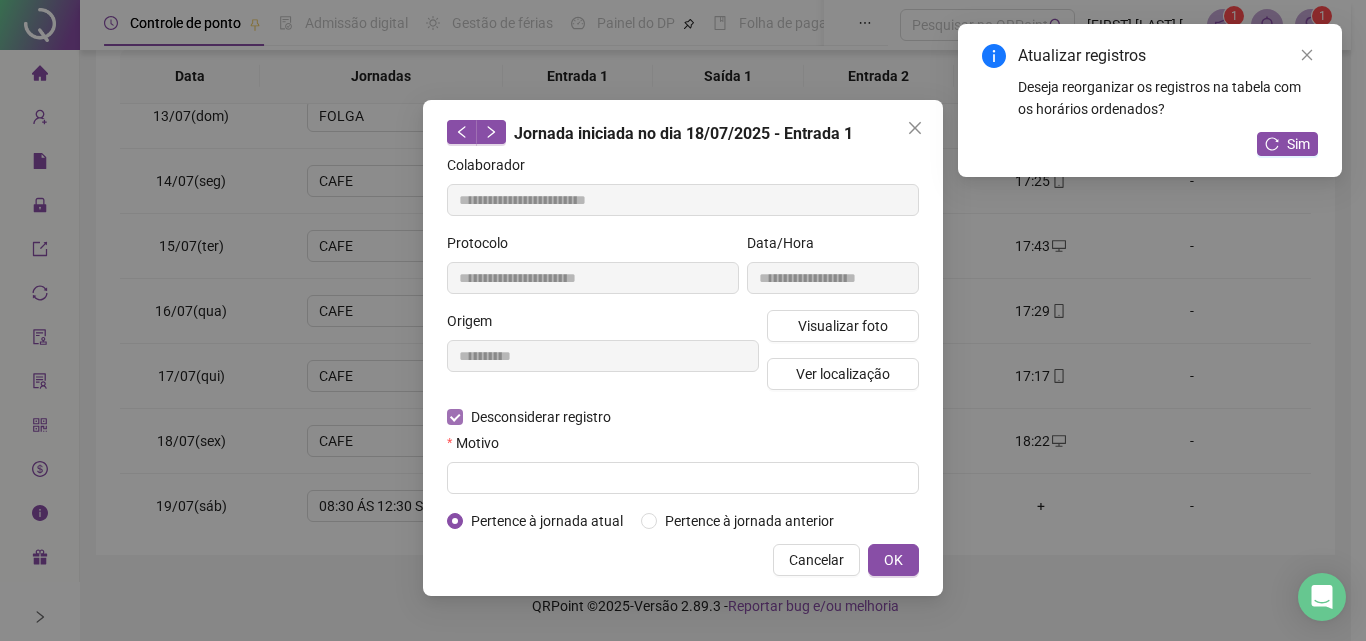 click on "Motivo" at bounding box center (683, 447) 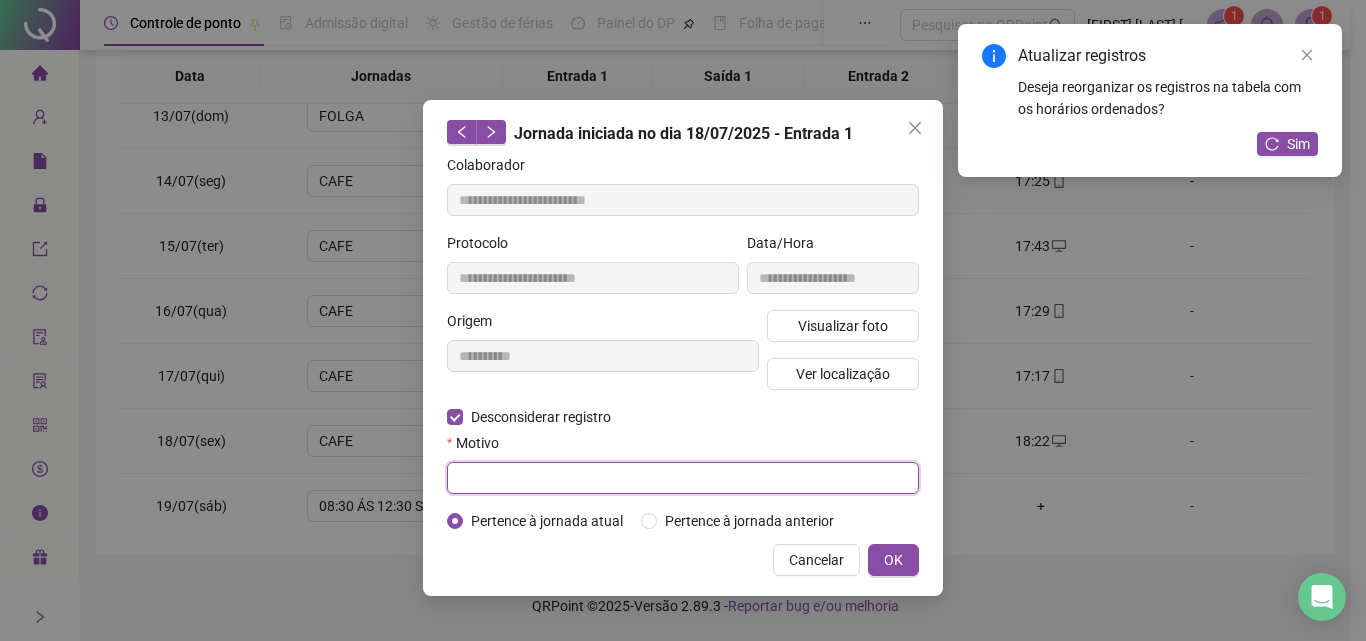 click at bounding box center (683, 478) 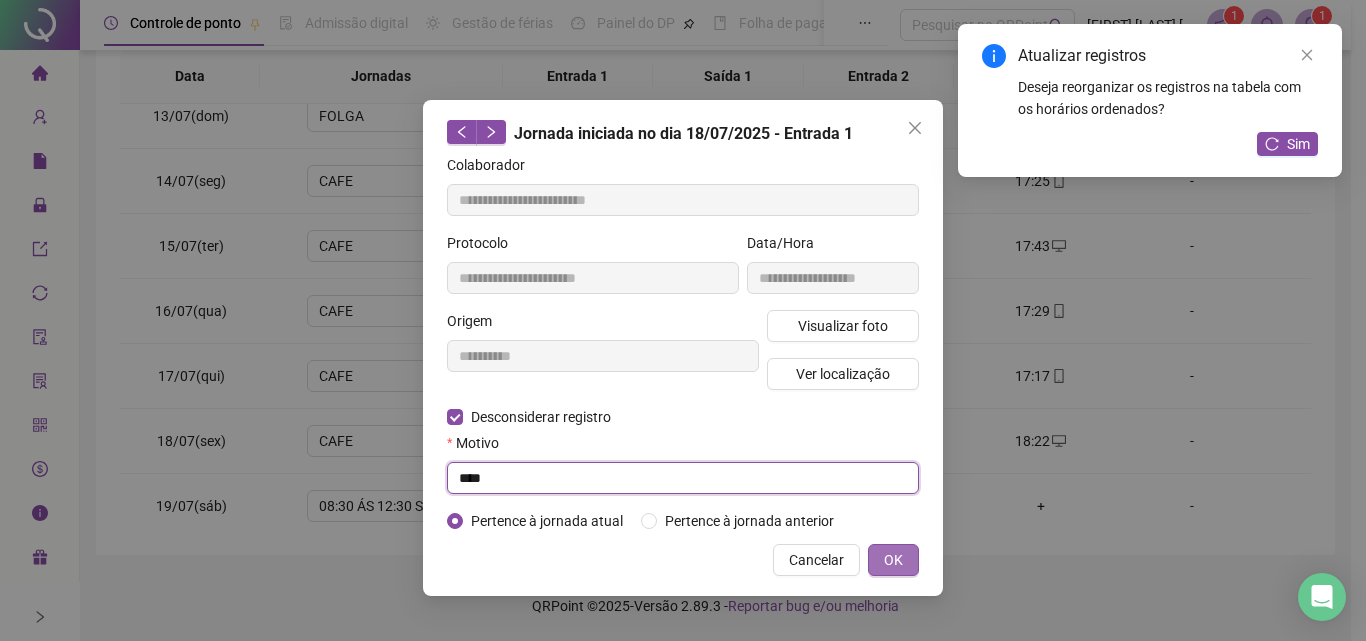 type on "****" 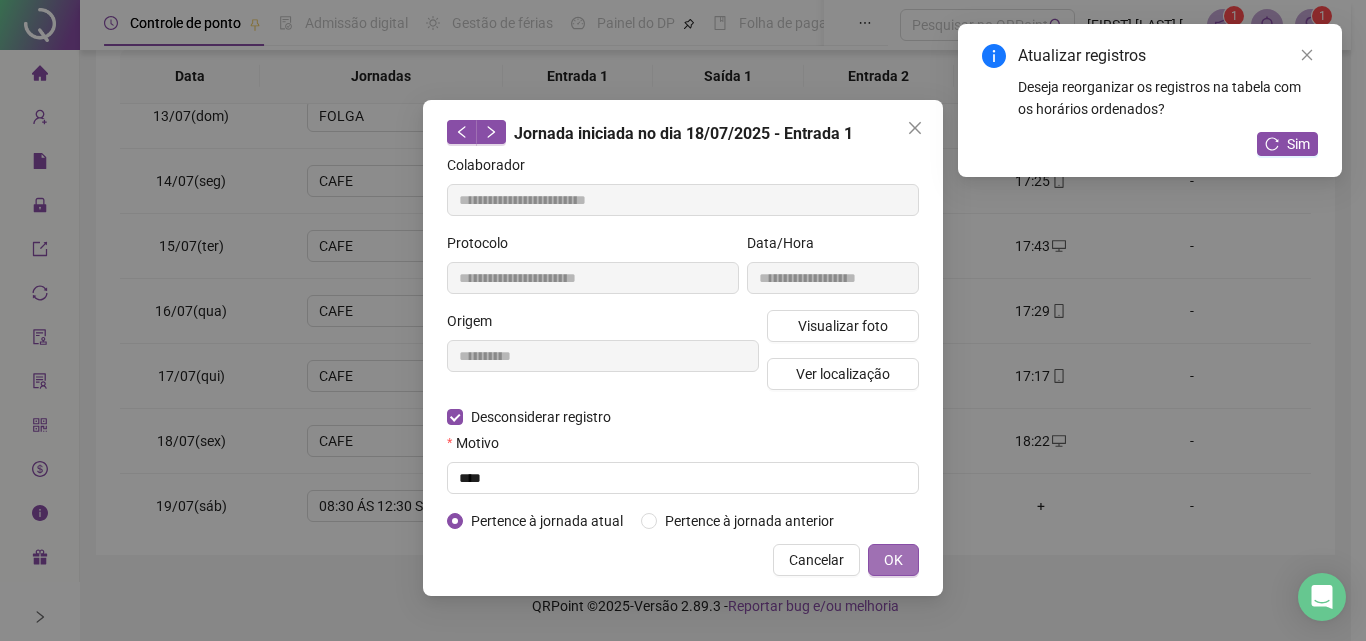 click on "OK" at bounding box center [893, 560] 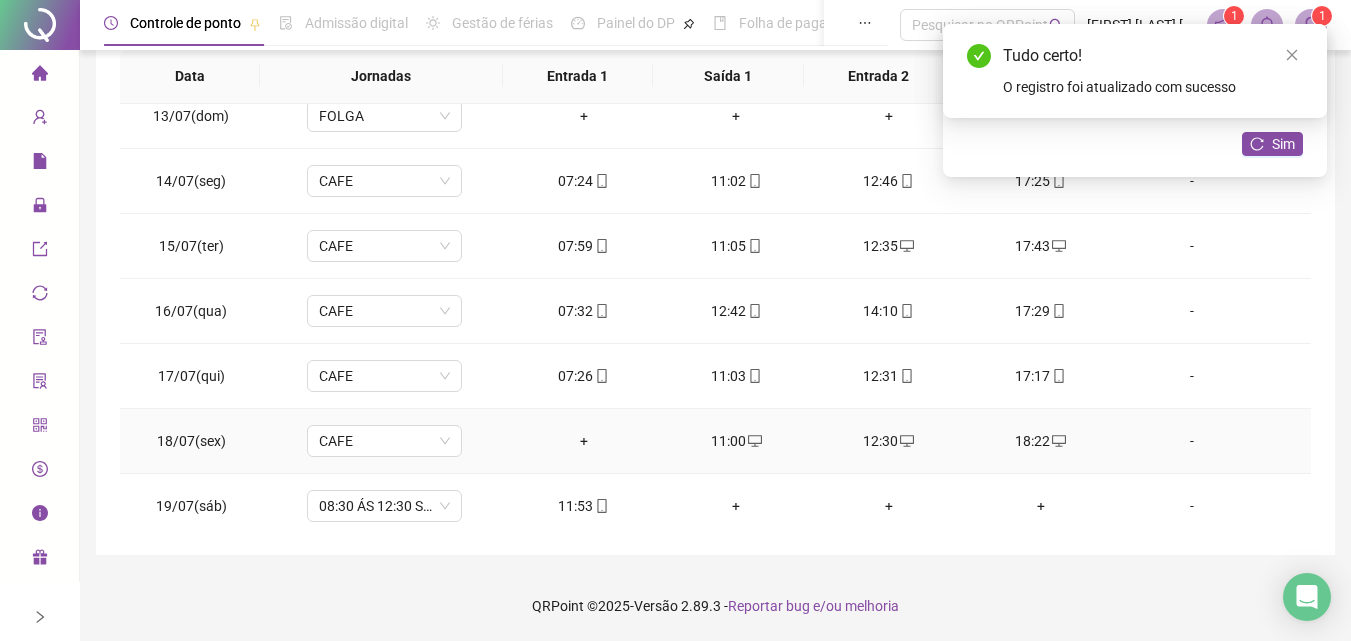 click on "+" at bounding box center [584, 441] 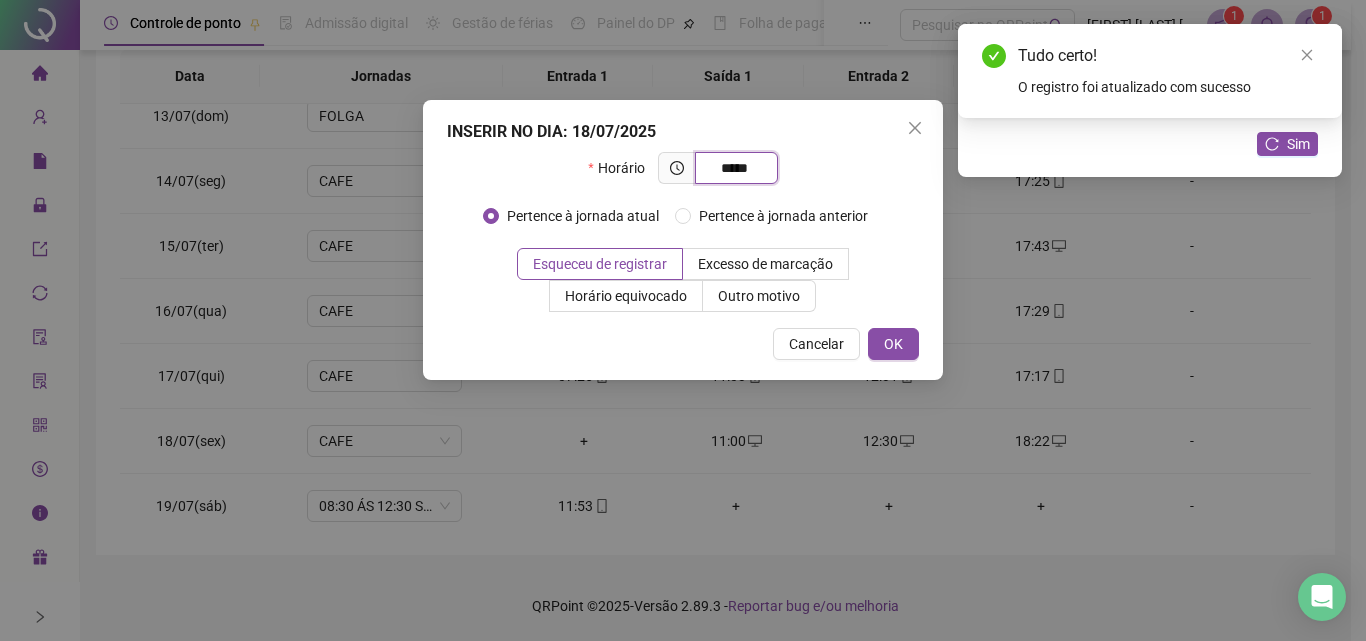 type on "*****" 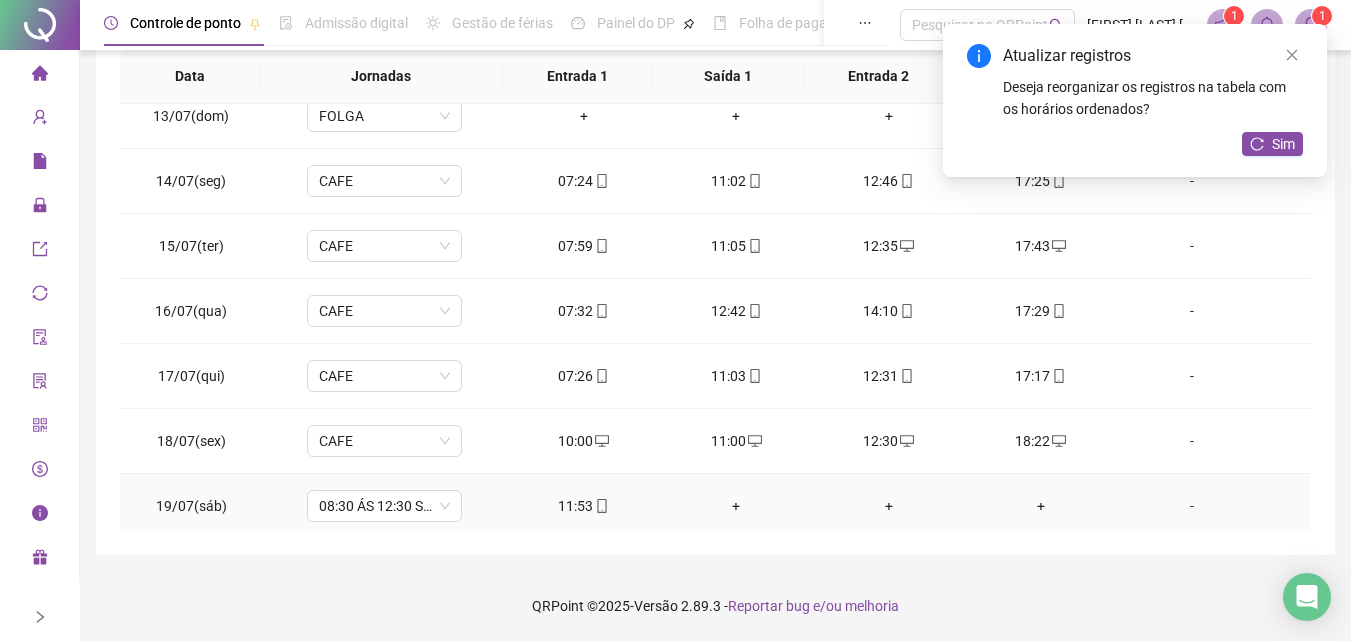 click on "+" at bounding box center (736, 506) 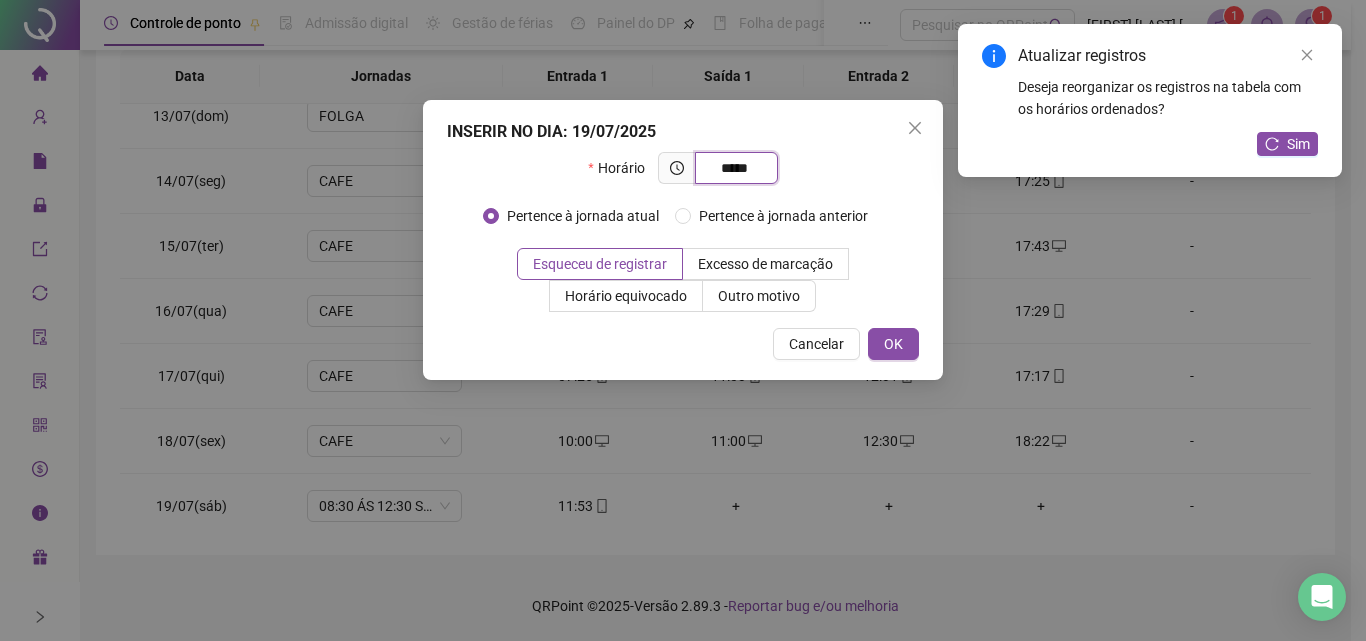 type on "*****" 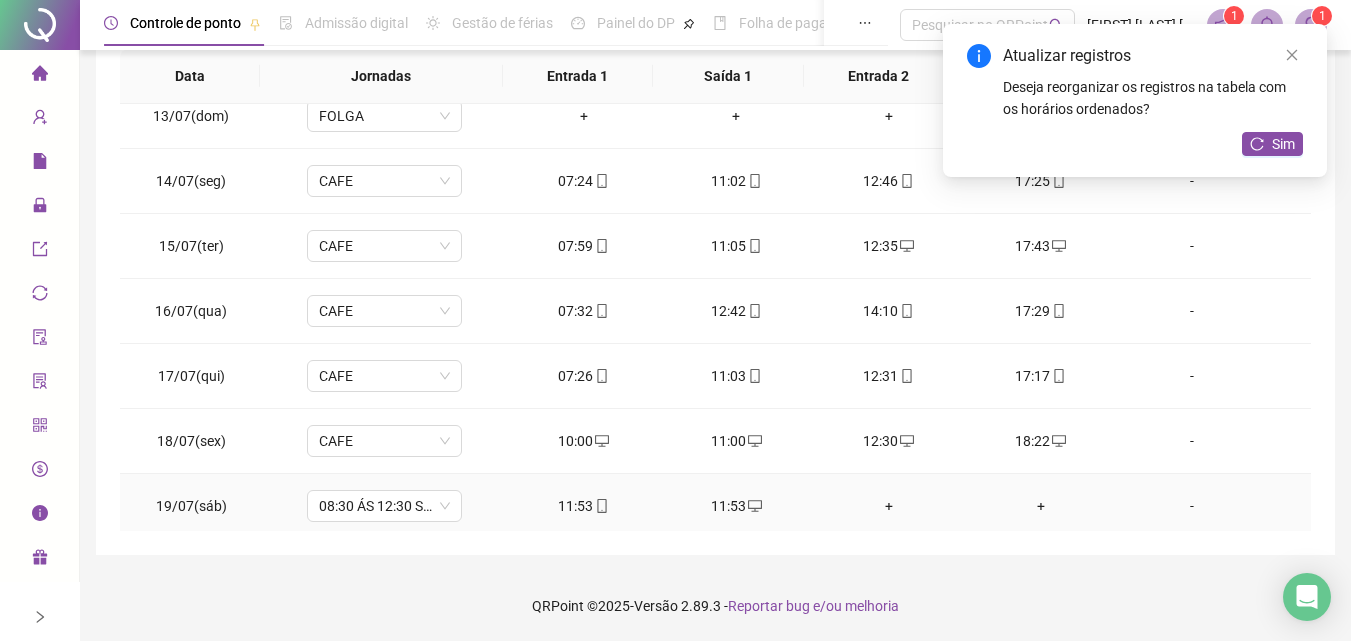 click on "11:53" at bounding box center (584, 506) 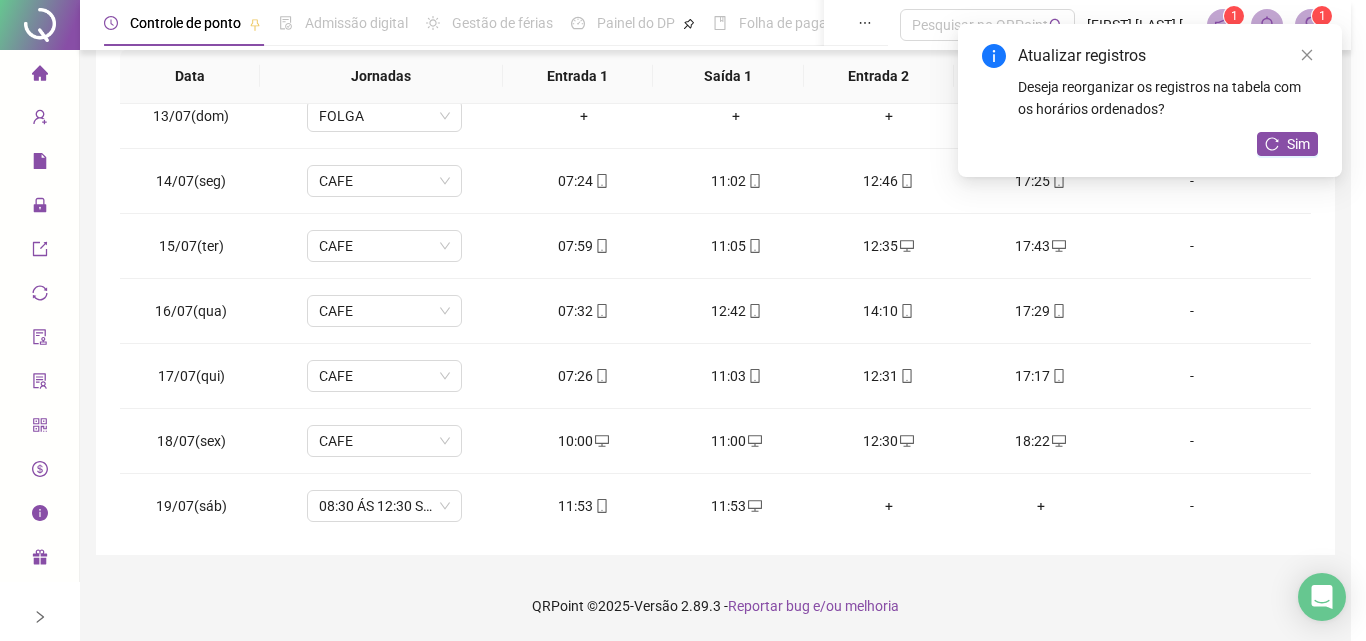 type on "**********" 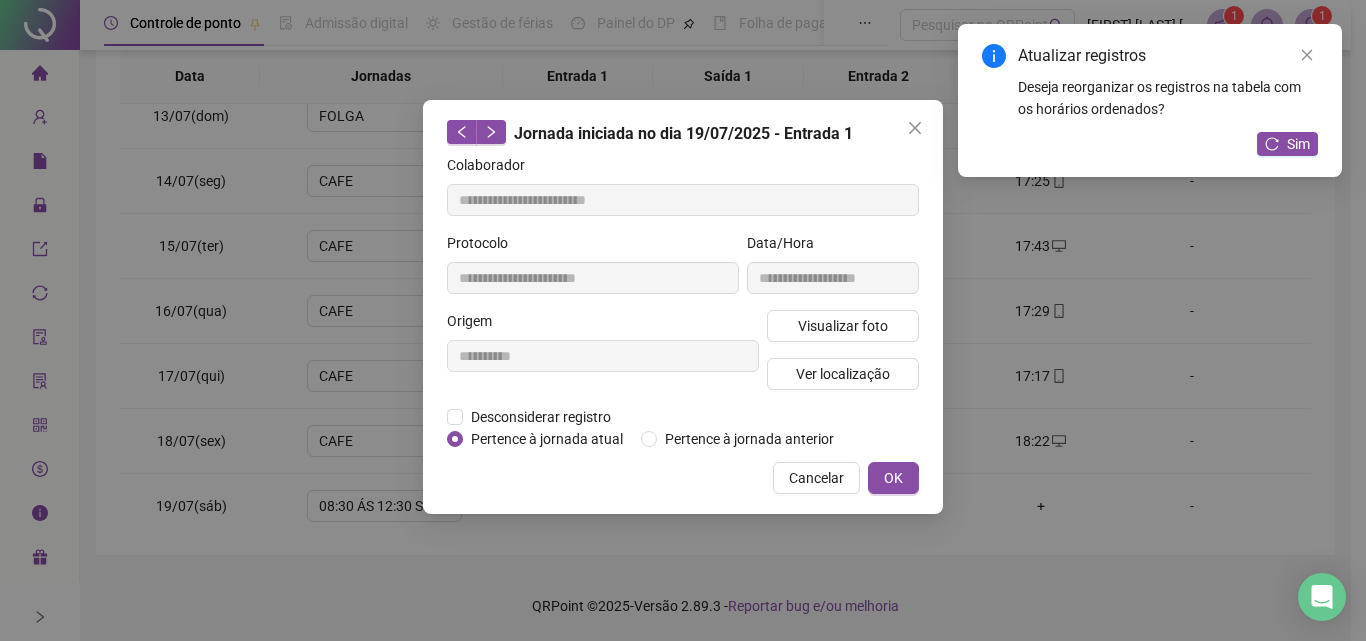 click on "**********" at bounding box center (603, 358) 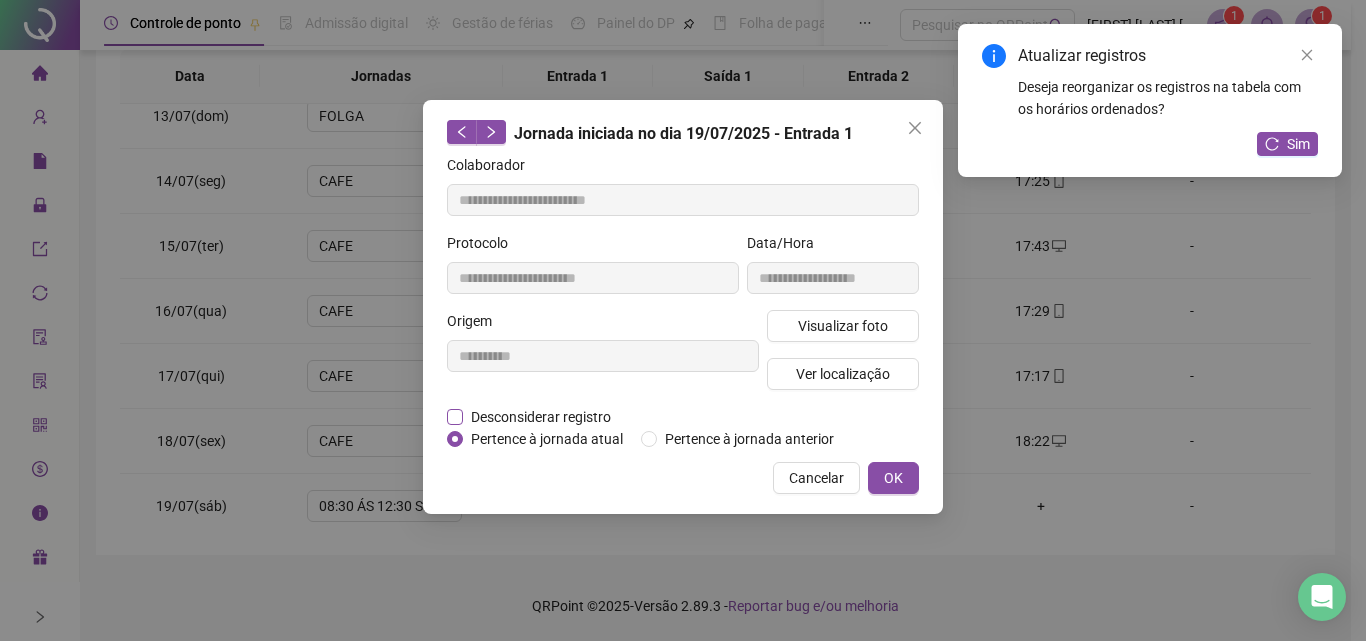 click on "Desconsiderar registro" at bounding box center (541, 417) 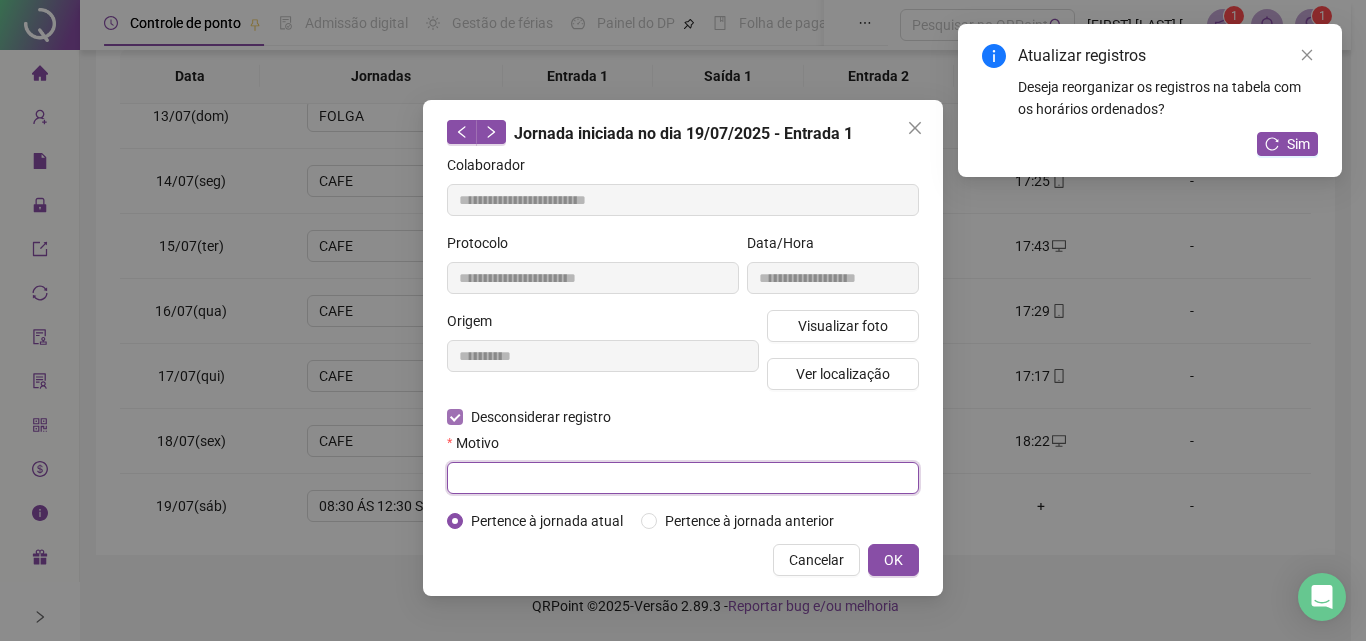 click at bounding box center [683, 478] 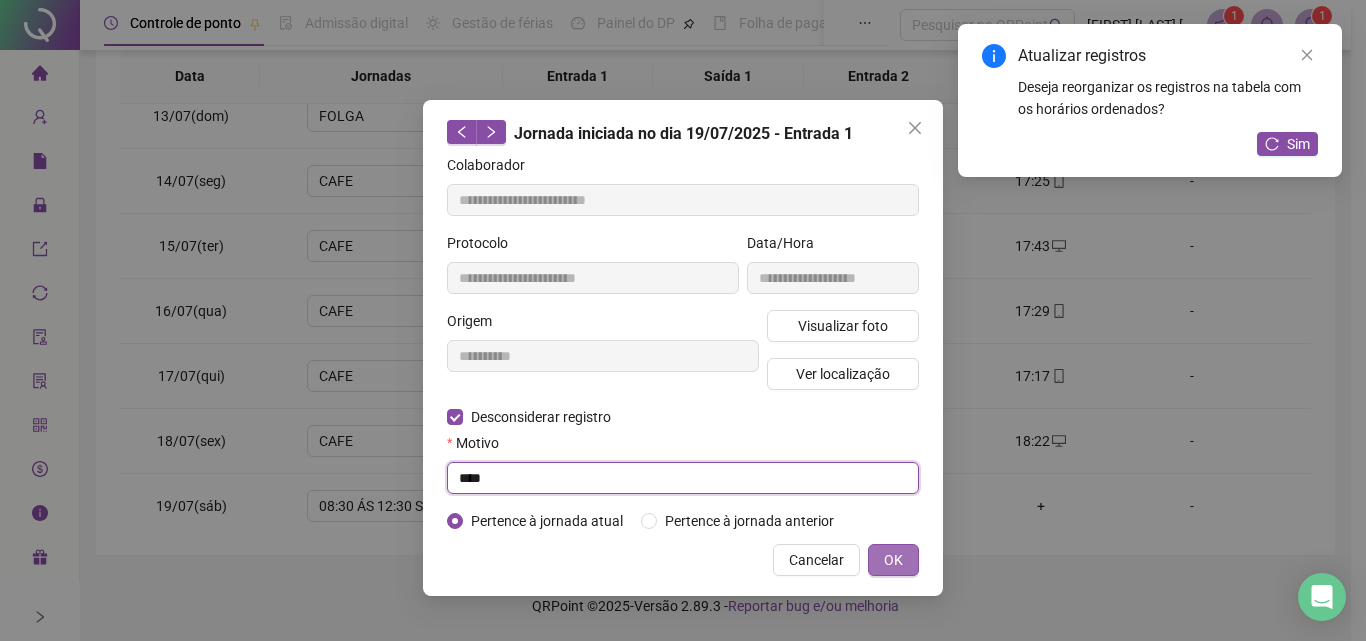 type on "****" 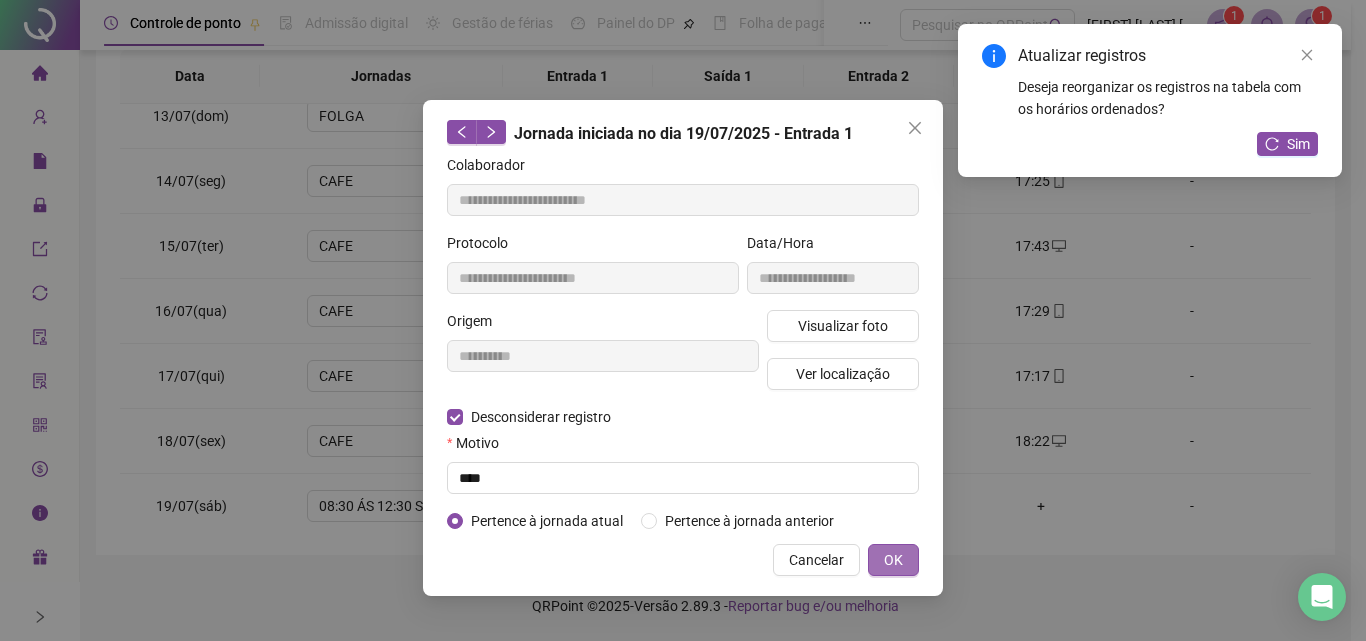 click on "OK" at bounding box center [893, 560] 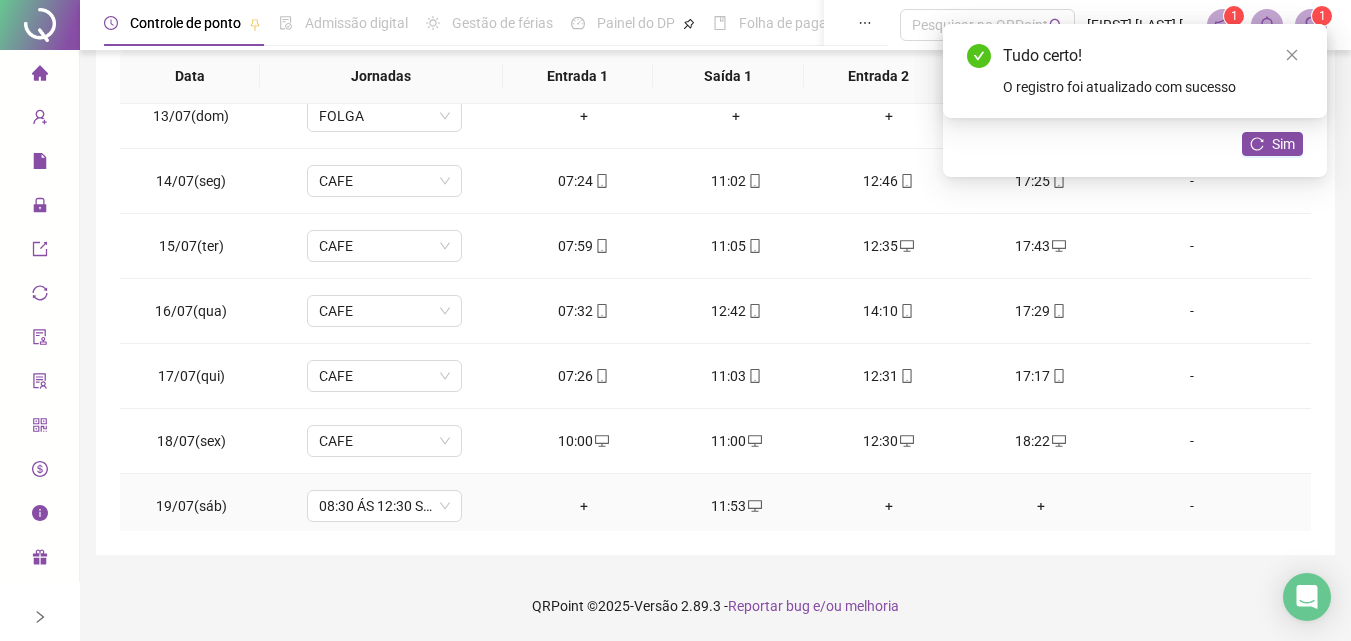 click on "+" at bounding box center (584, 506) 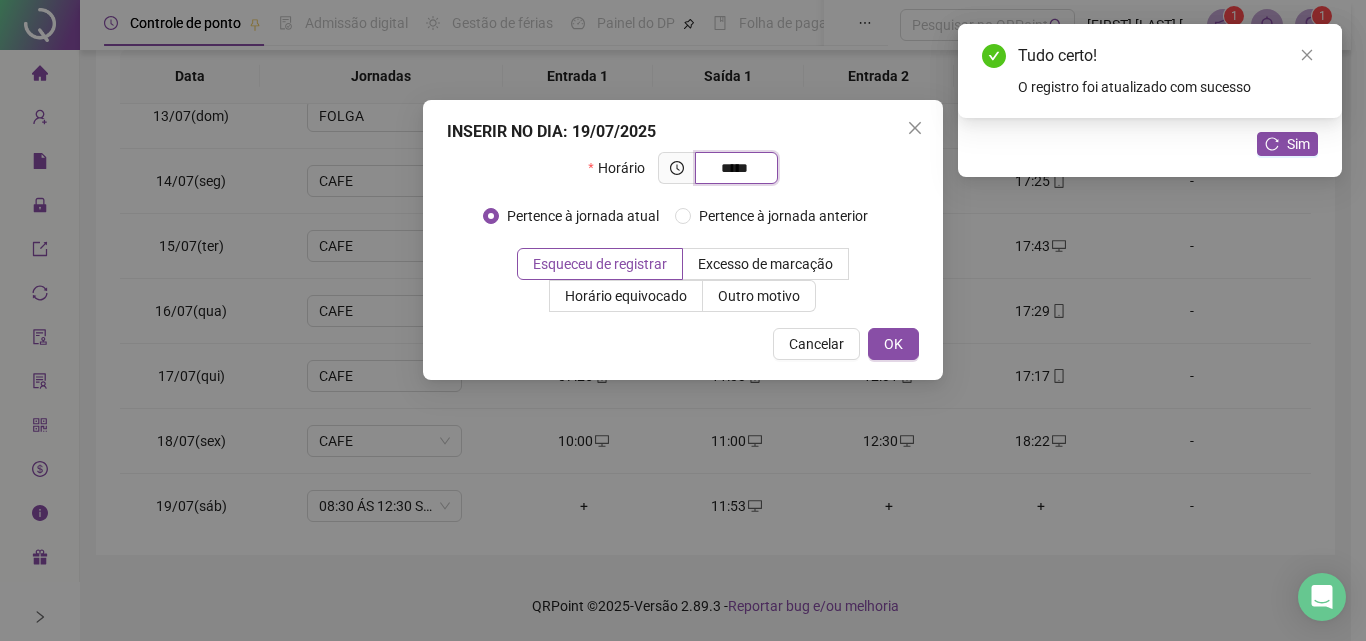 type on "*****" 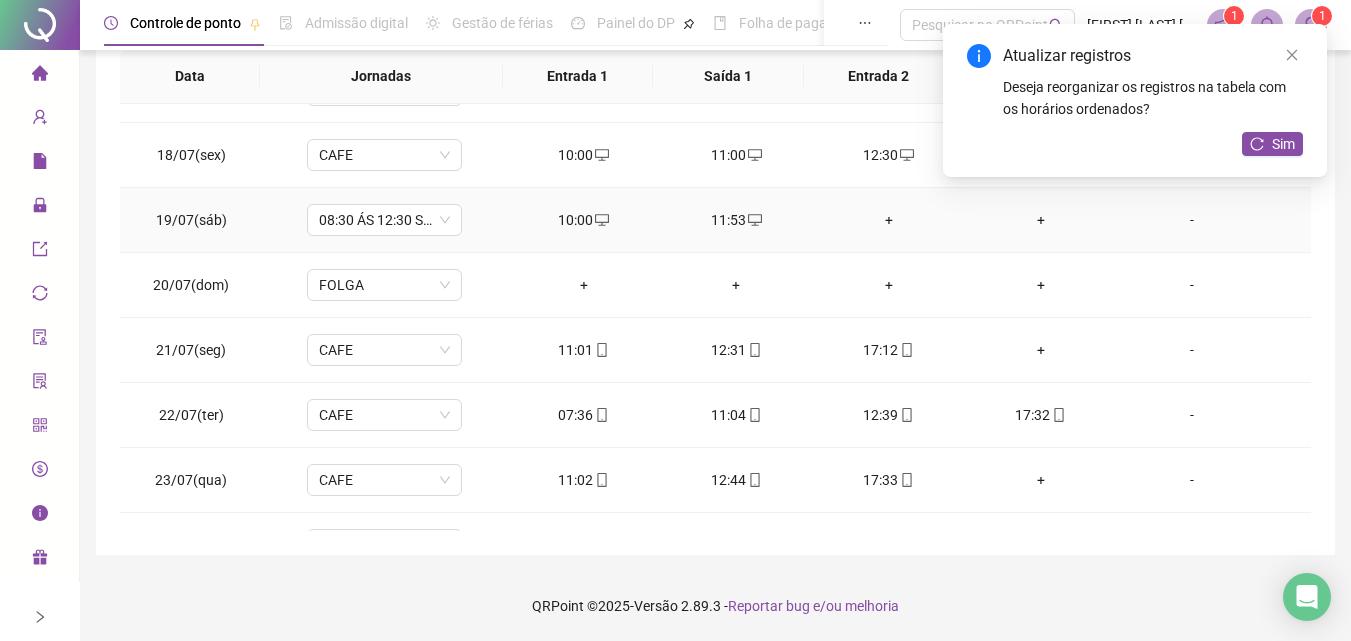 scroll, scrollTop: 1100, scrollLeft: 0, axis: vertical 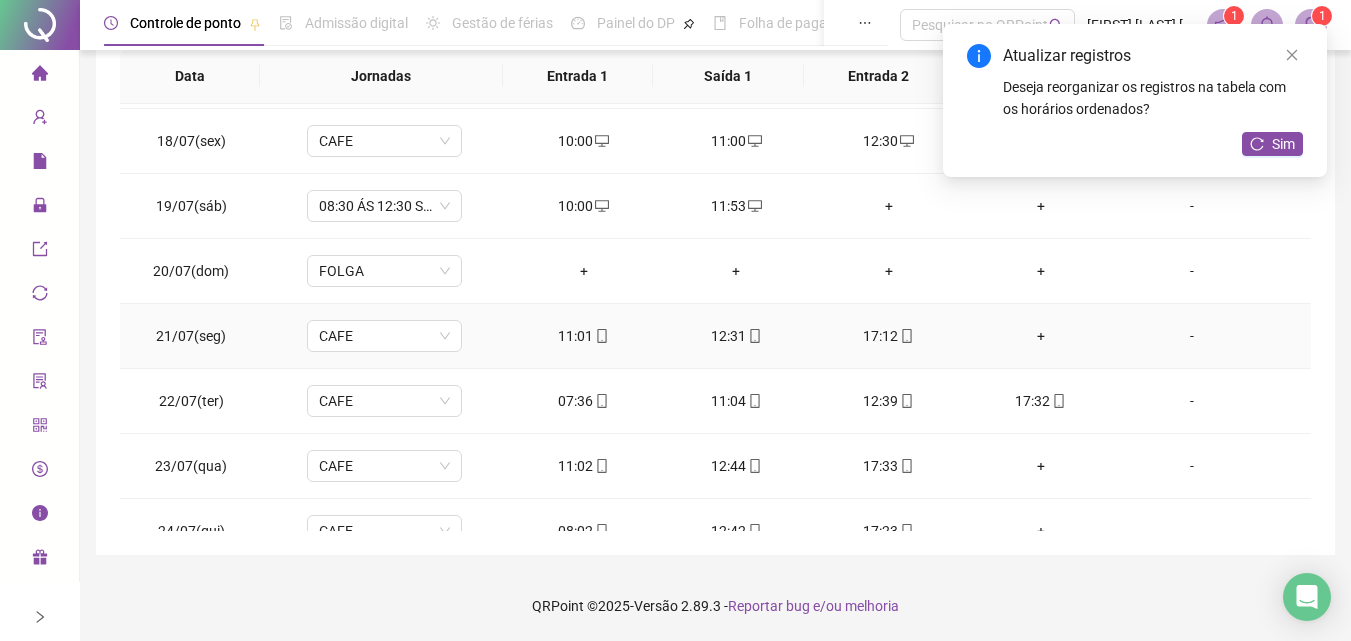click on "+" at bounding box center [1041, 336] 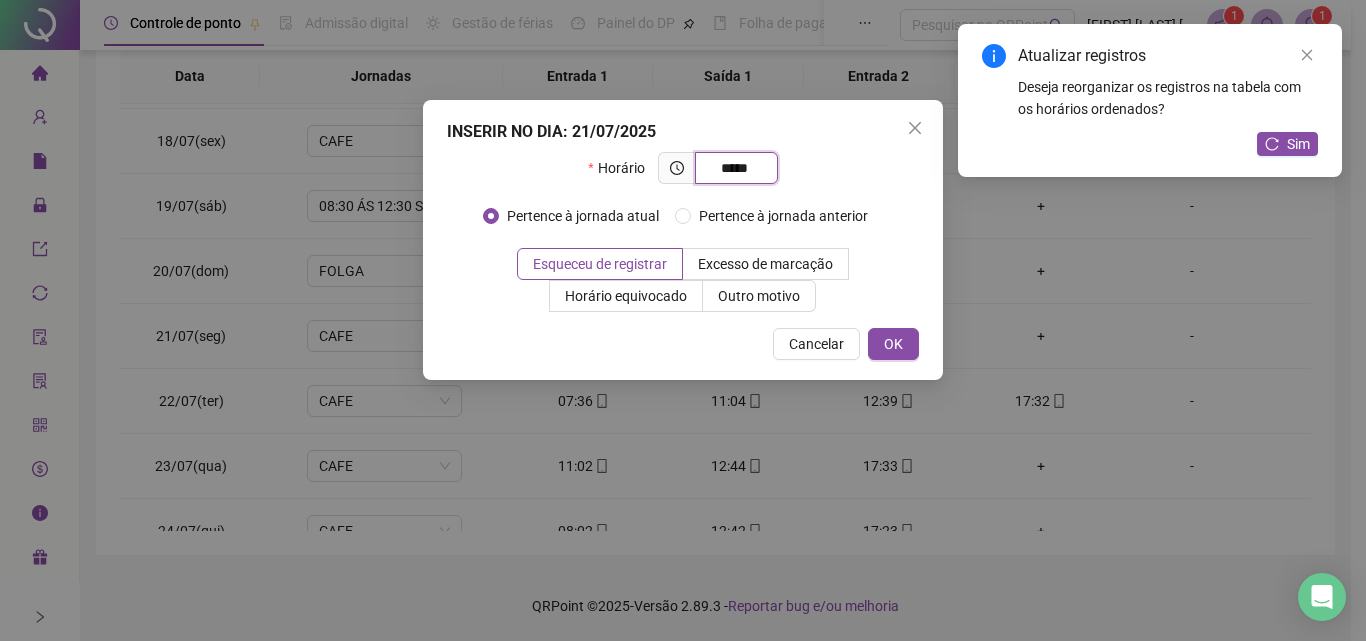 type on "*****" 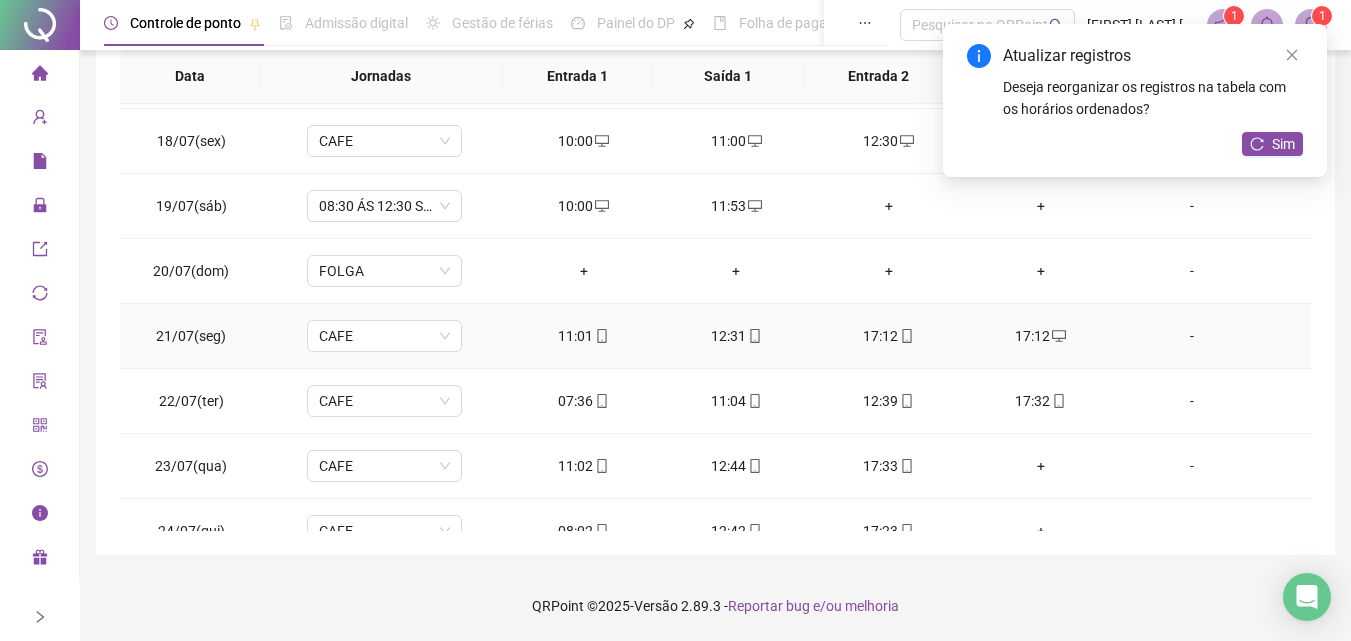 click on "17:12" at bounding box center (888, 336) 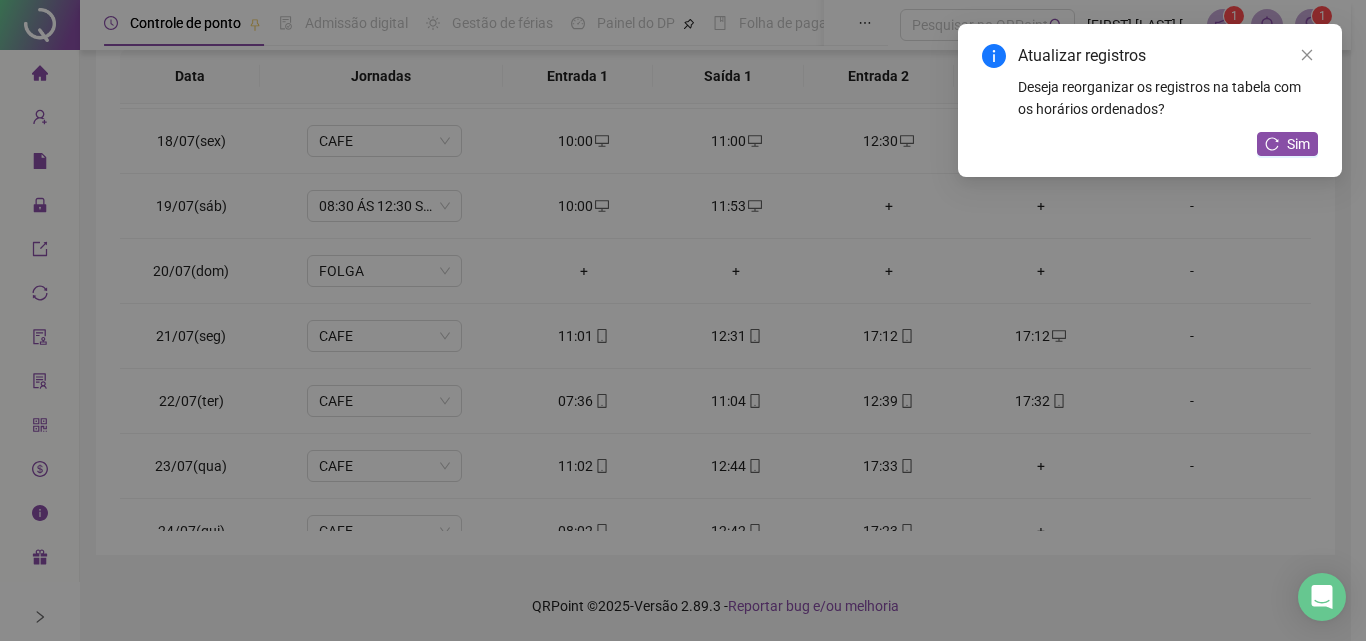 type on "**********" 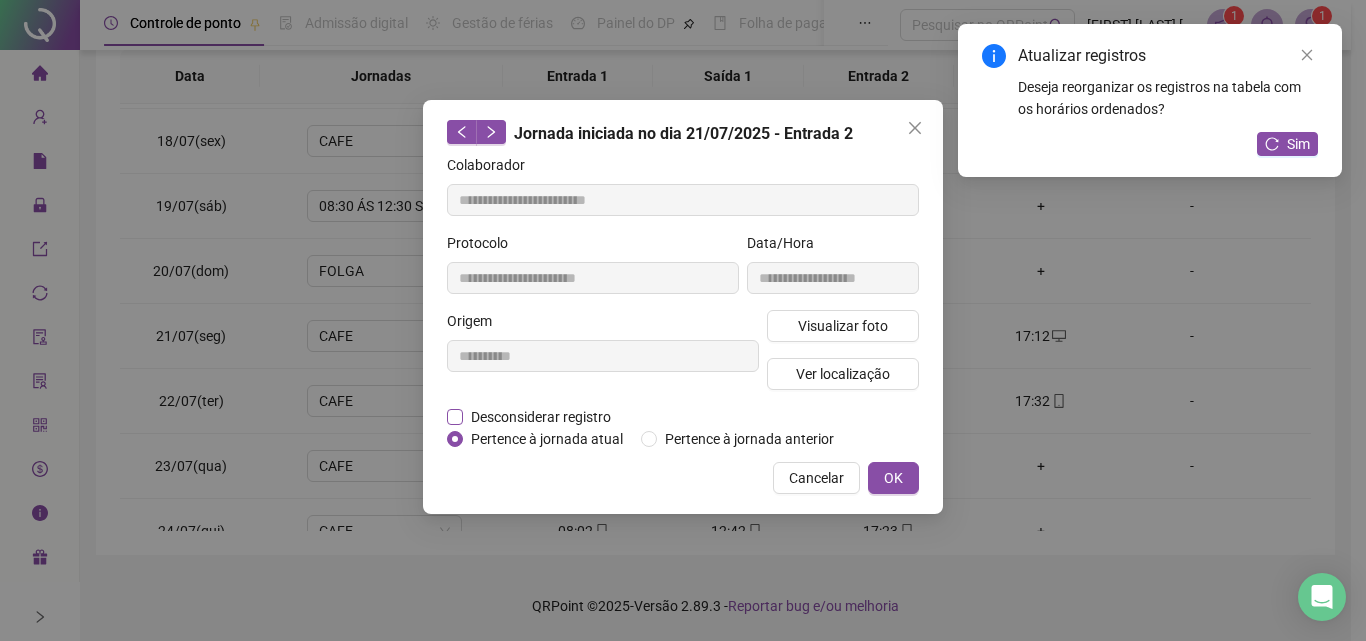 click on "Desconsiderar registro" at bounding box center [541, 417] 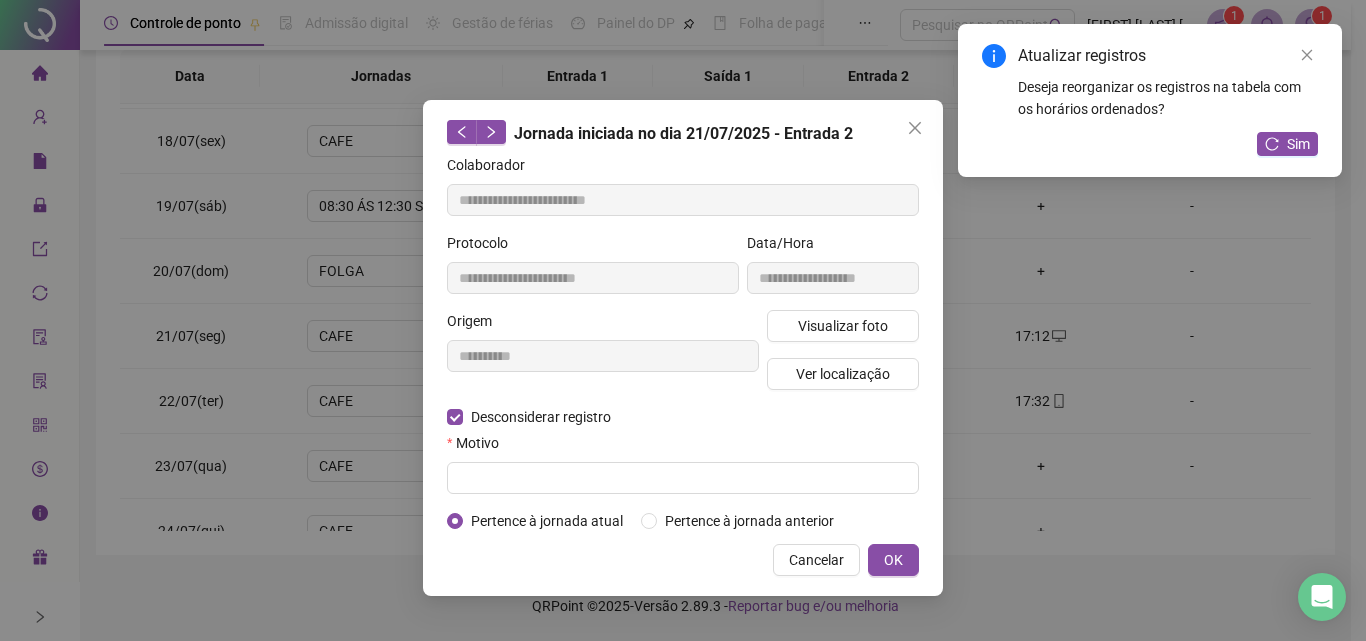 click on "Motivo" at bounding box center (683, 447) 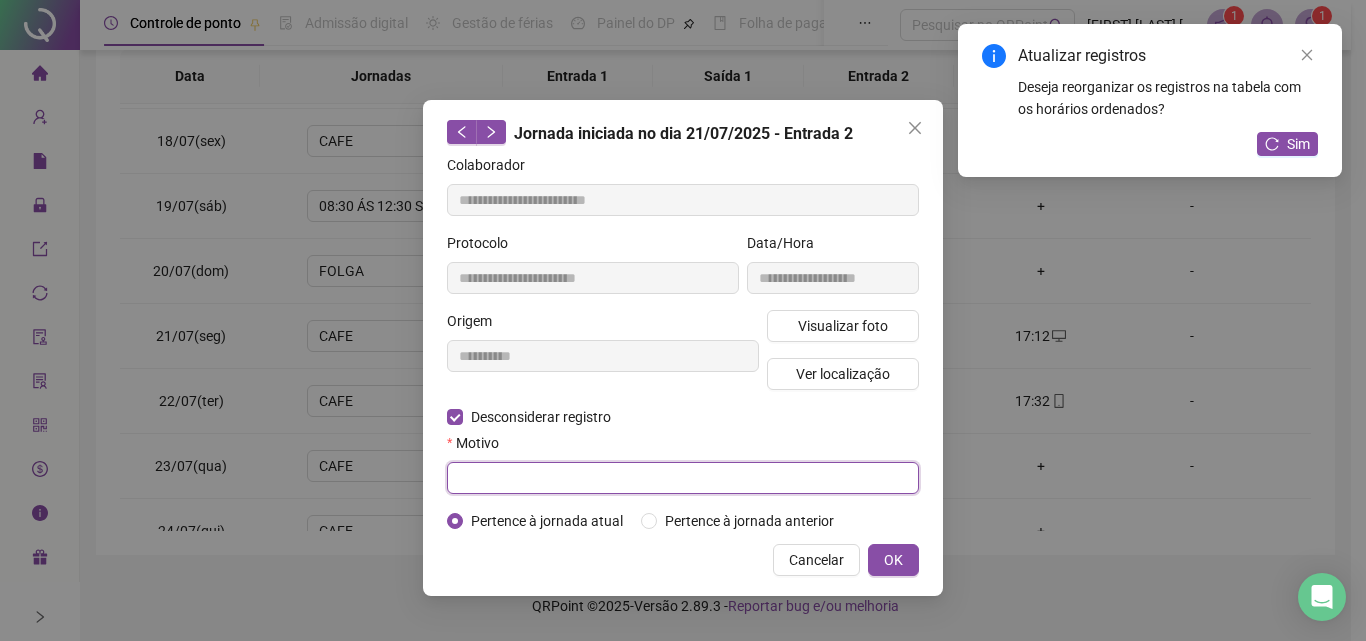 click at bounding box center [683, 478] 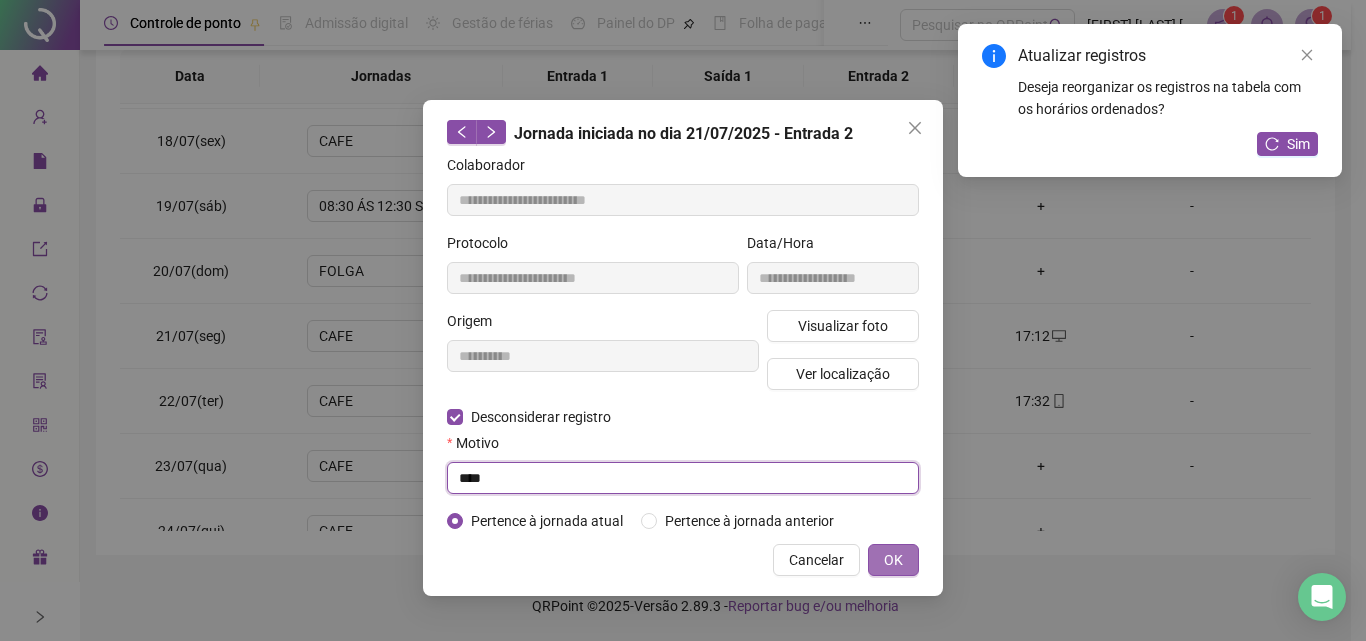 type on "****" 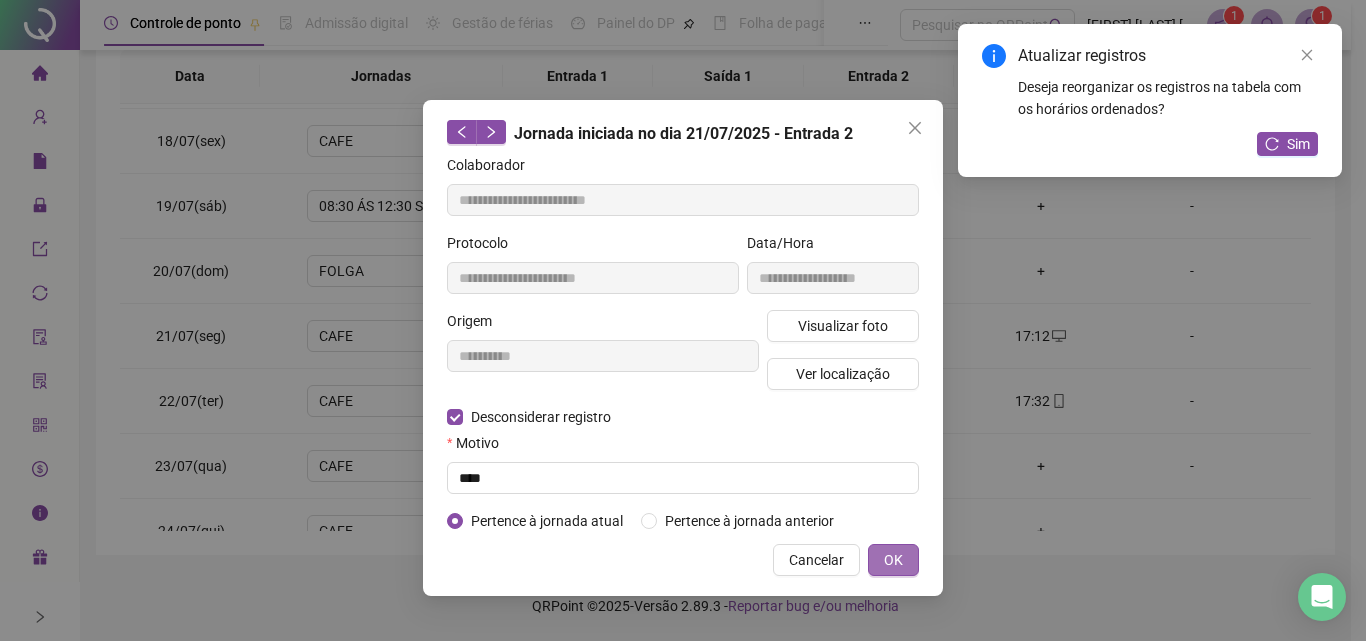 click on "OK" at bounding box center (893, 560) 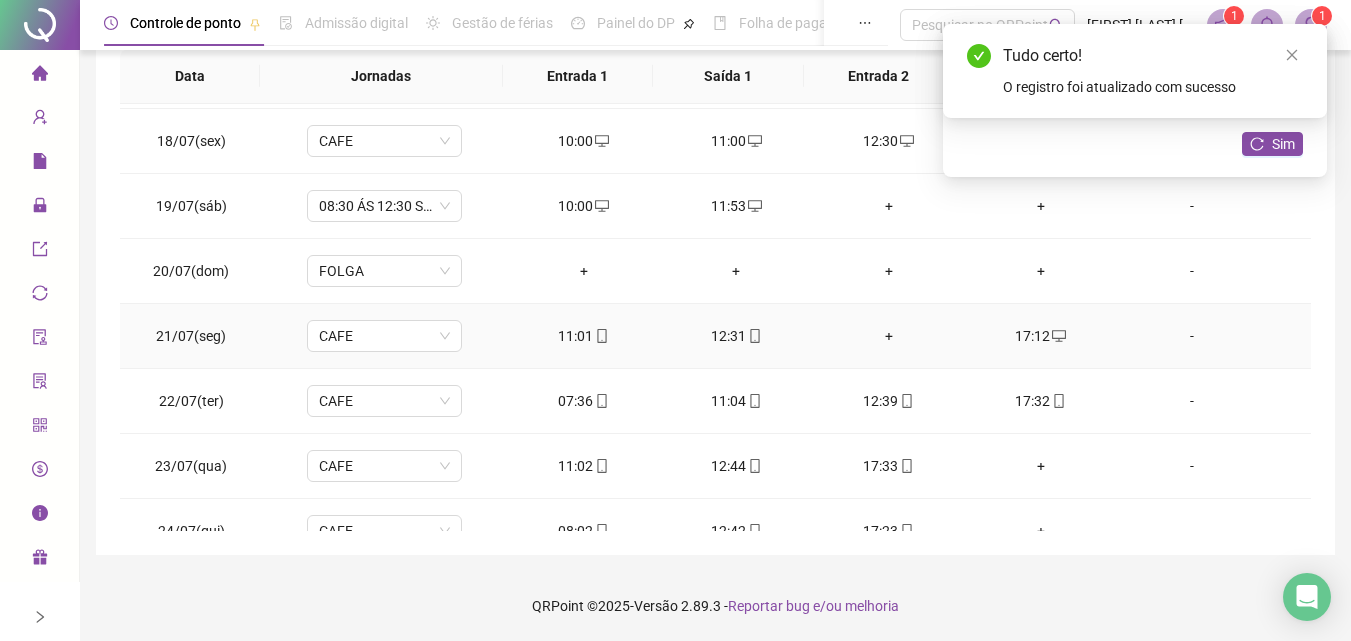 click on "+" at bounding box center [888, 336] 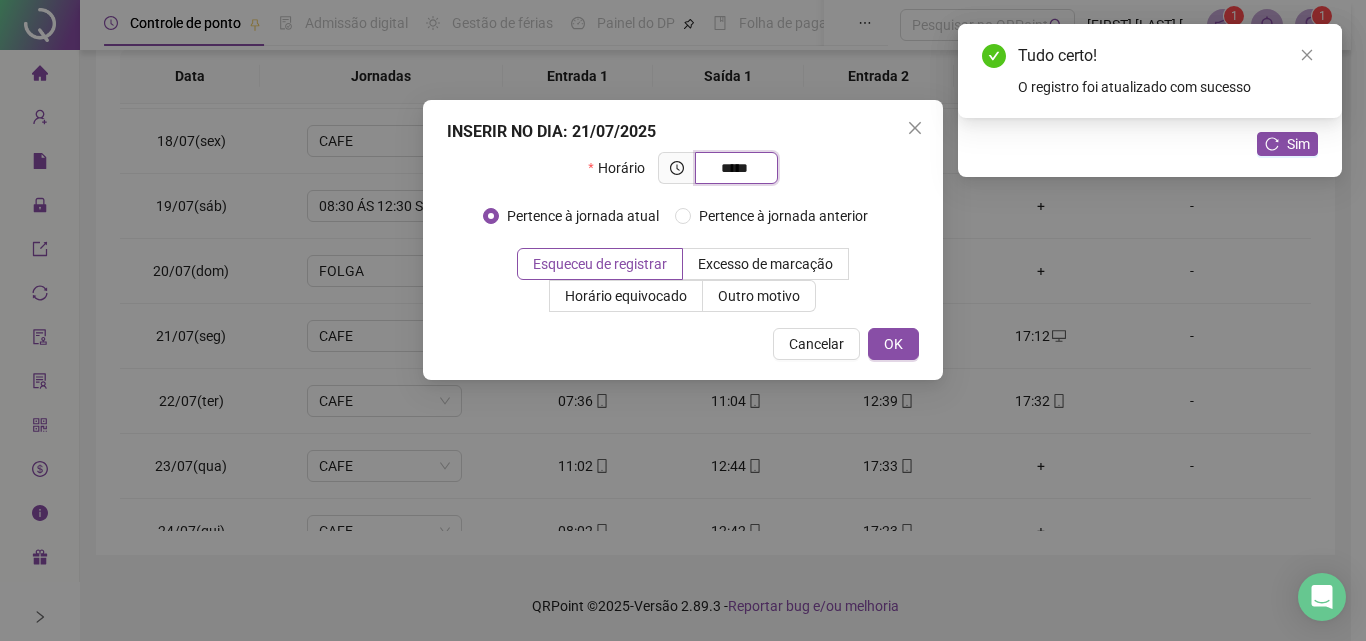 type on "*****" 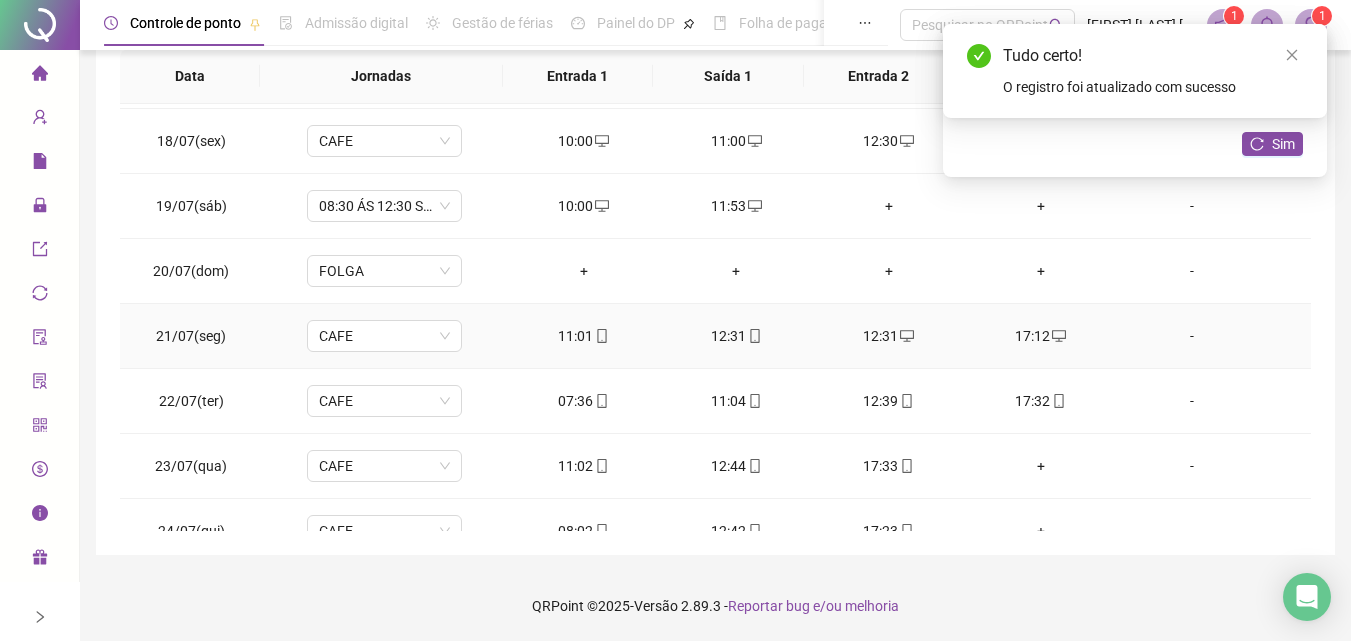 click on "12:31" at bounding box center (736, 336) 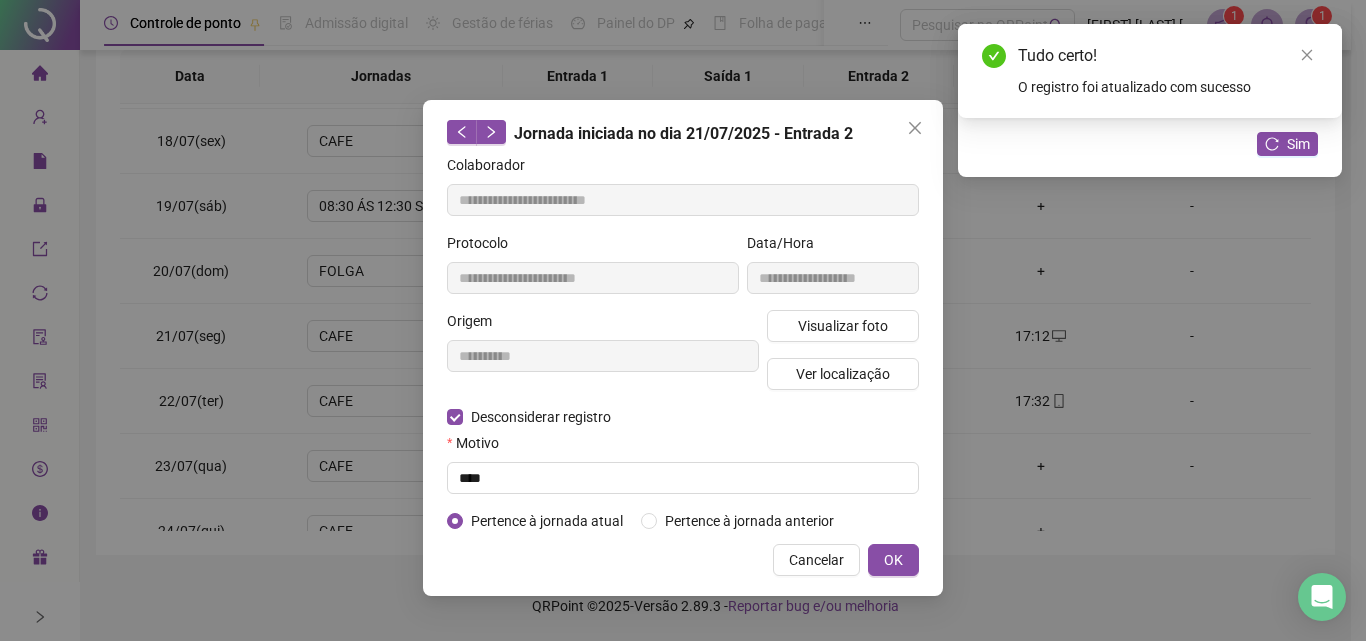 type on "**********" 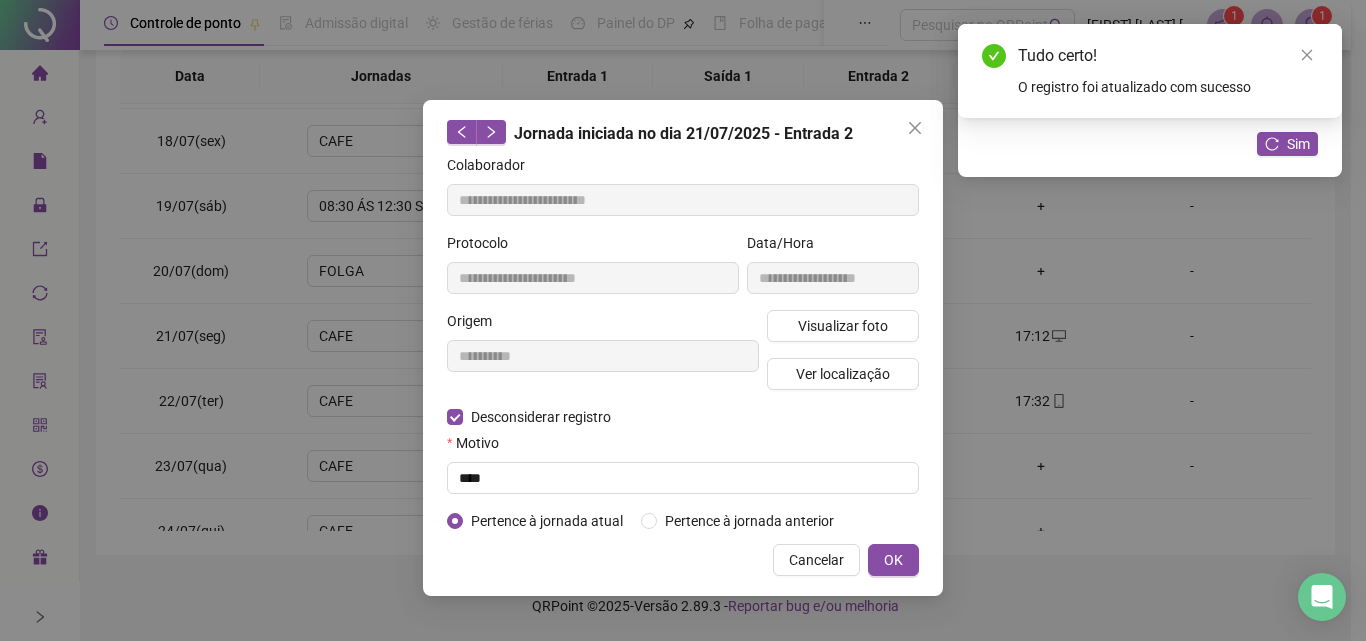 type on "**********" 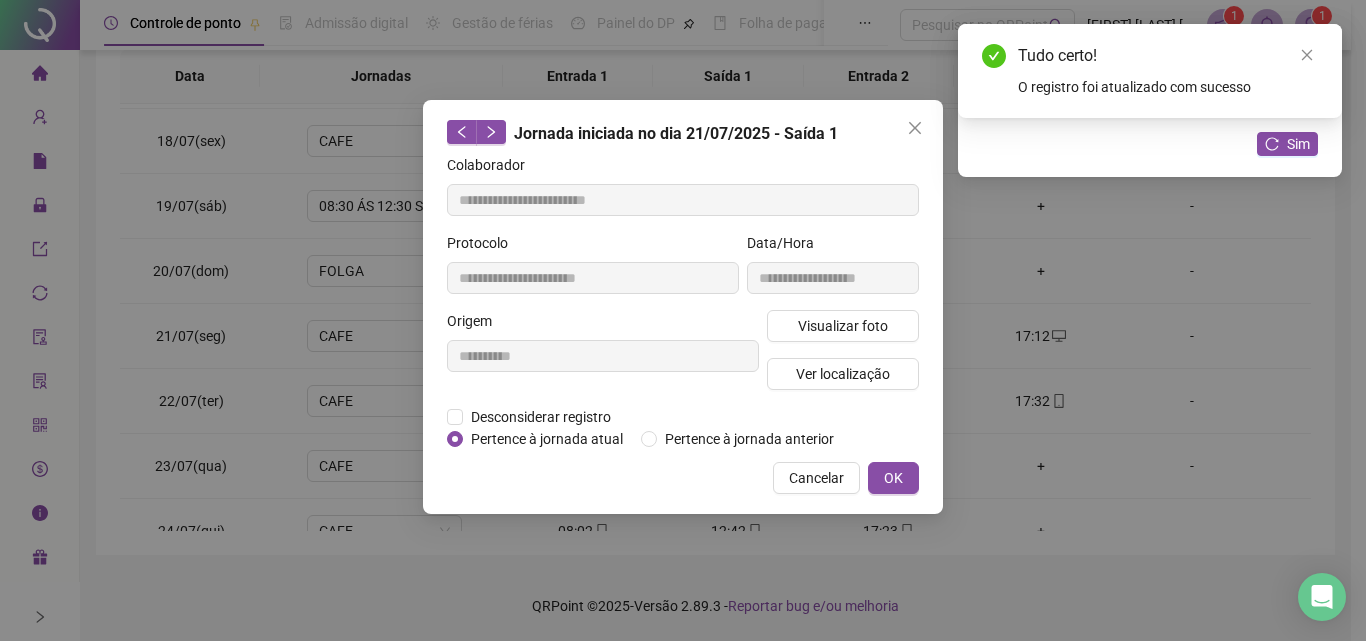 click on "Pertence à jornada atual" at bounding box center (547, 439) 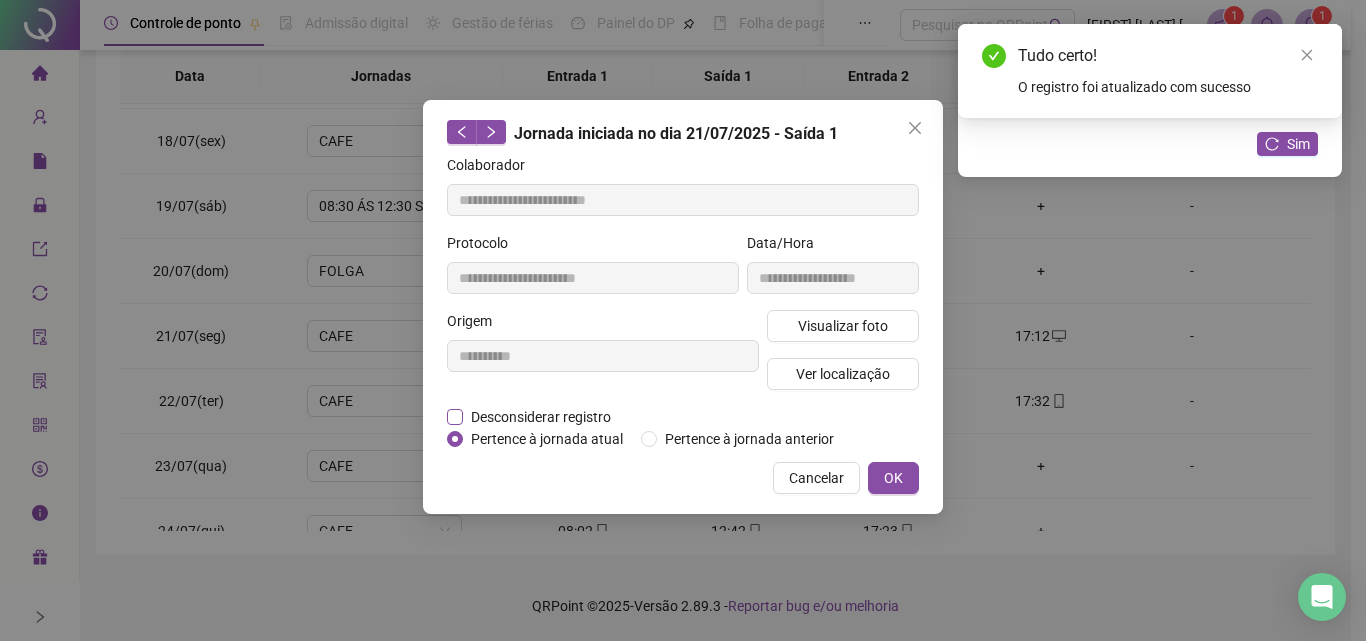 click on "Desconsiderar registro" at bounding box center (541, 417) 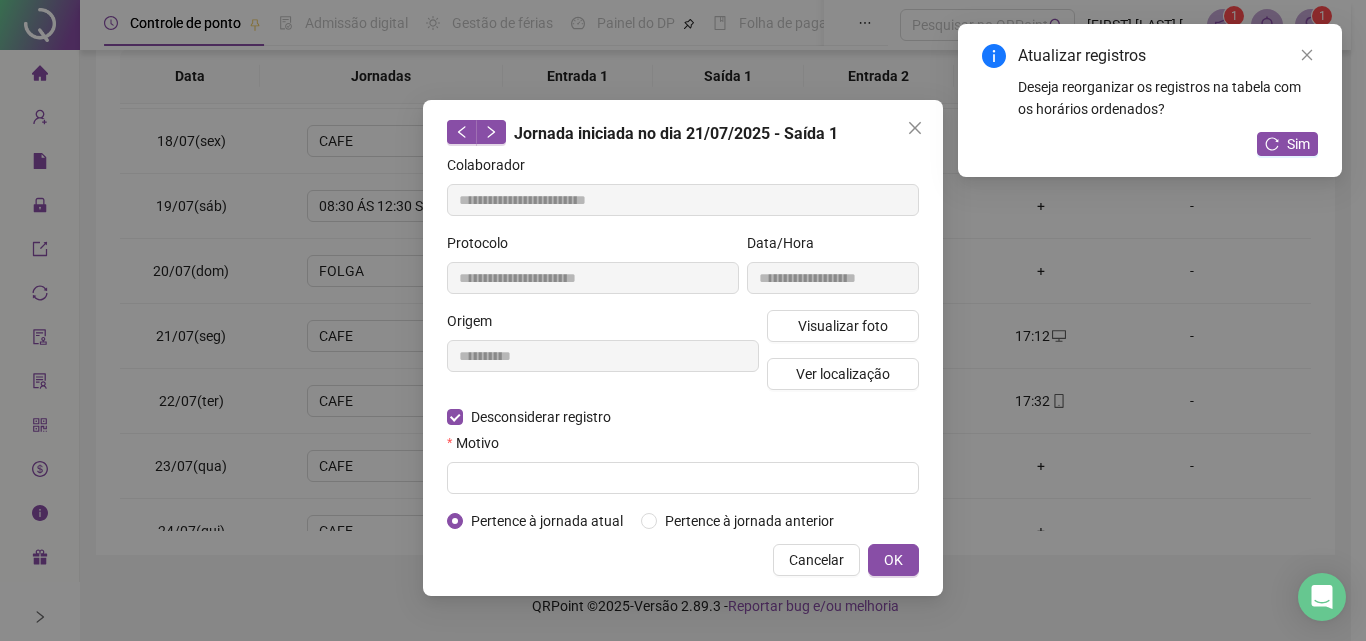 click on "**********" at bounding box center (683, 343) 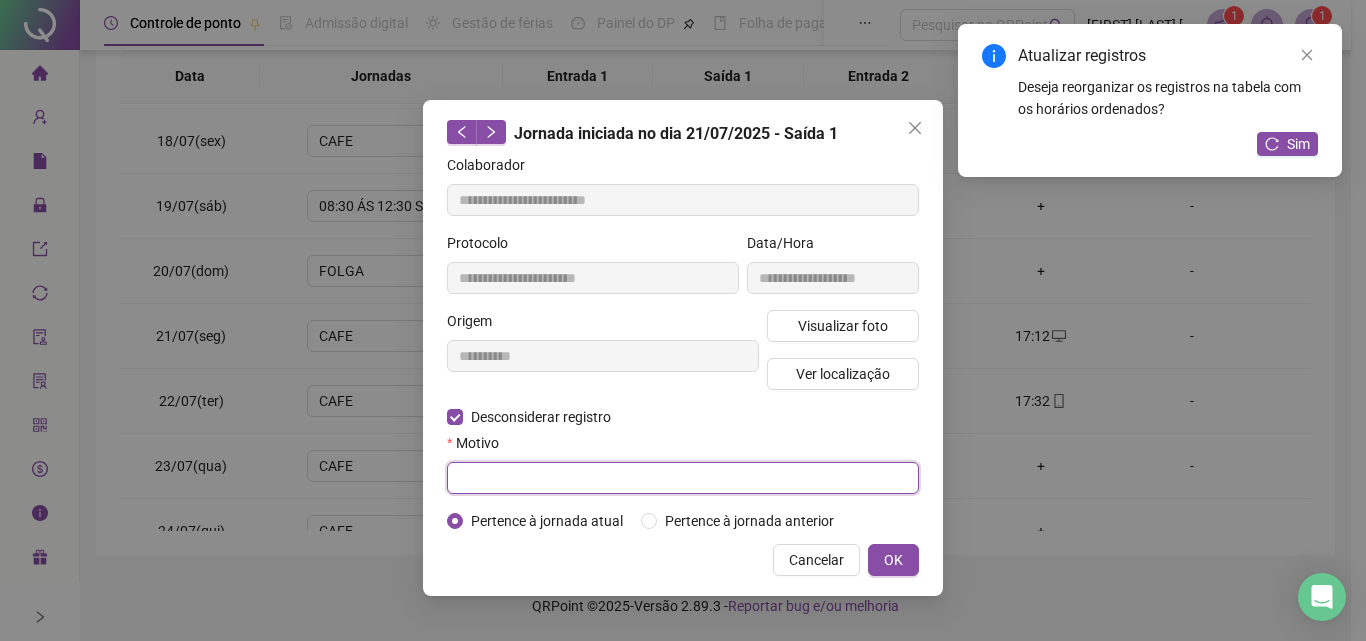click at bounding box center (683, 478) 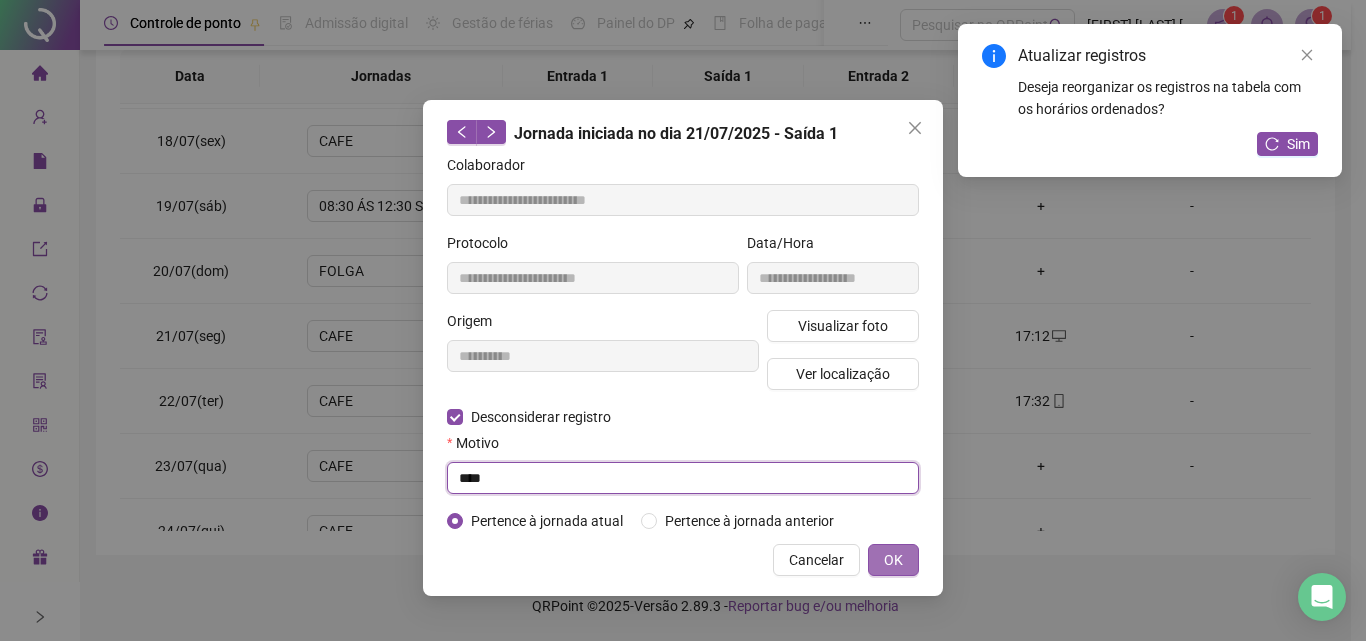 type on "****" 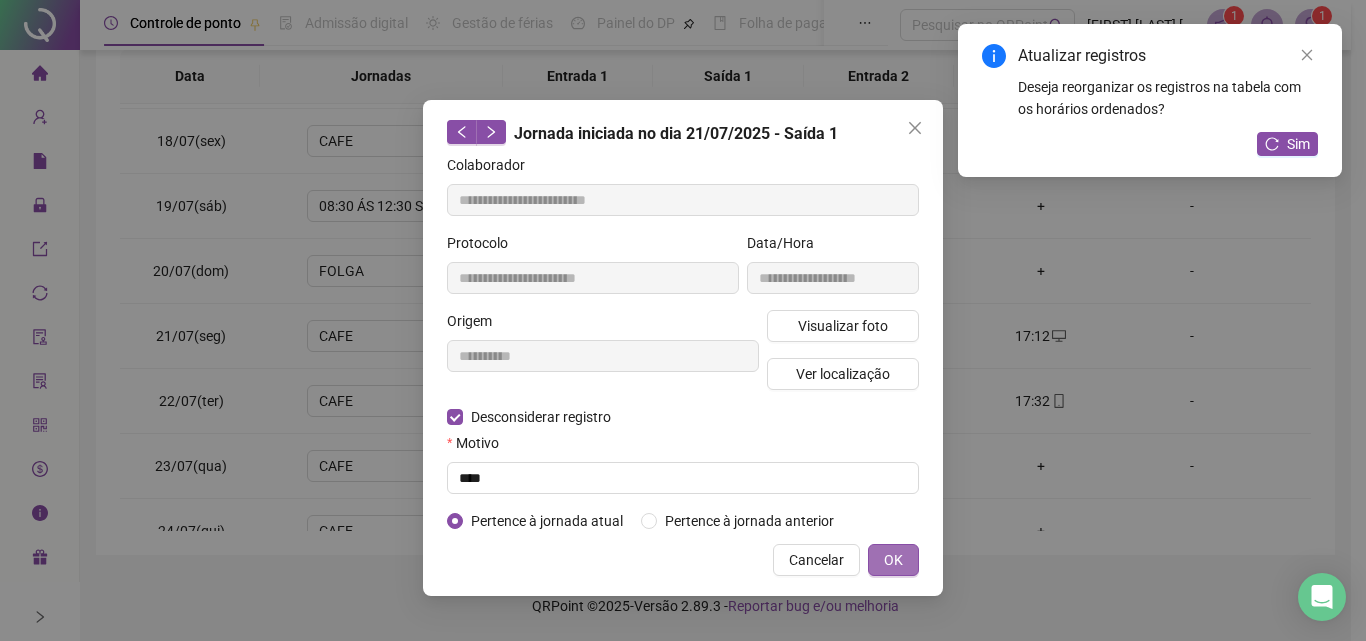click on "OK" at bounding box center (893, 560) 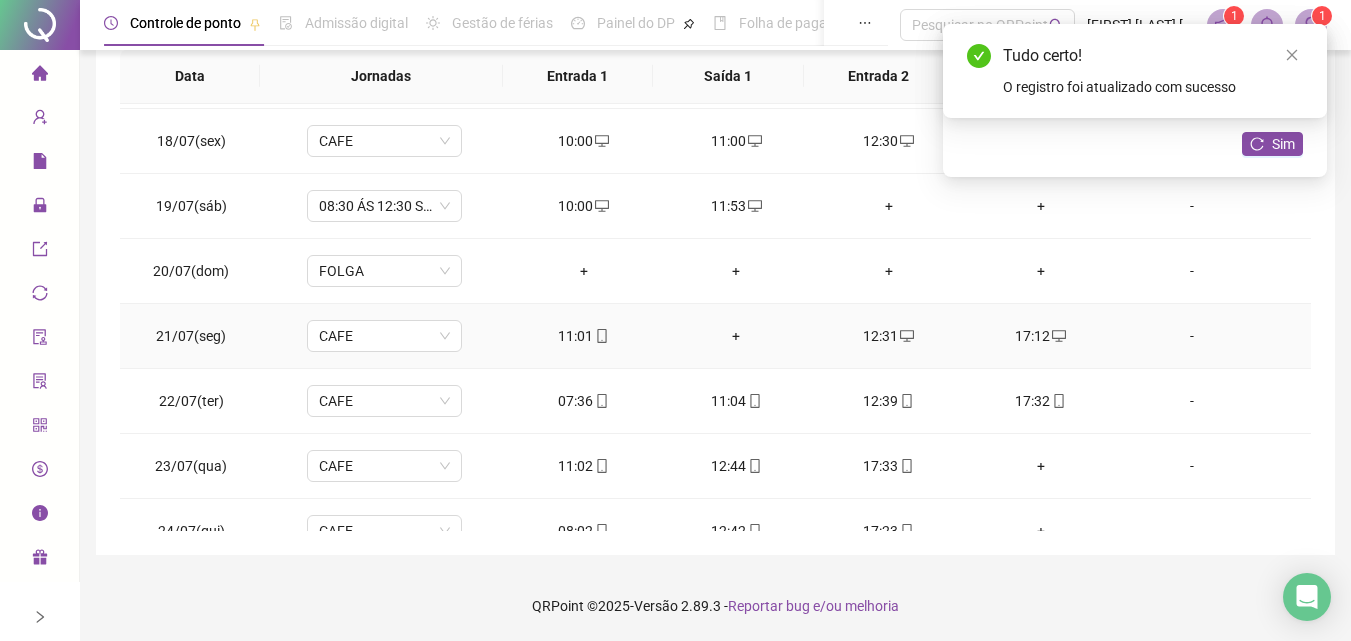 click on "+" at bounding box center [736, 336] 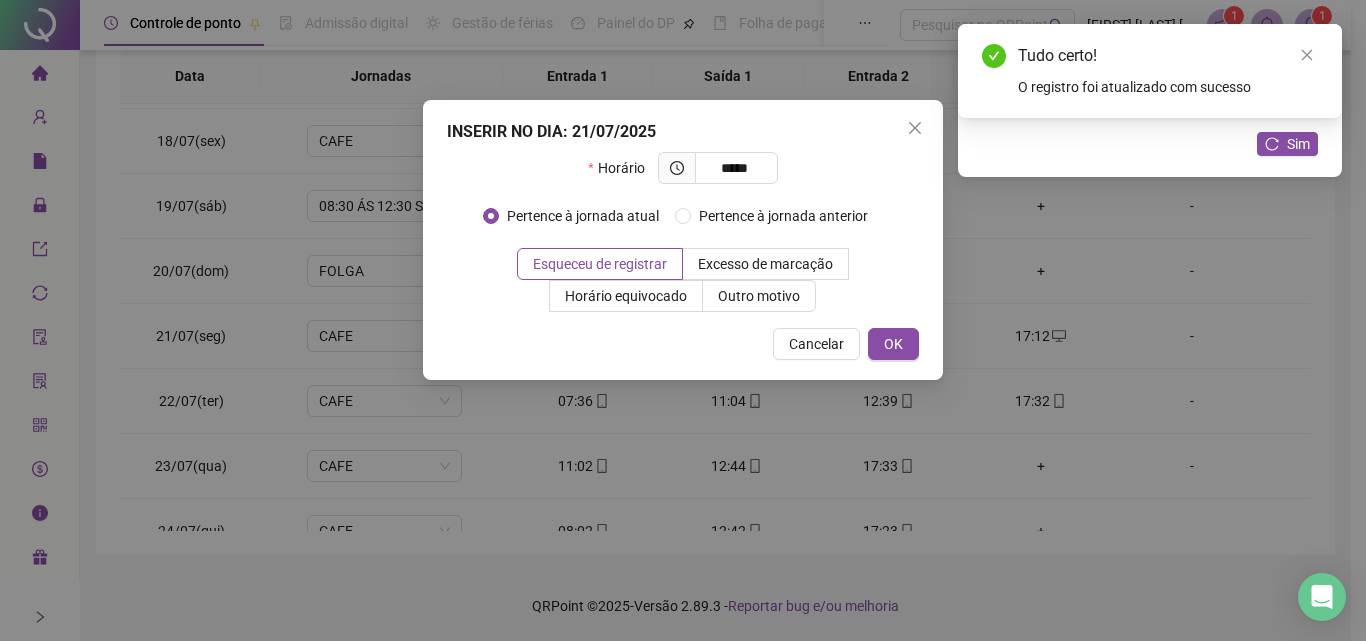 type on "*****" 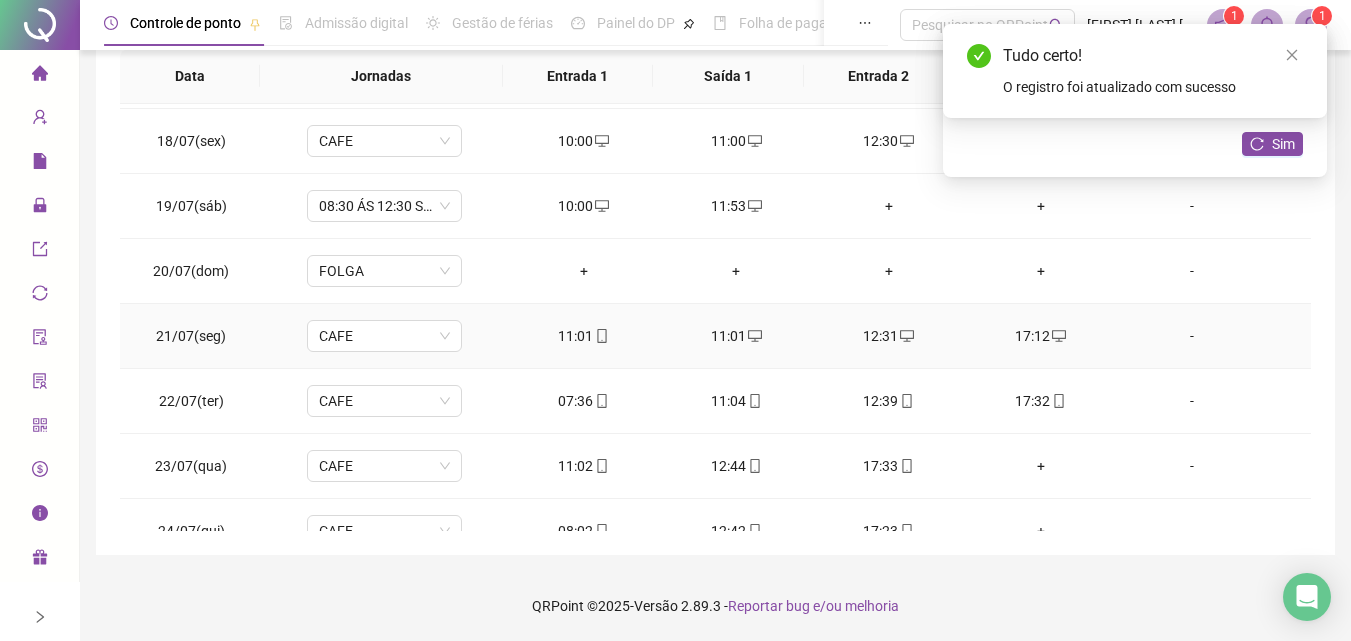 click on "11:01" at bounding box center [584, 336] 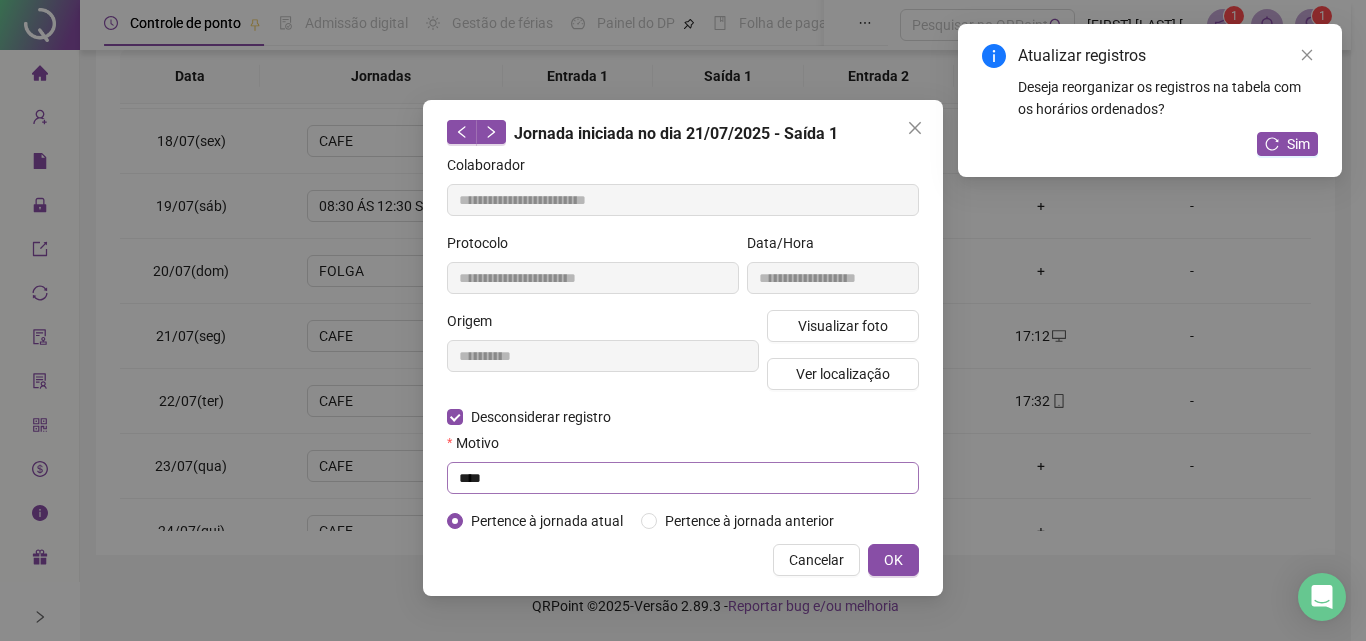 type on "**********" 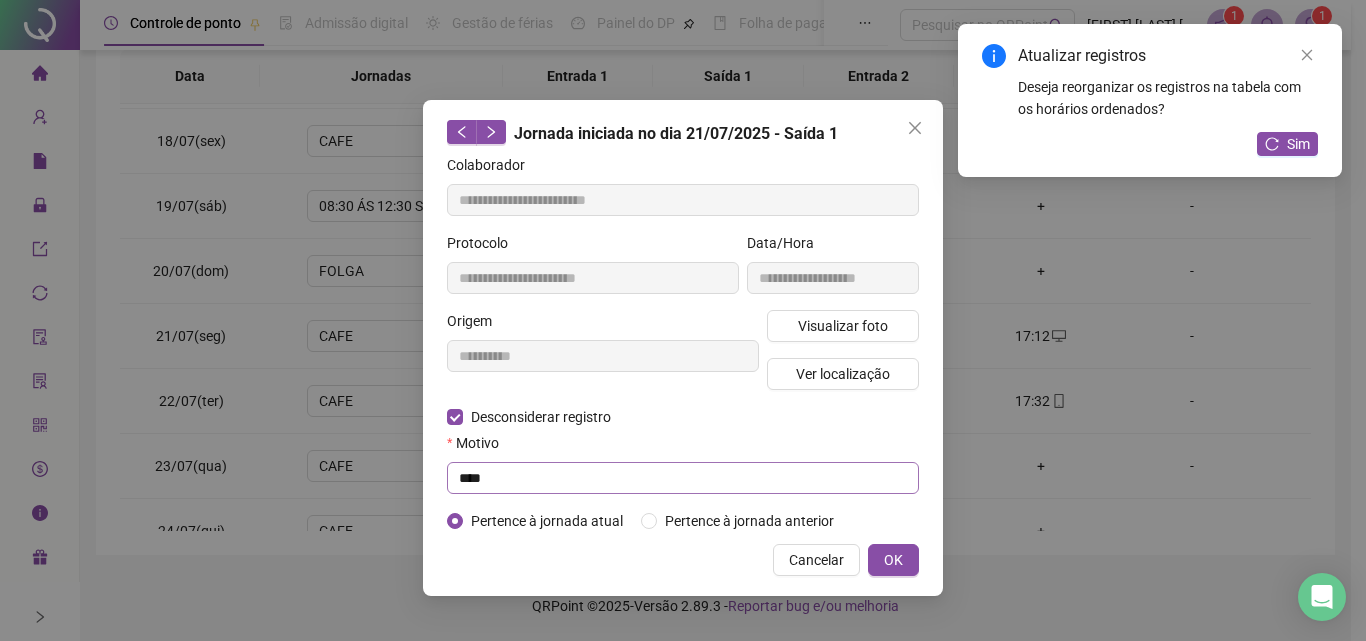 type on "**********" 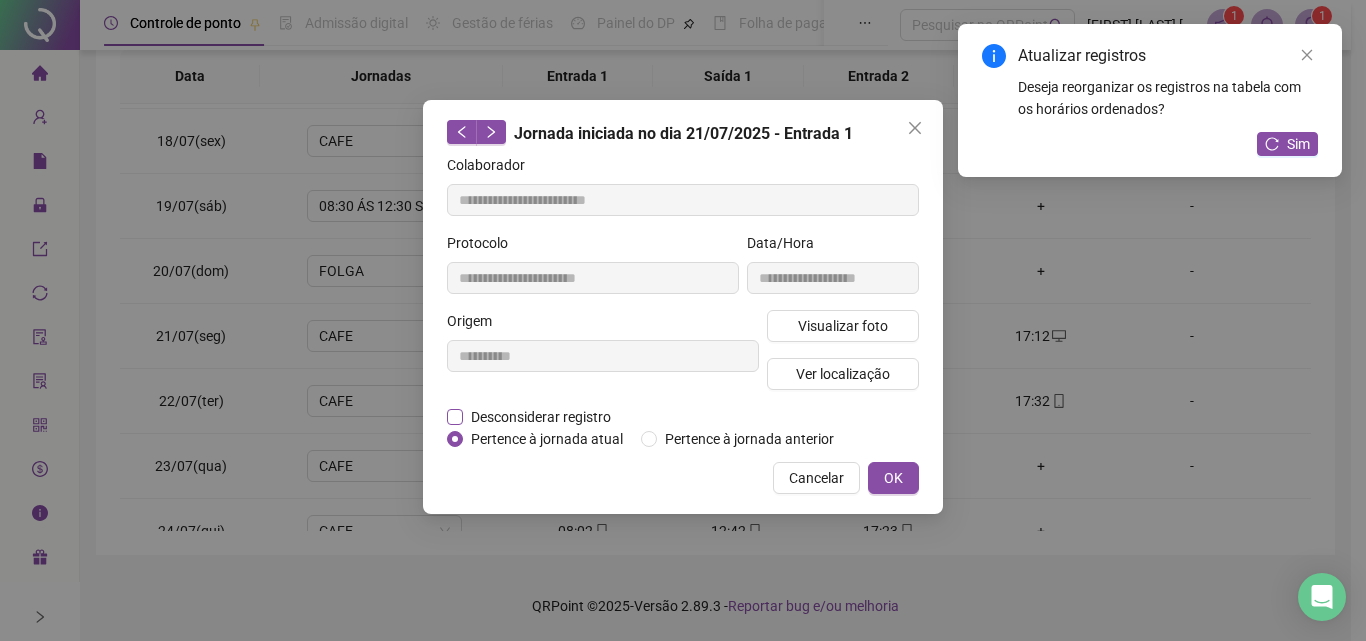 click on "Desconsiderar registro" at bounding box center [541, 417] 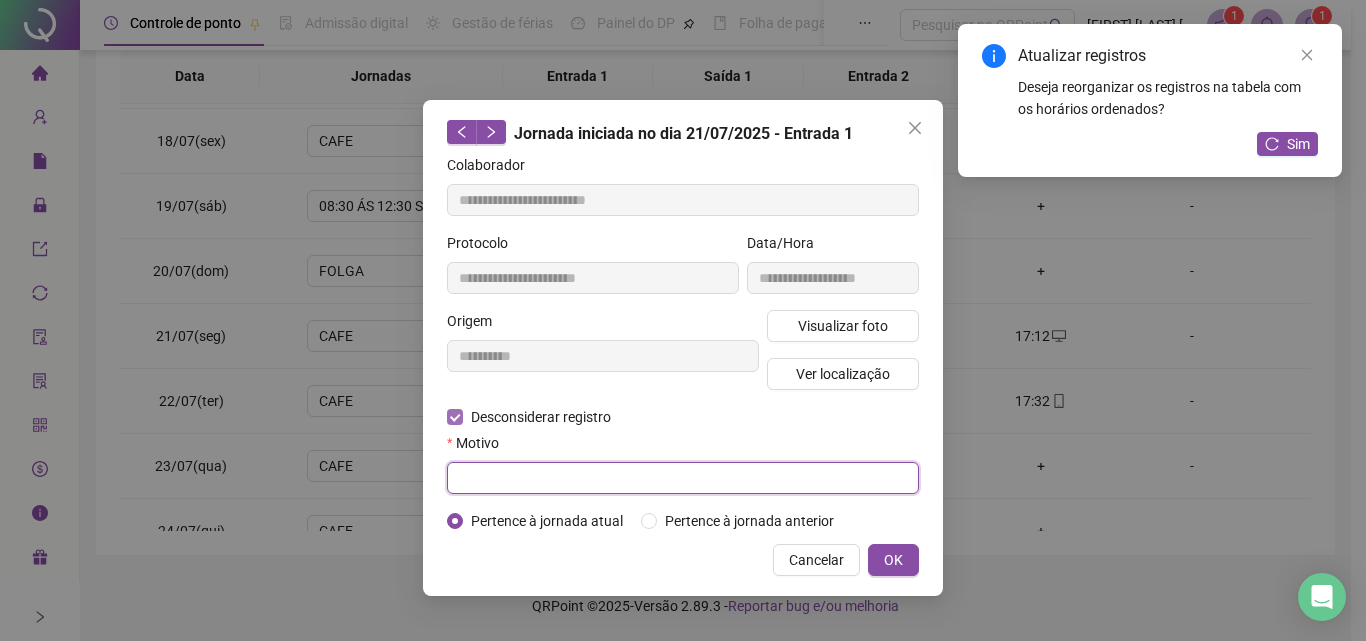click at bounding box center (683, 478) 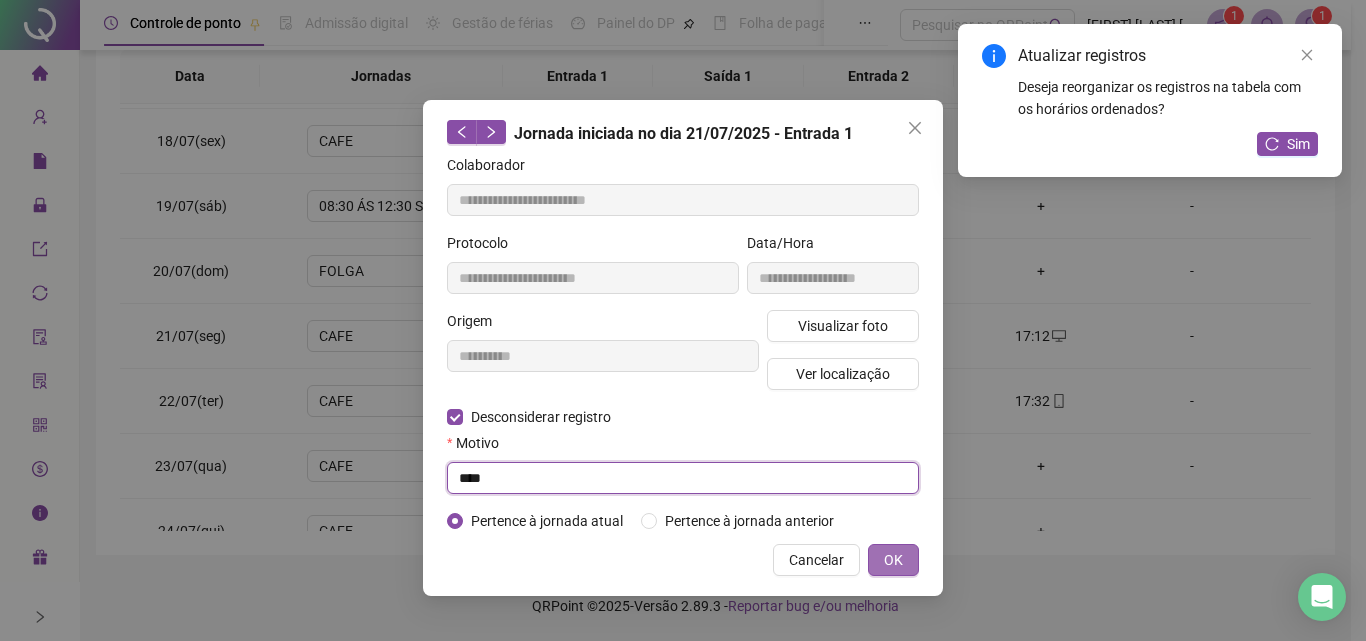 type on "****" 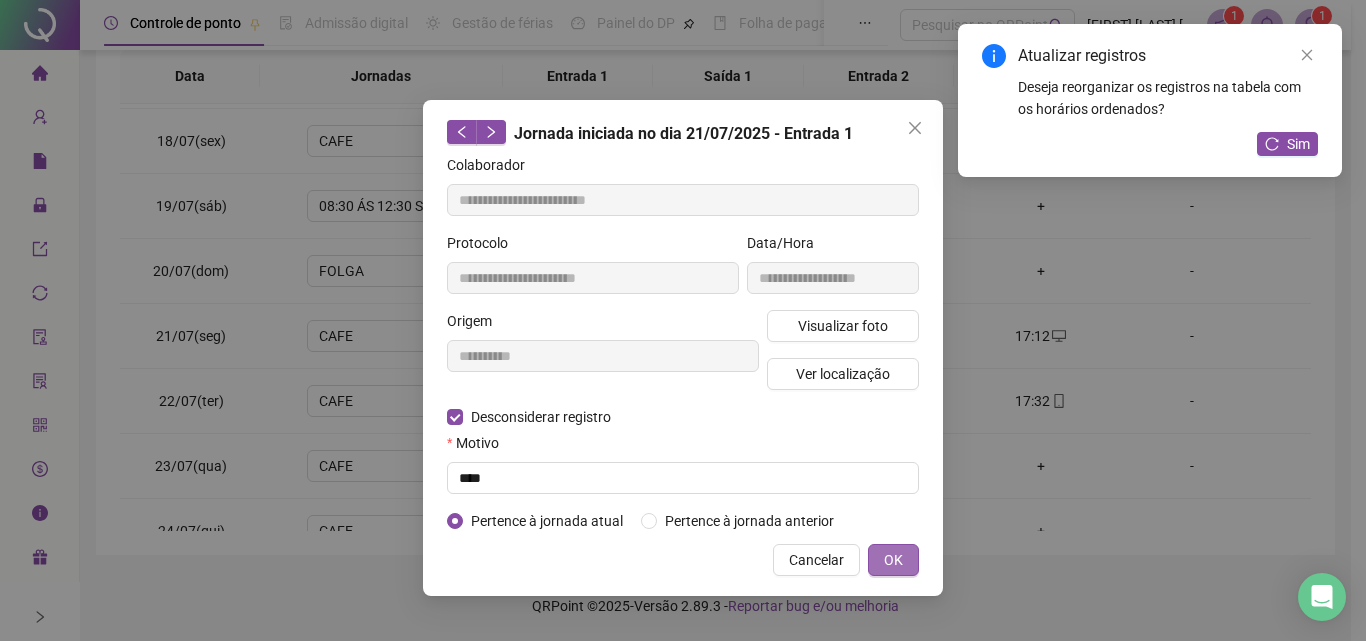 click on "OK" at bounding box center [893, 560] 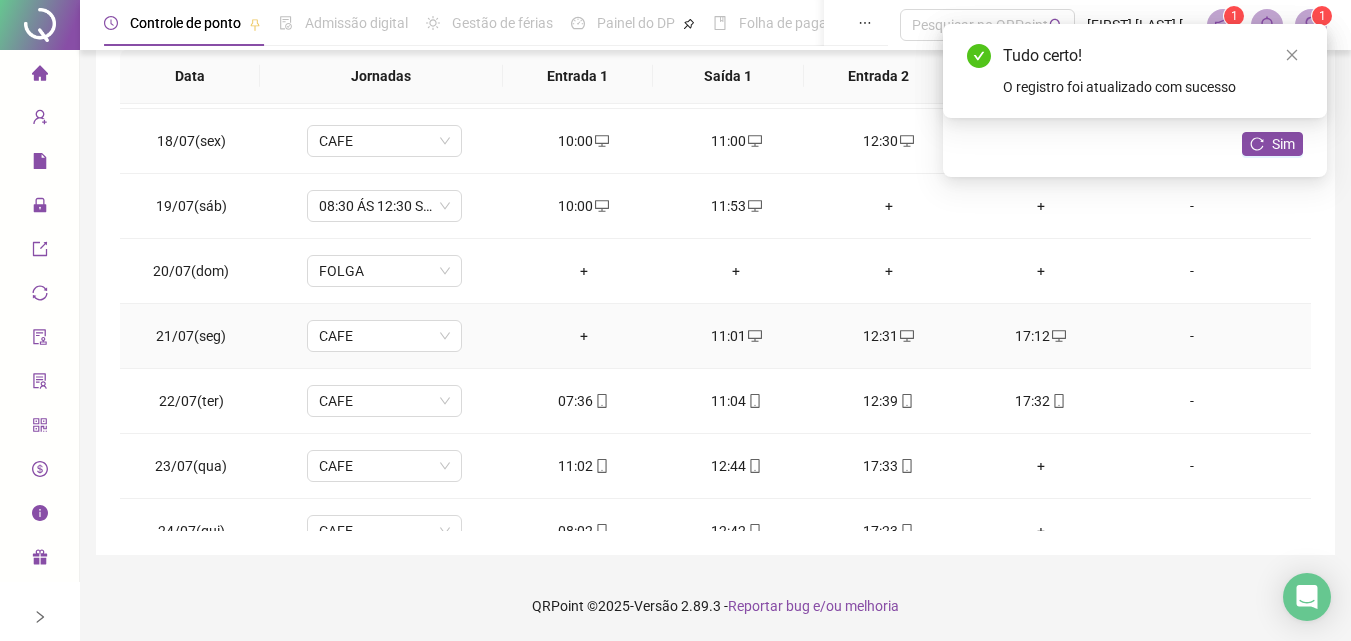 click on "+" at bounding box center (584, 336) 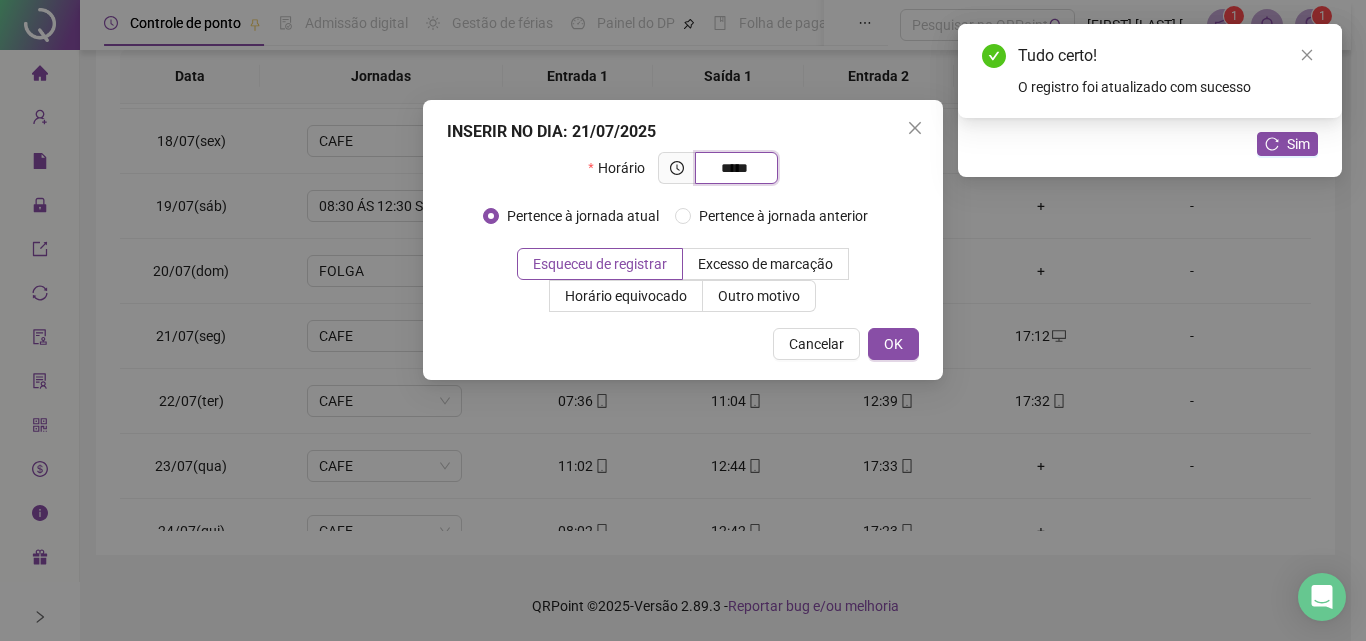 type on "*****" 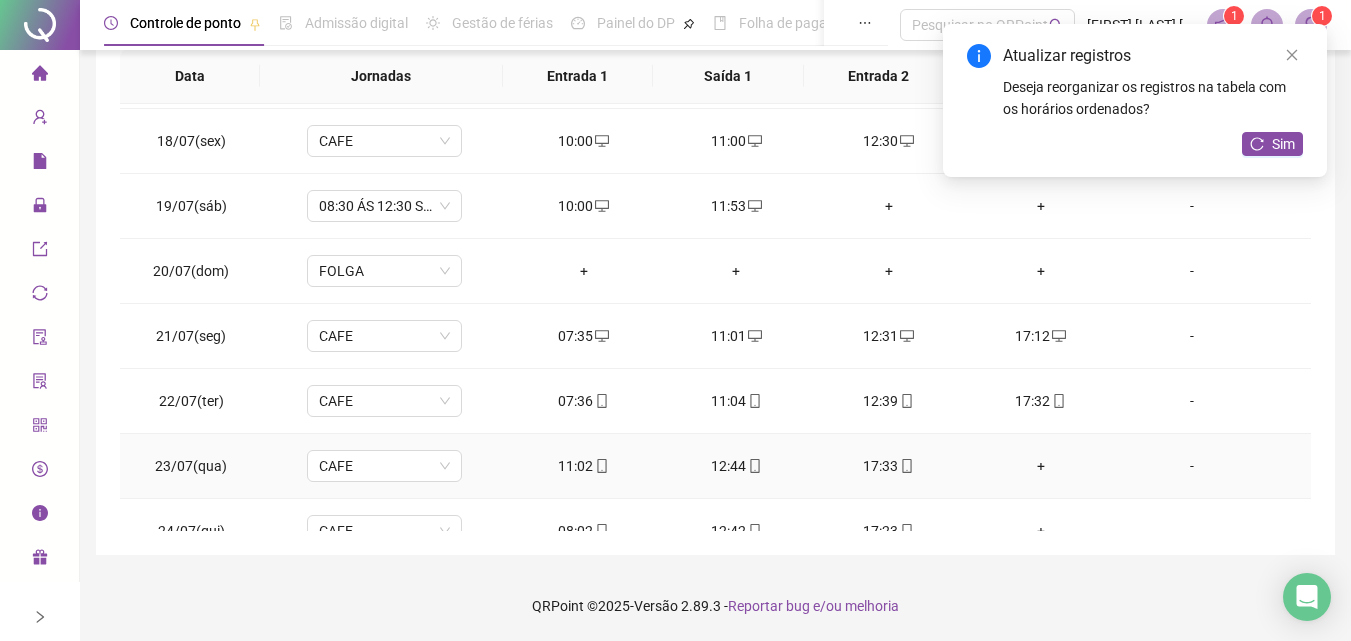 click on "+" at bounding box center [1041, 466] 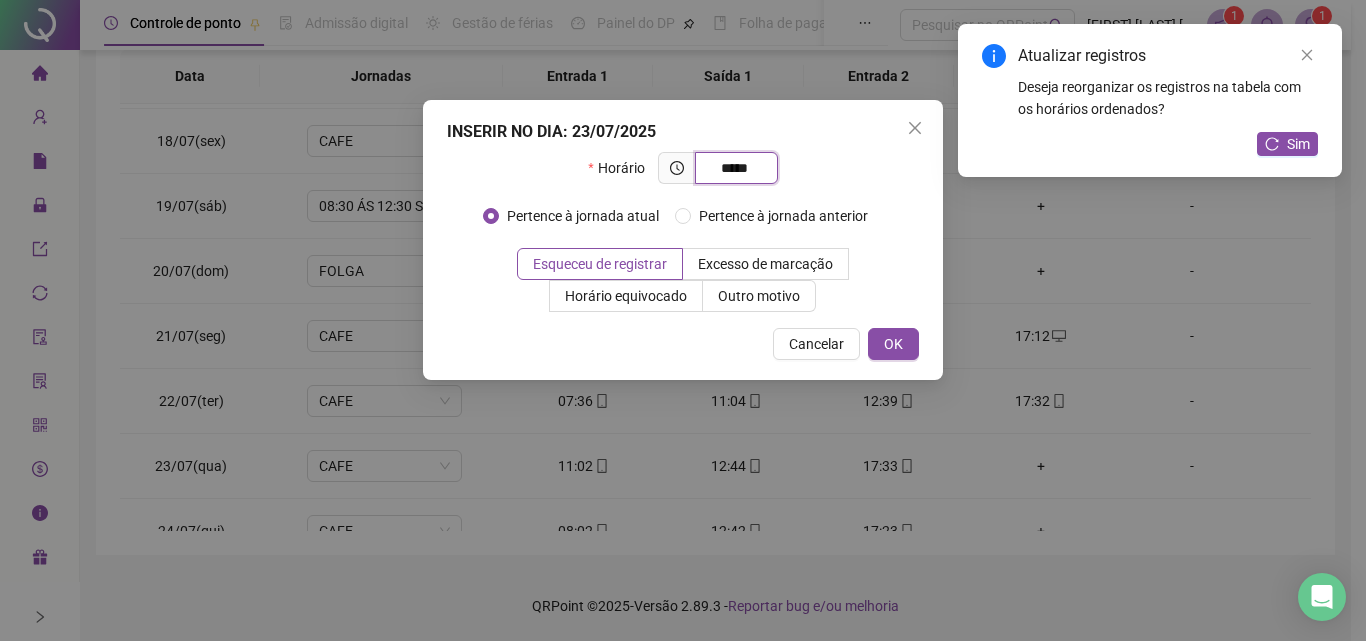 type on "*****" 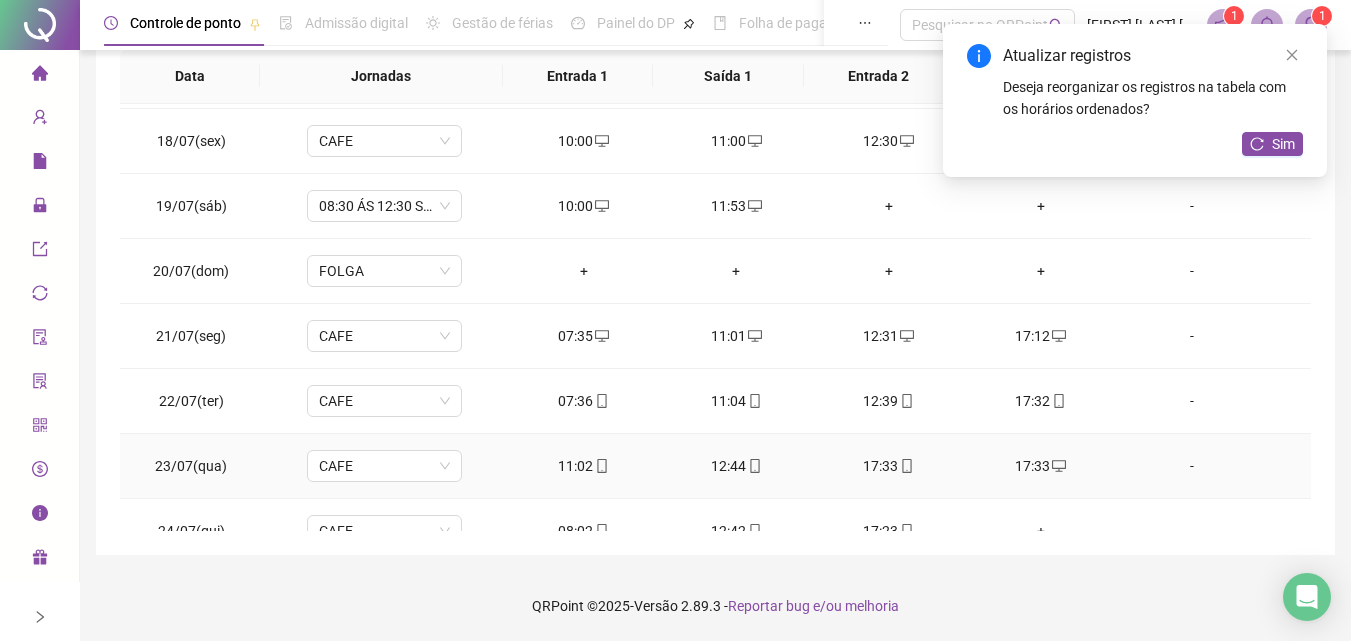 click on "17:33" at bounding box center (888, 466) 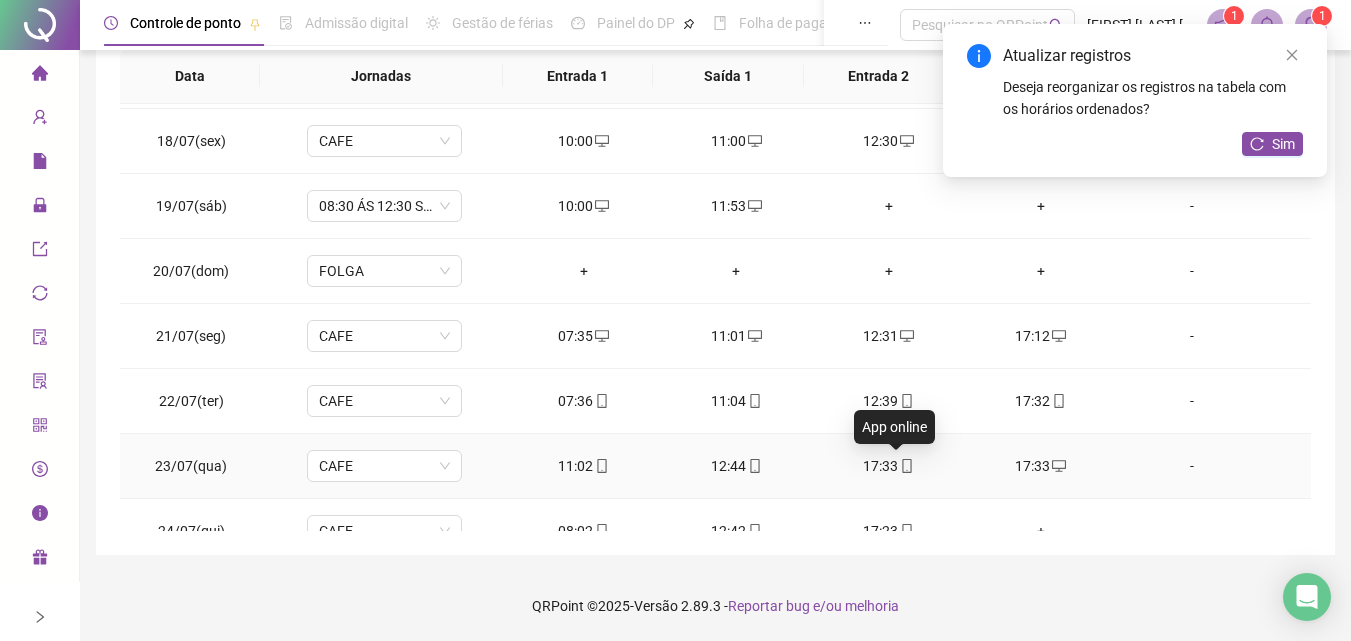 click 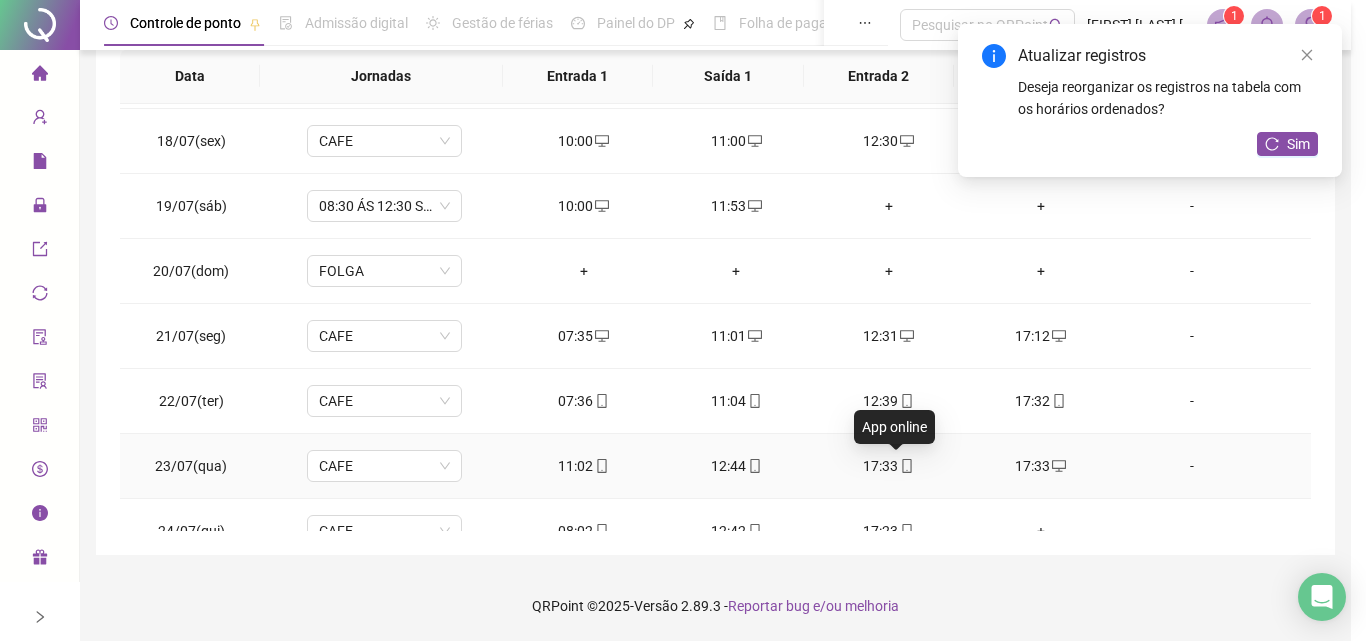 type on "**********" 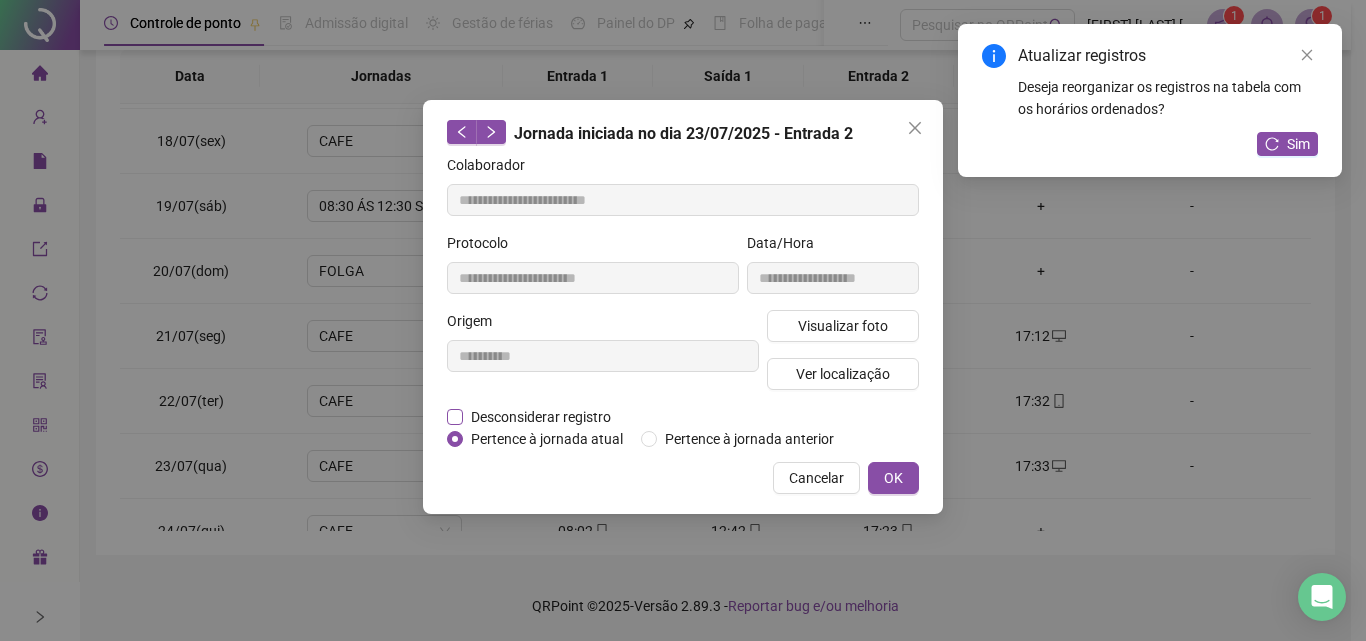 click on "Desconsiderar registro" at bounding box center (541, 417) 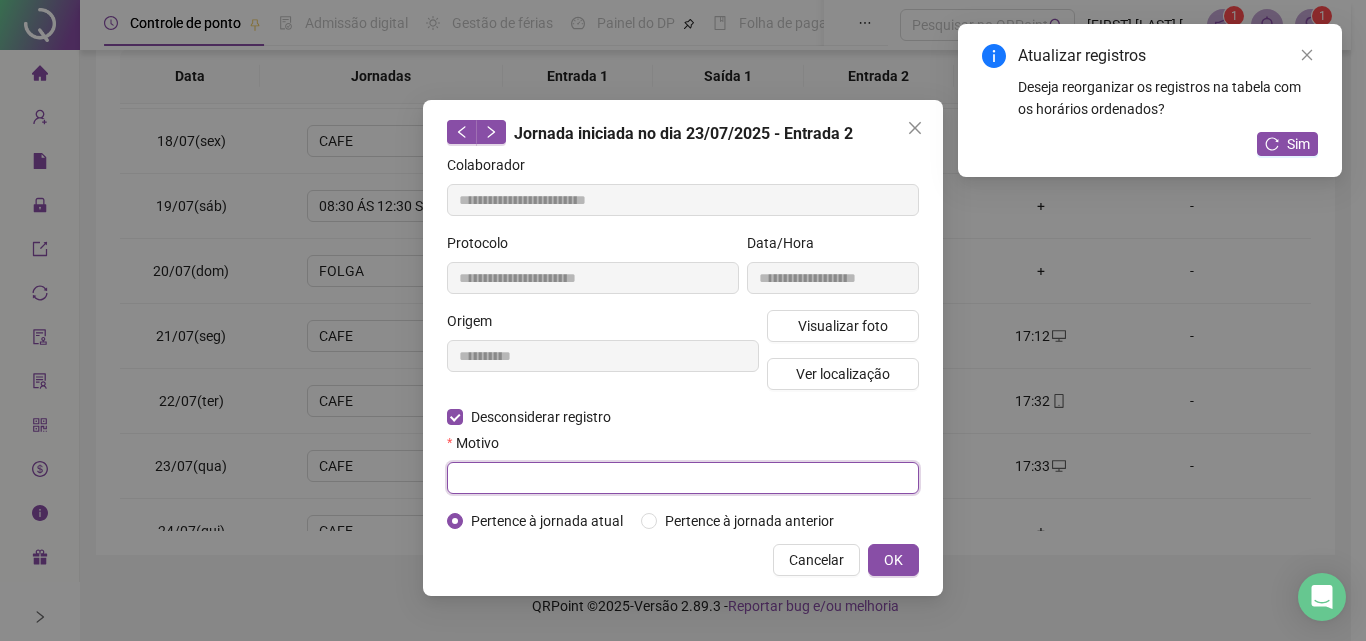 click at bounding box center [683, 478] 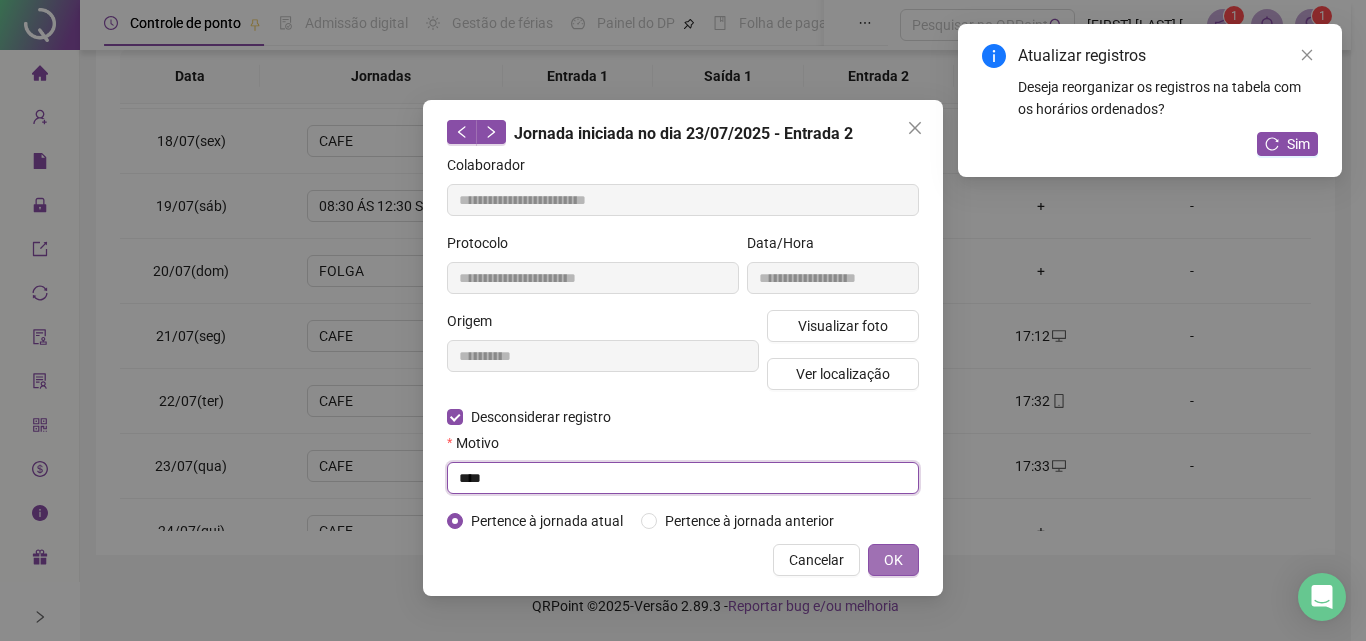 type on "****" 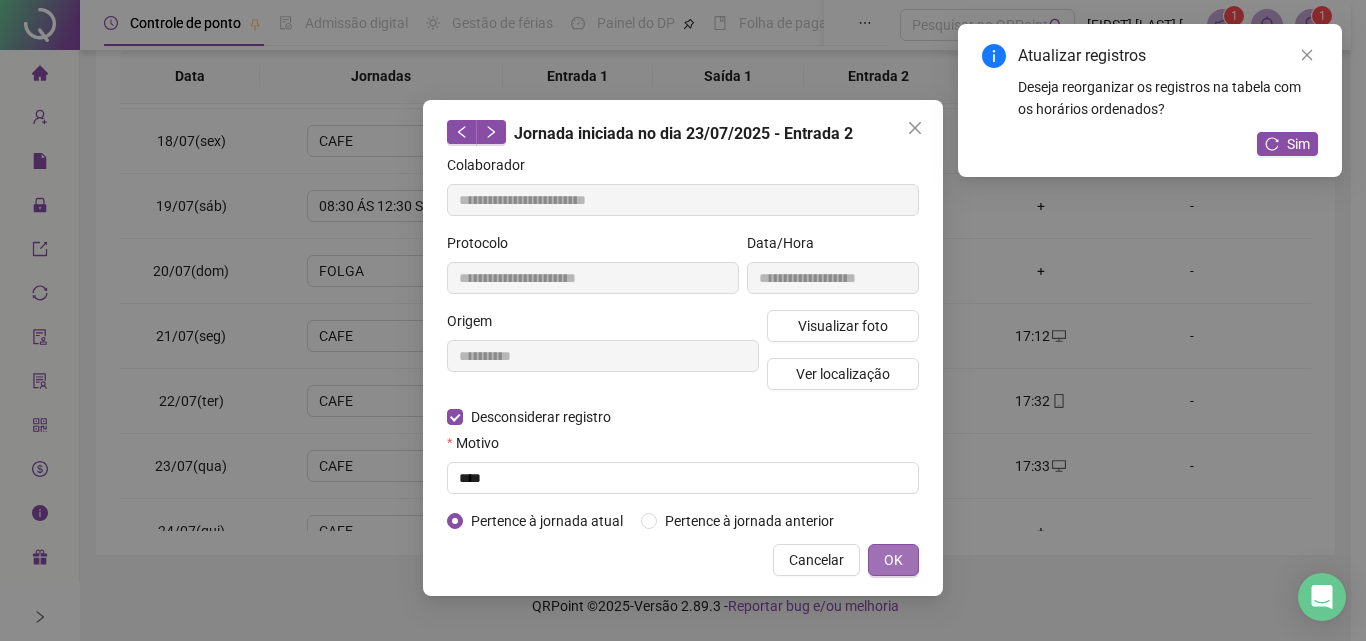 click on "OK" at bounding box center [893, 560] 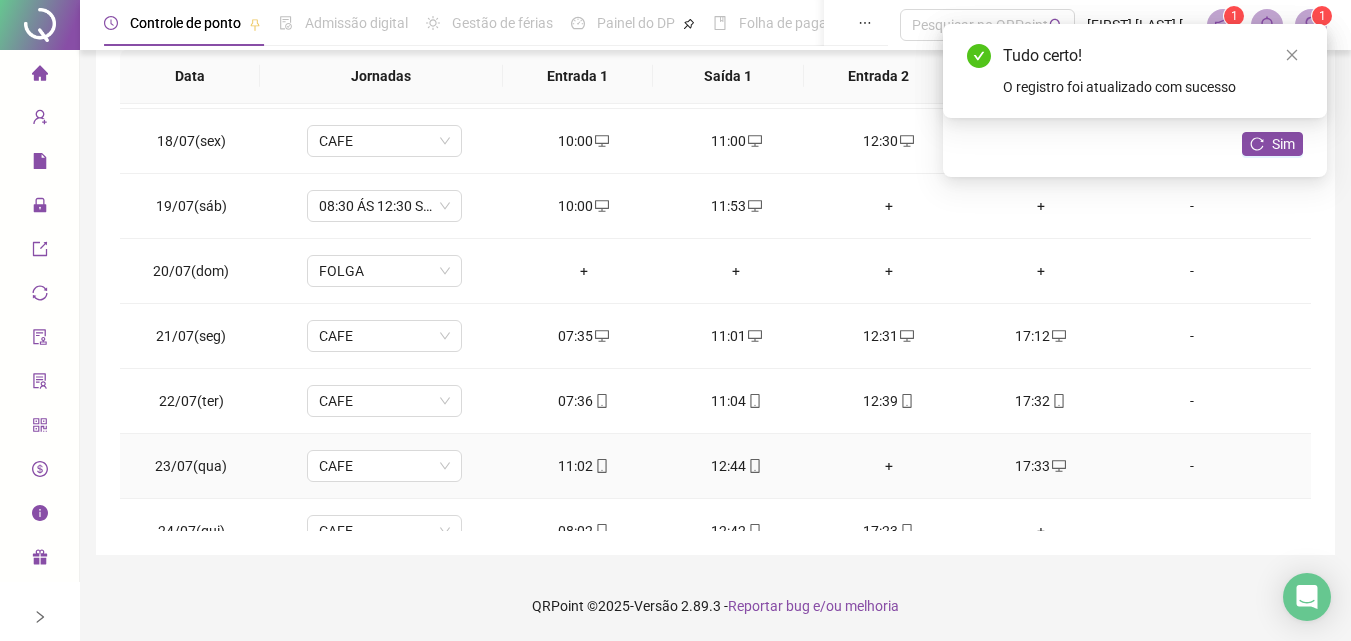 click on "+" at bounding box center (888, 466) 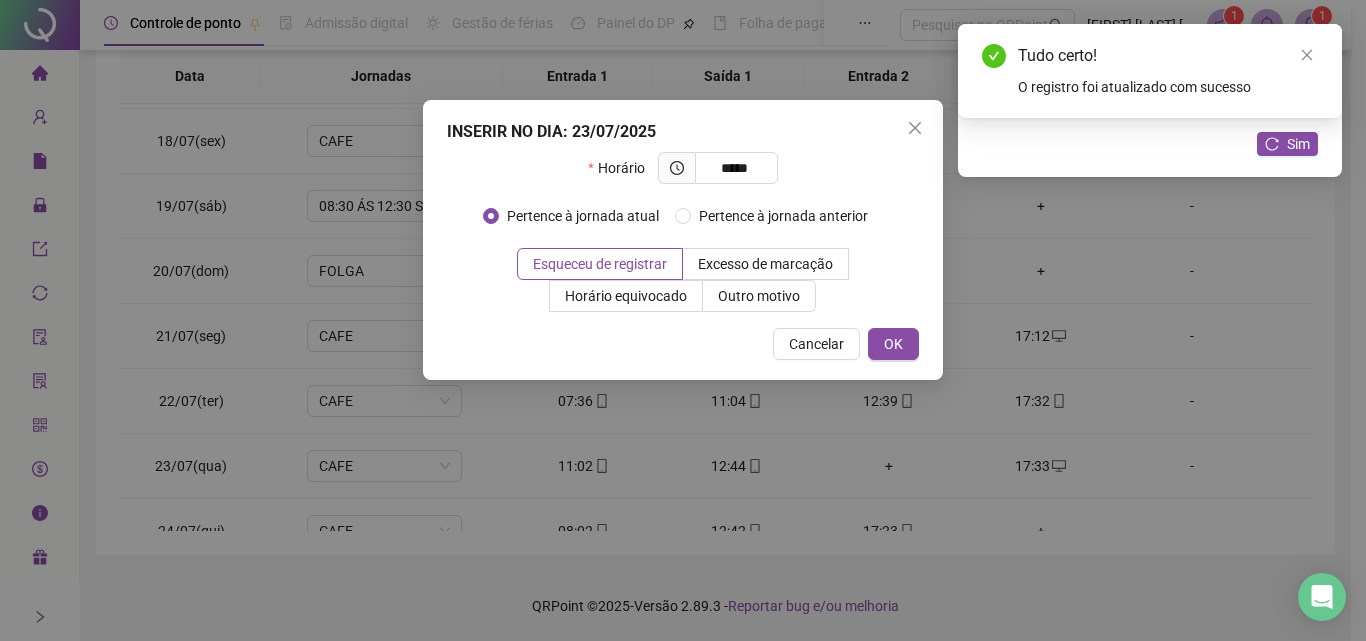 type on "*****" 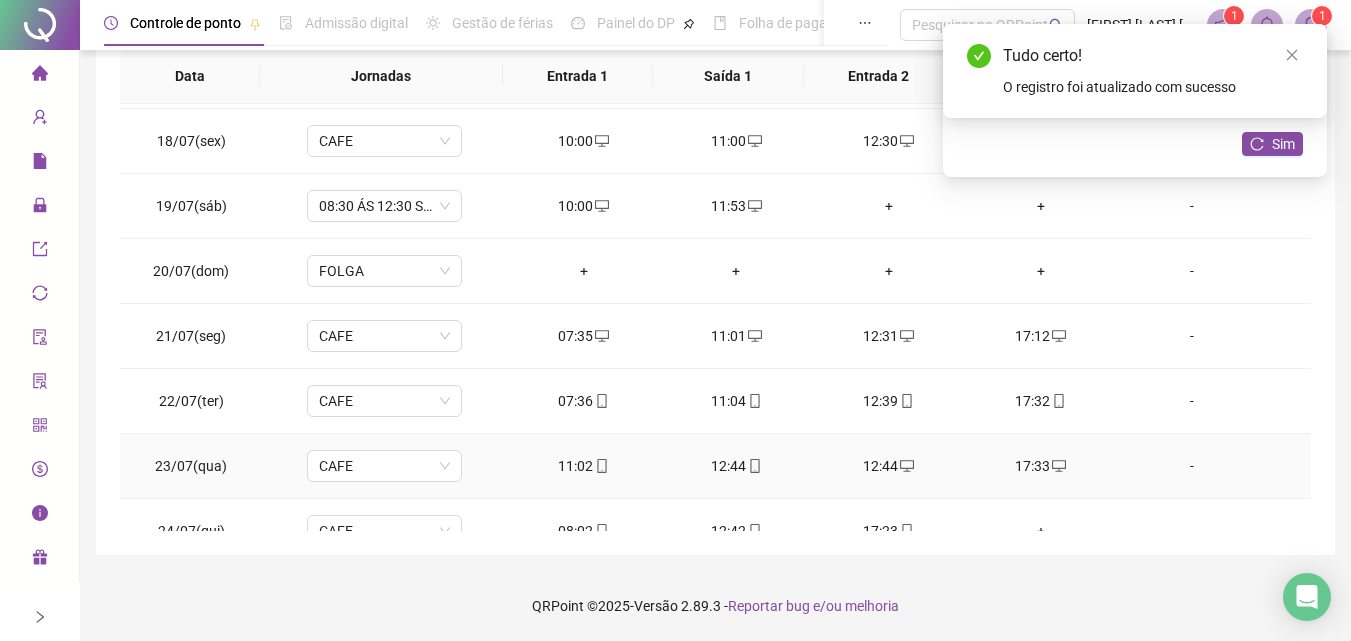 click on "12:44" at bounding box center [736, 466] 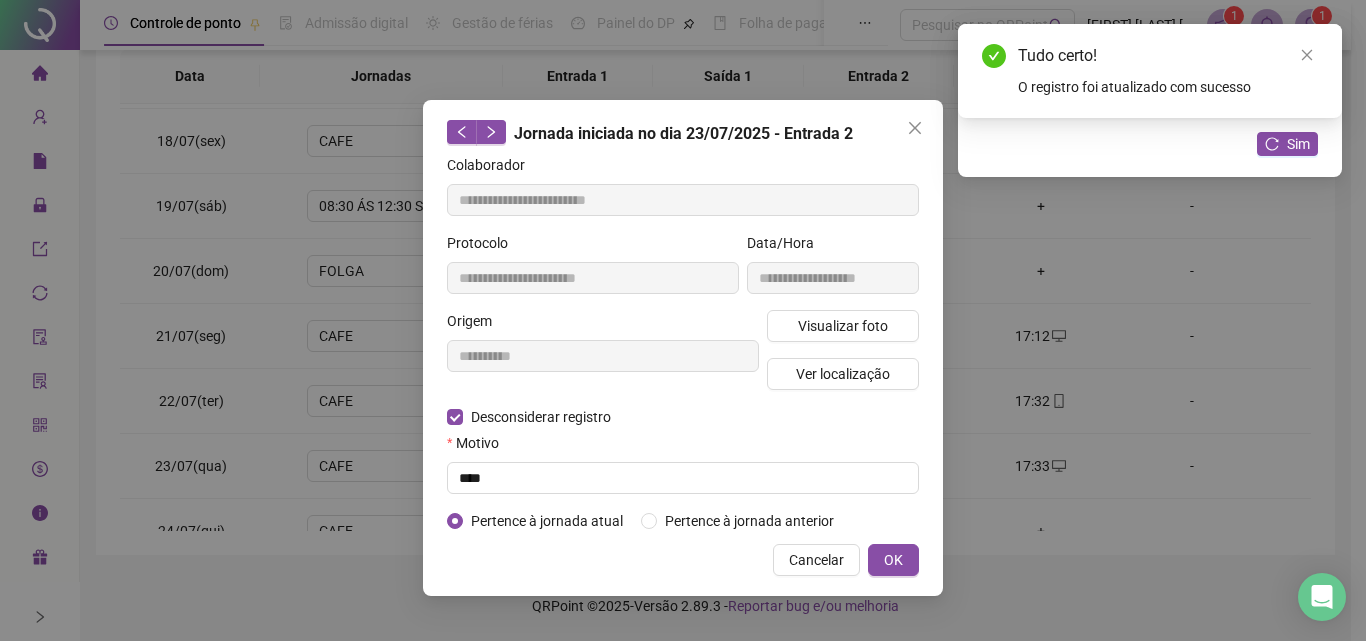 type on "**********" 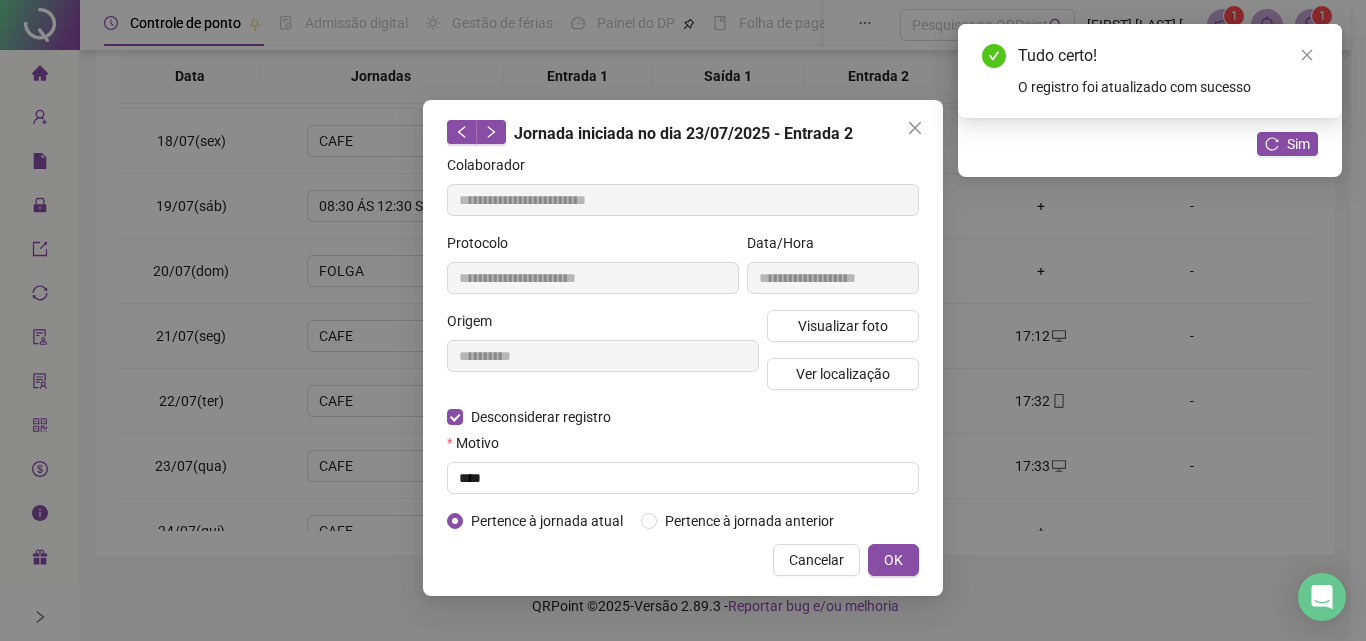 type on "**********" 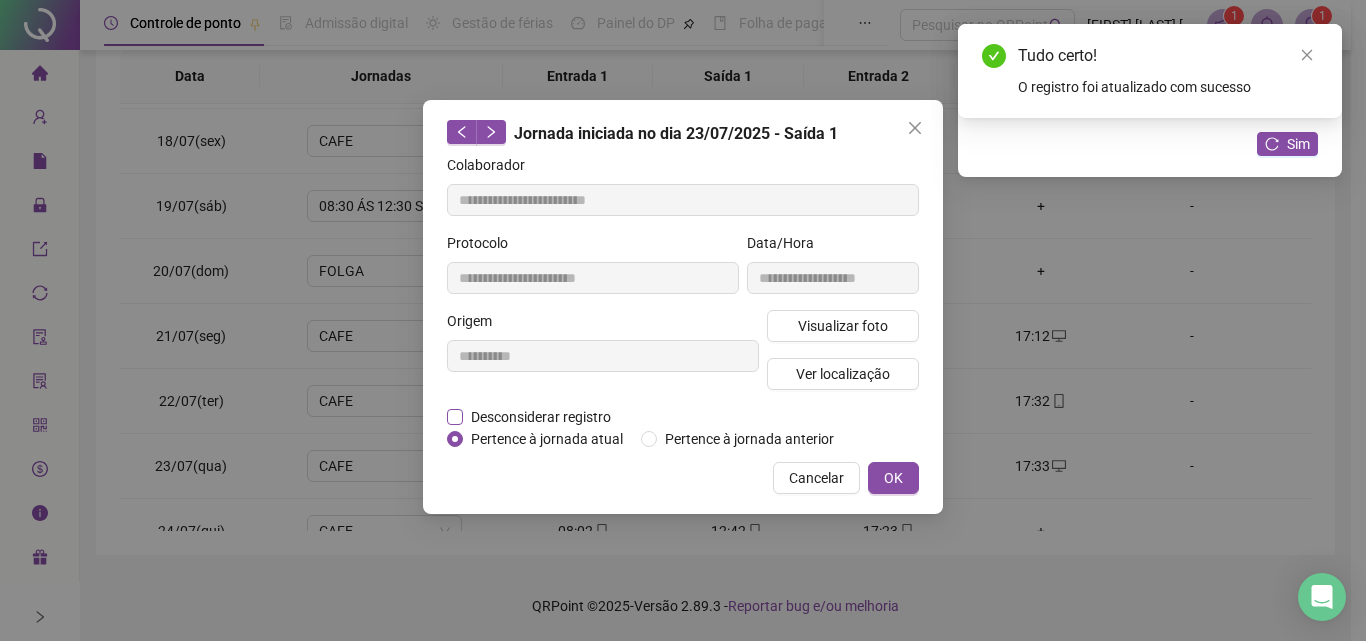 click on "Desconsiderar registro" at bounding box center [541, 417] 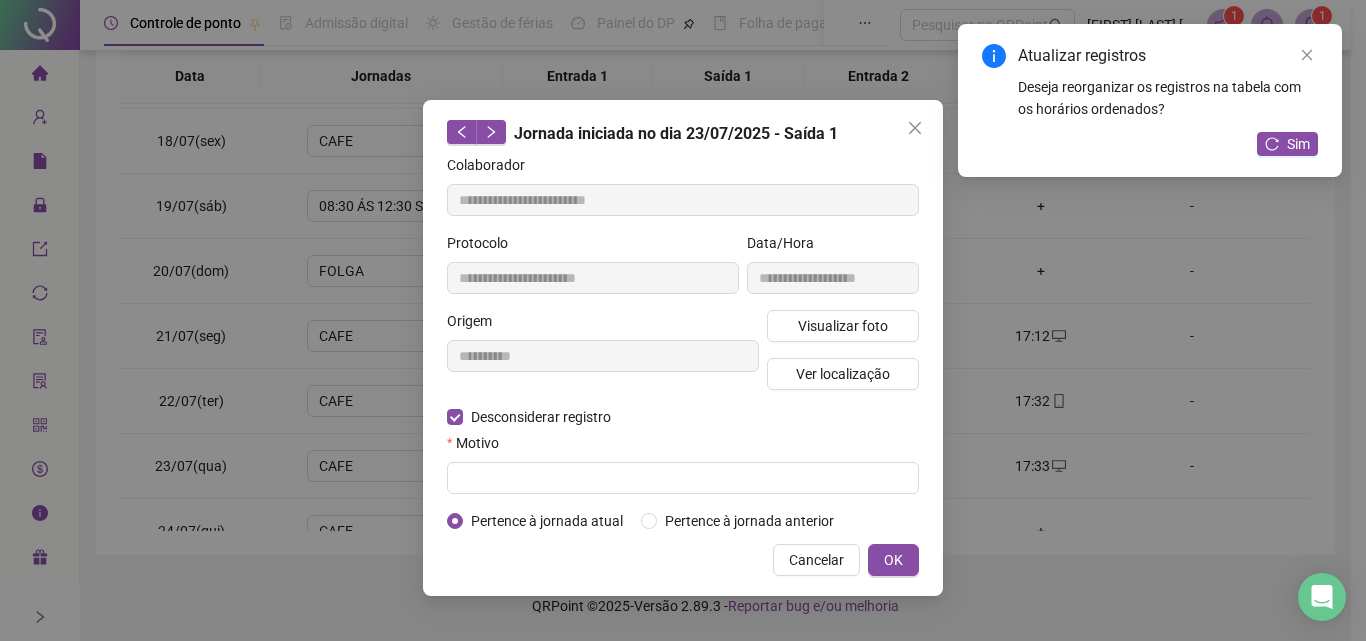 click on "Motivo" at bounding box center (683, 447) 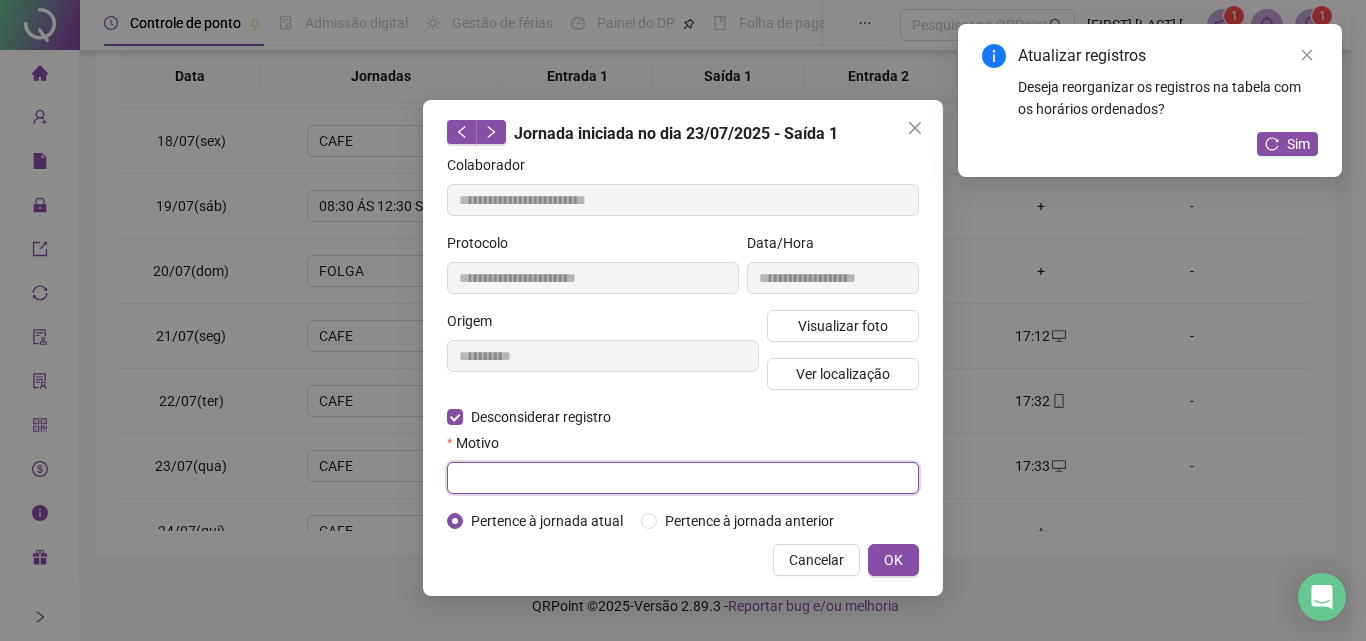 click at bounding box center [683, 478] 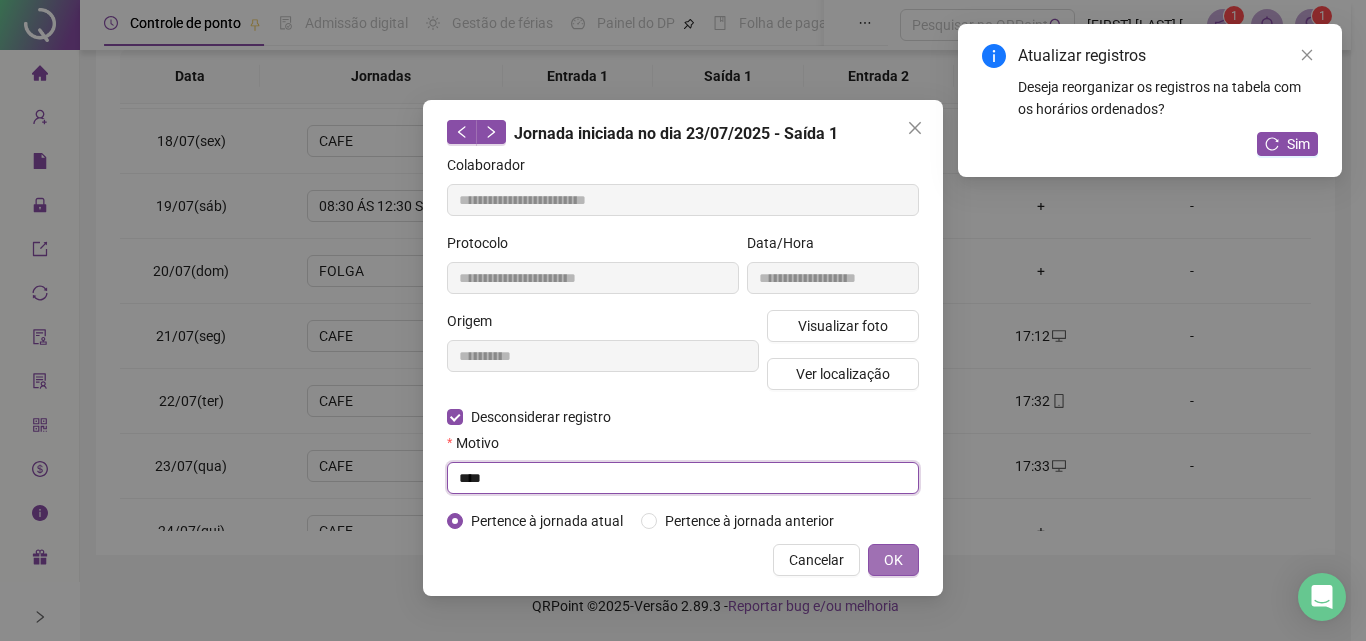 type on "****" 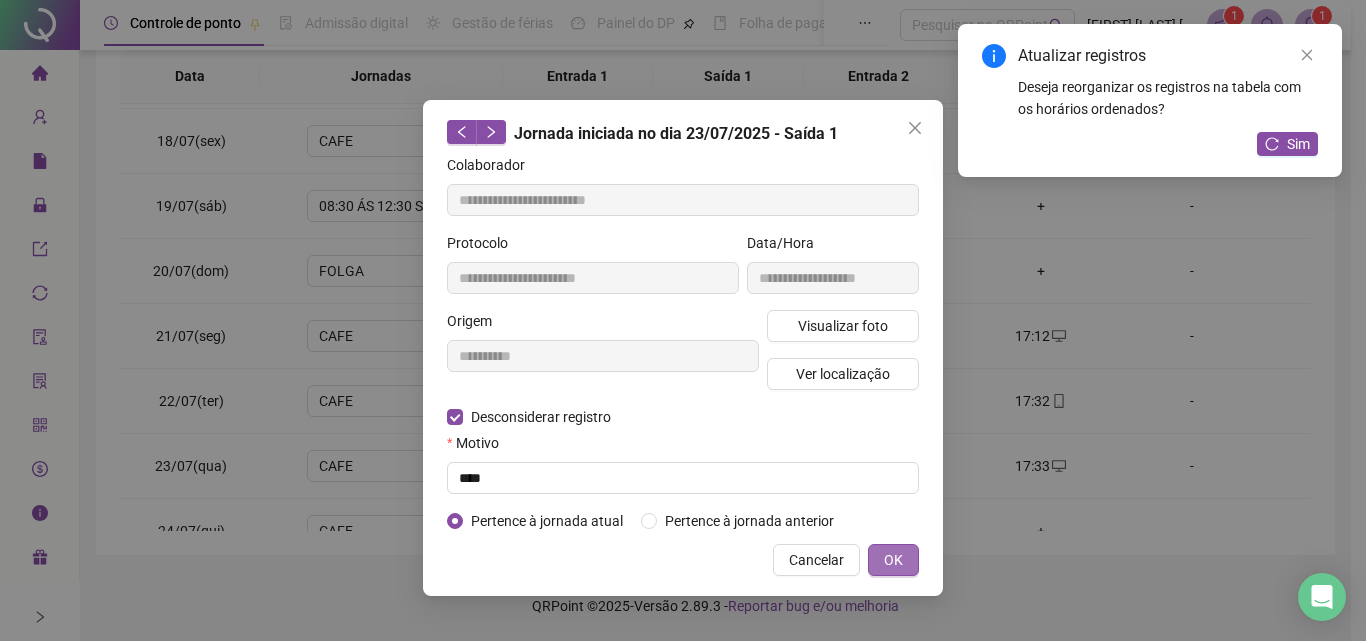 click on "OK" at bounding box center (893, 560) 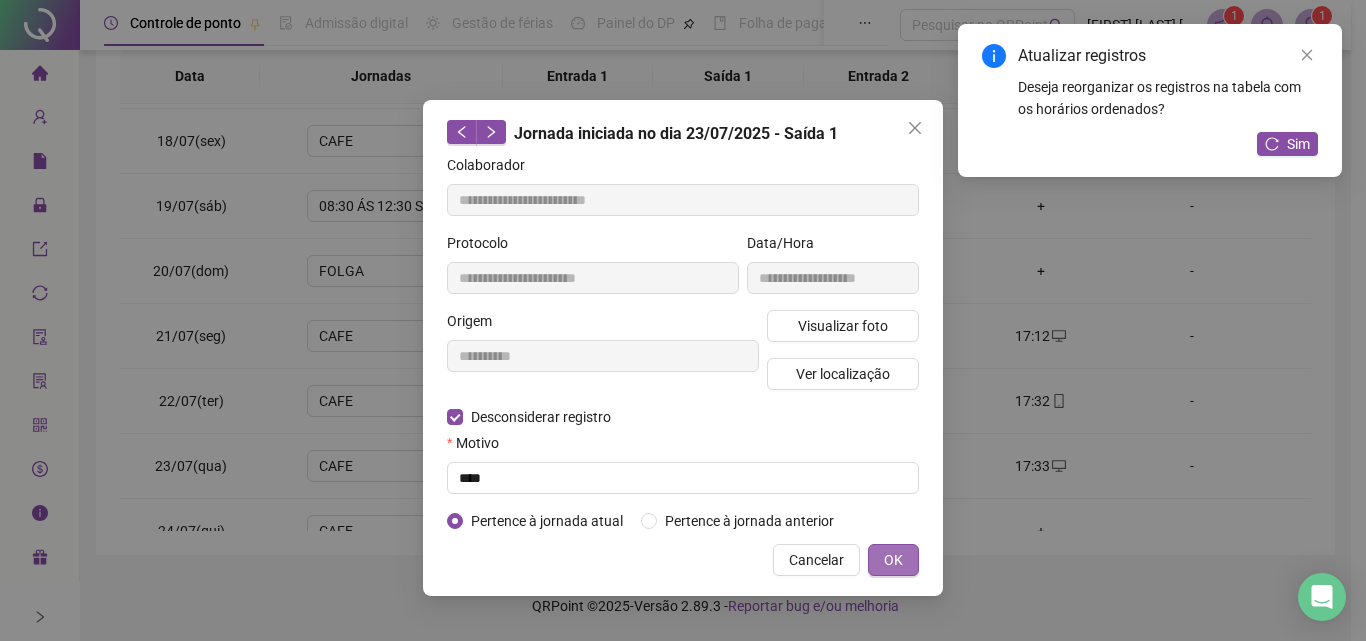 click on "OK" at bounding box center (893, 560) 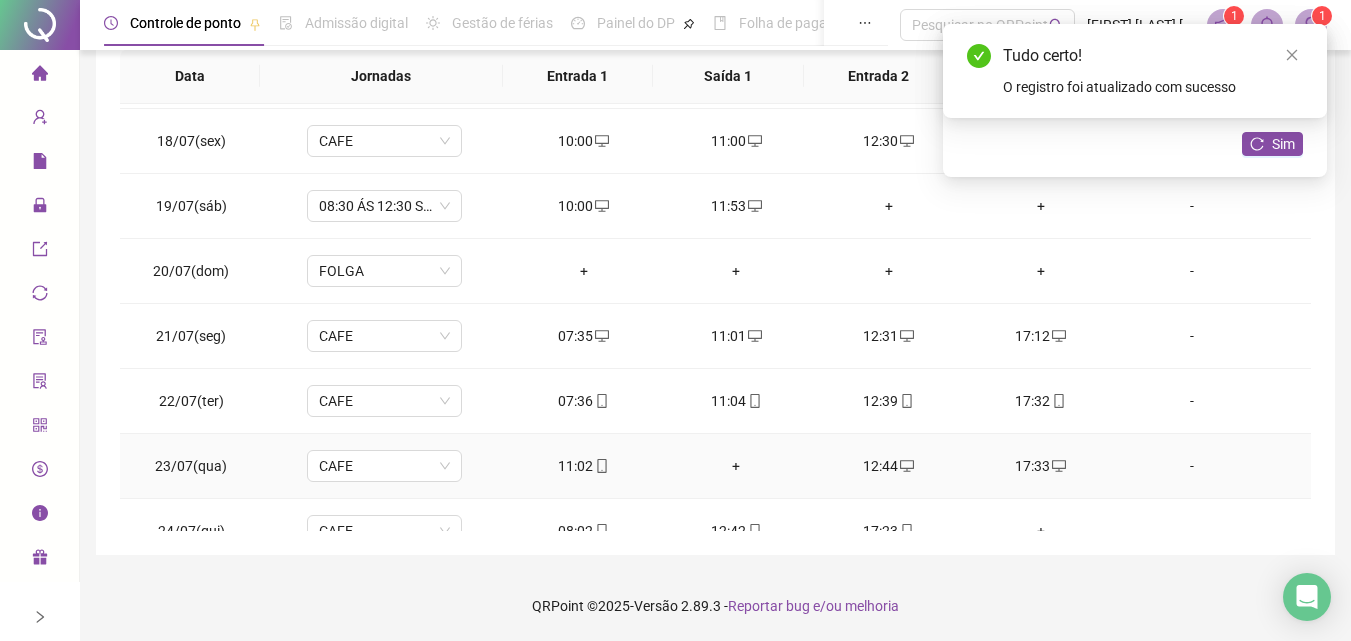 click on "+" at bounding box center [736, 466] 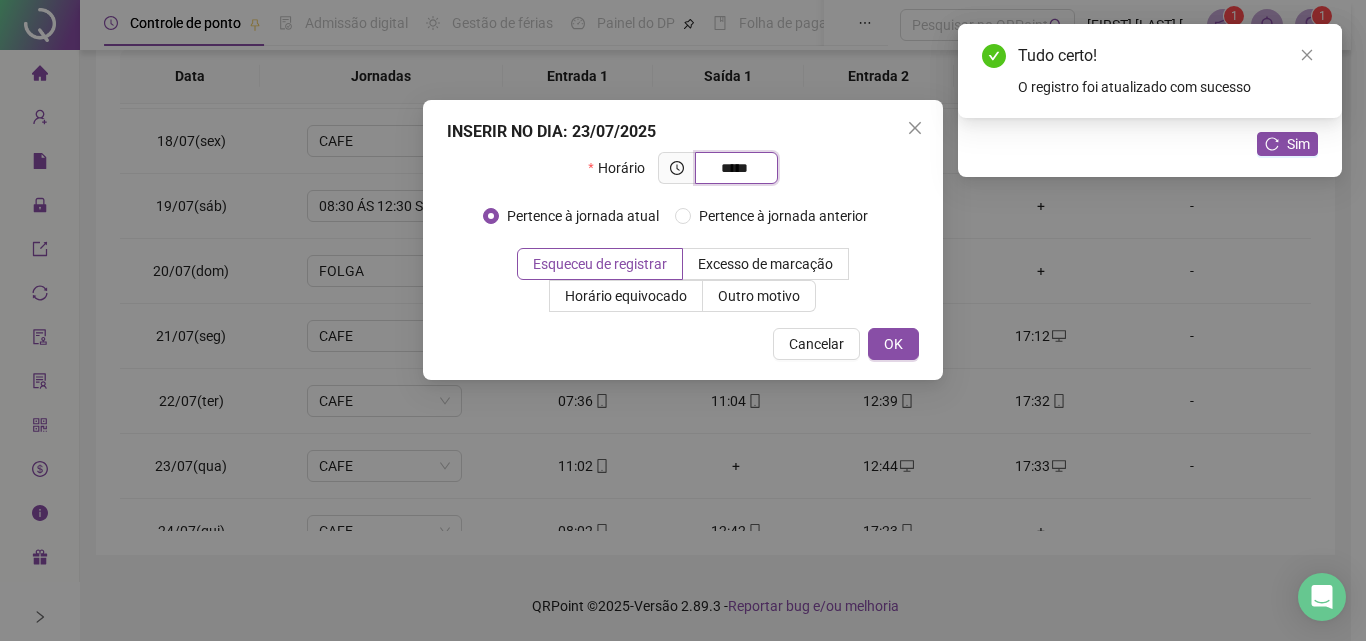 type on "*****" 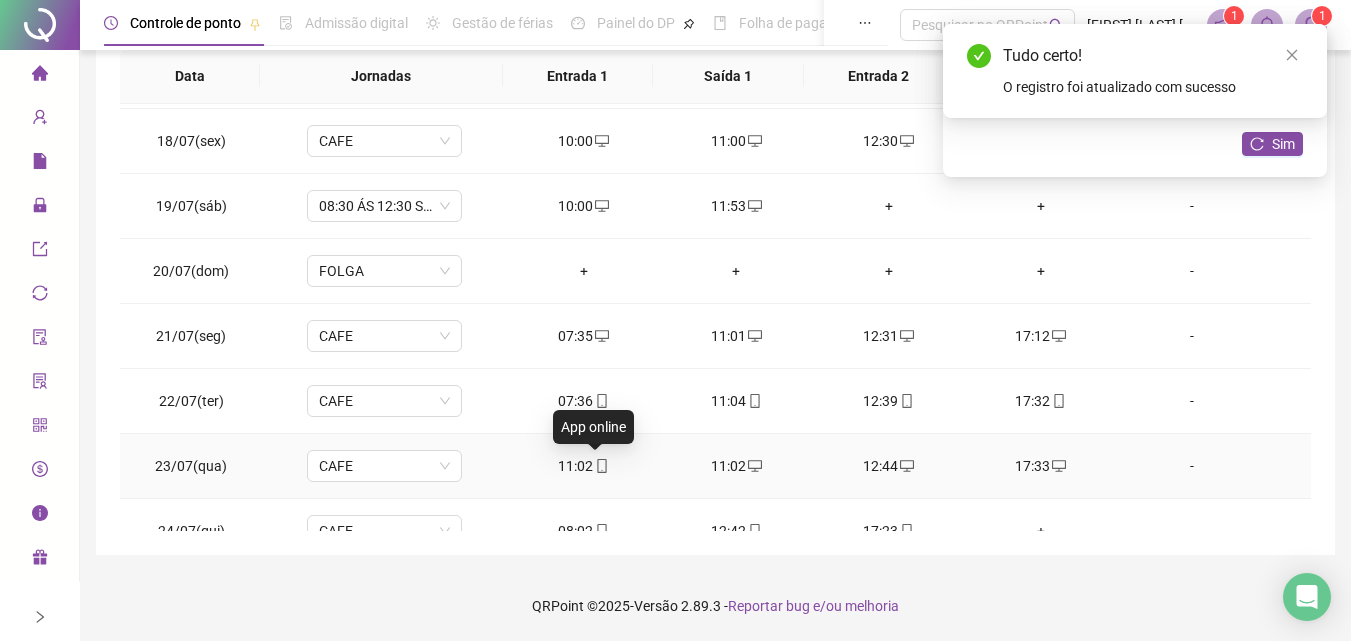 click 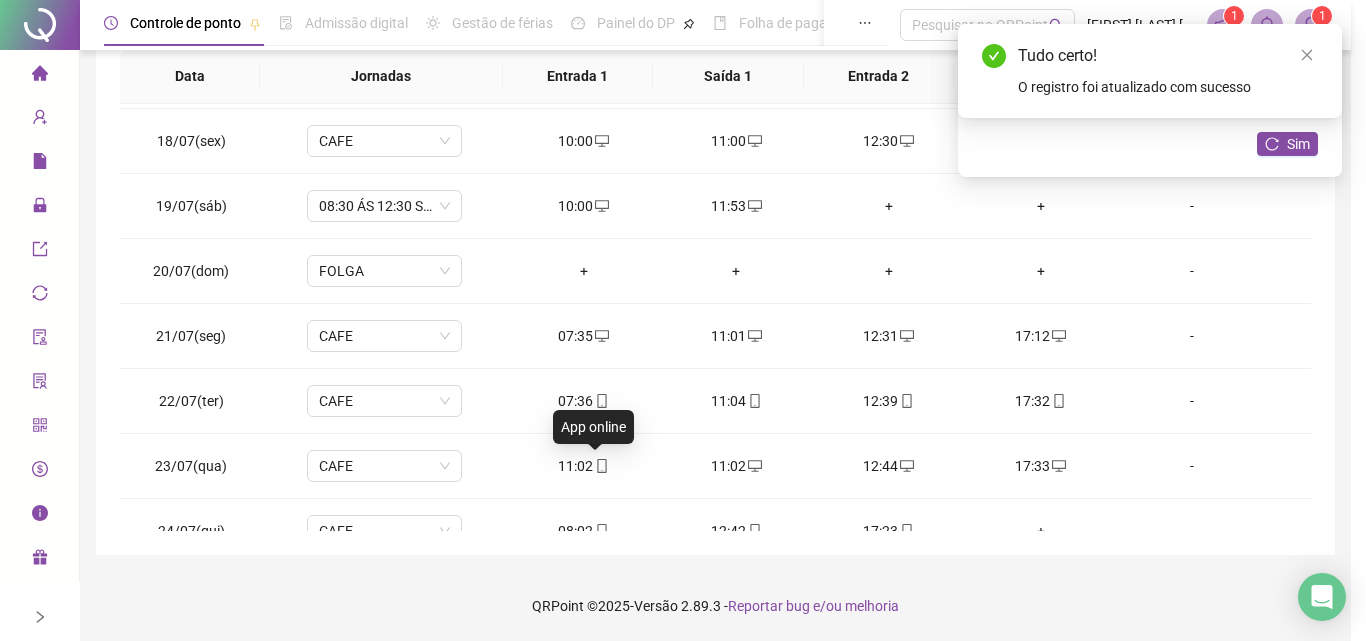 type on "**********" 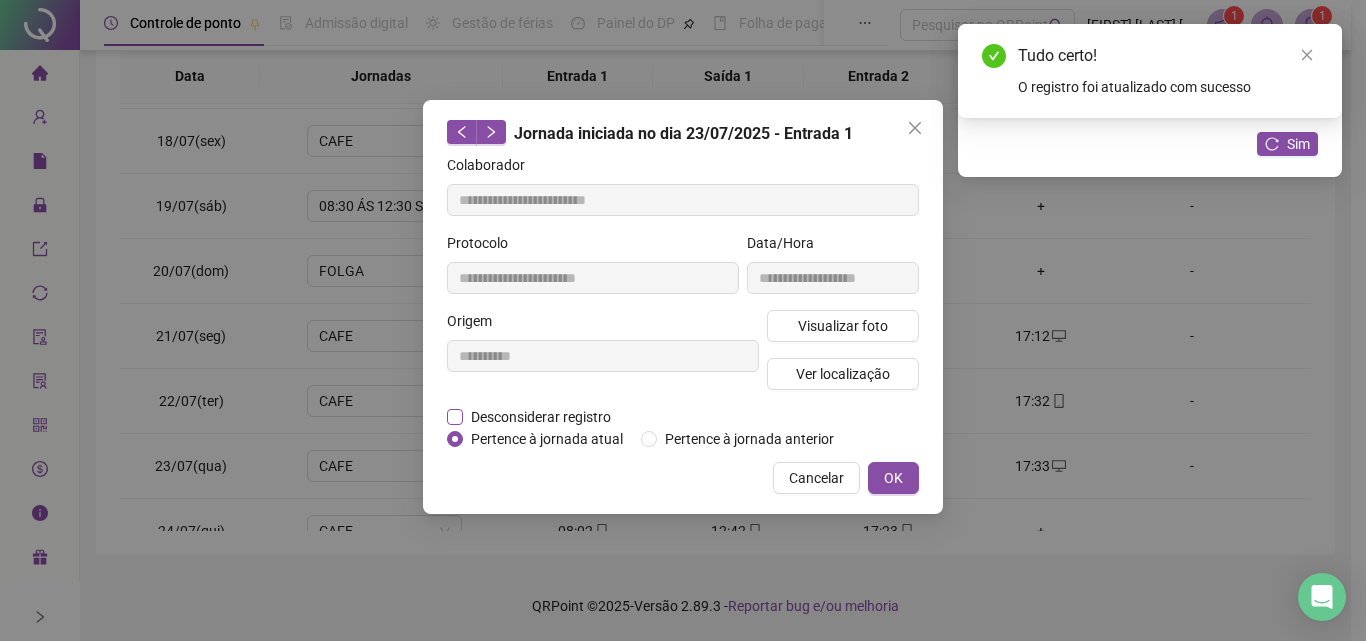 click on "Desconsiderar registro" at bounding box center (541, 417) 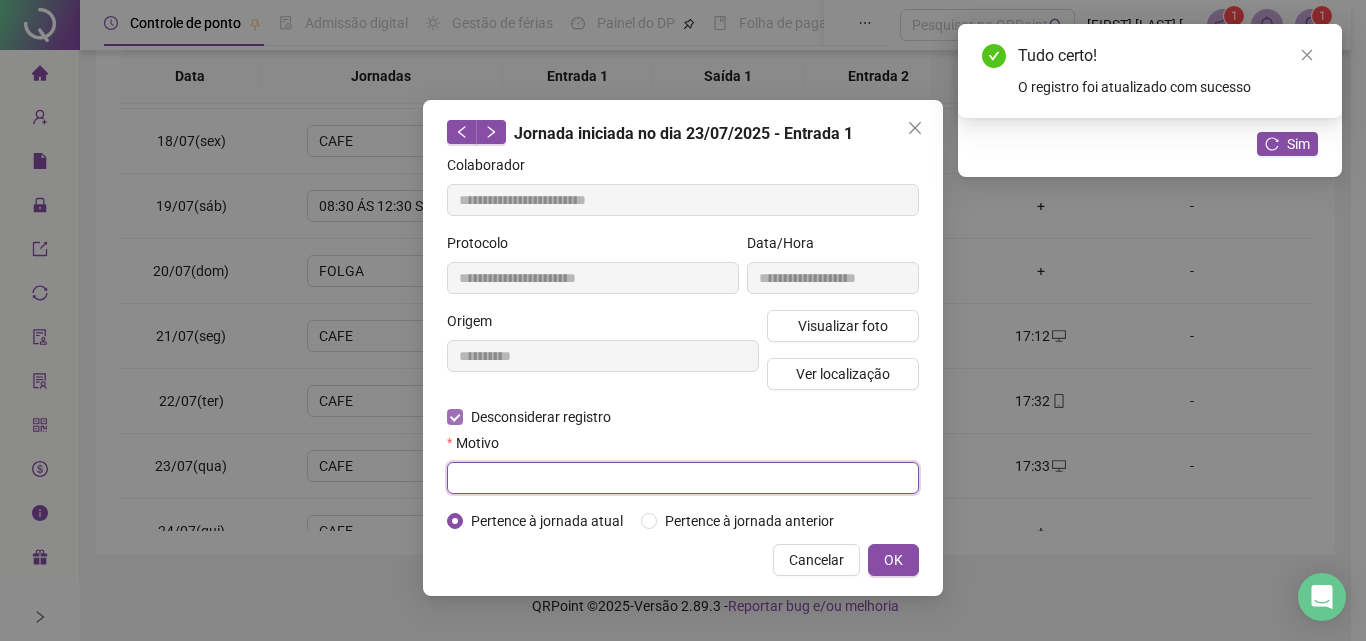 click at bounding box center [683, 478] 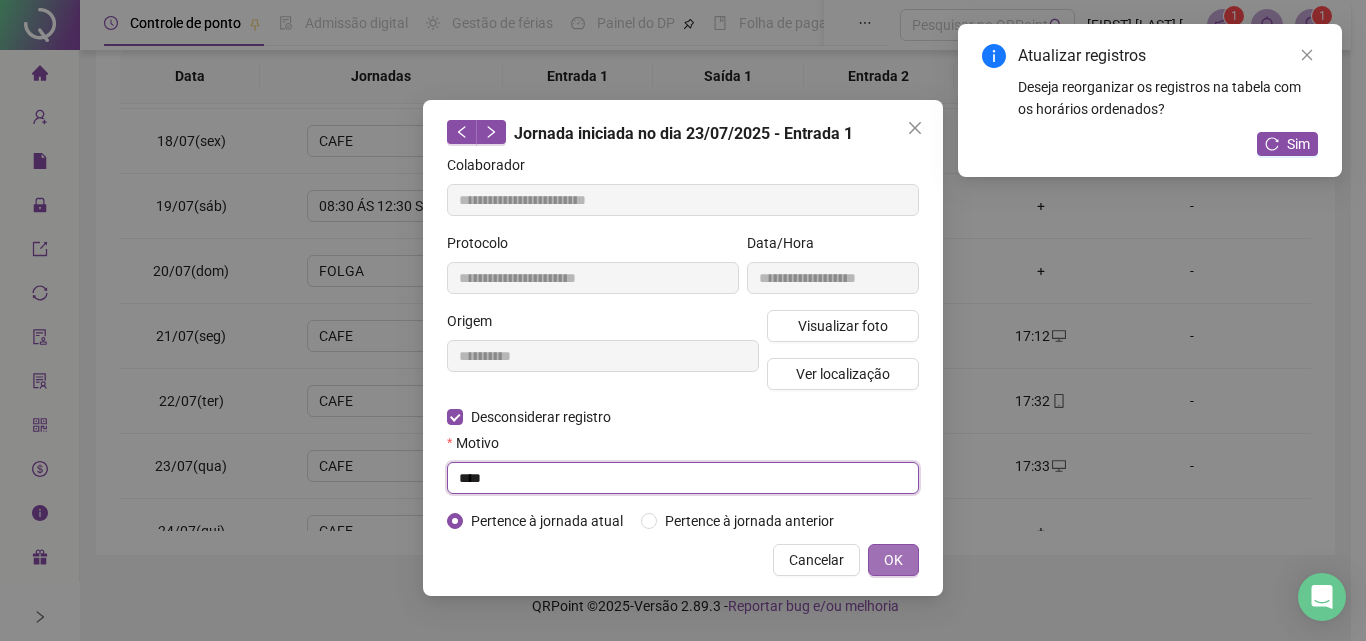 type on "****" 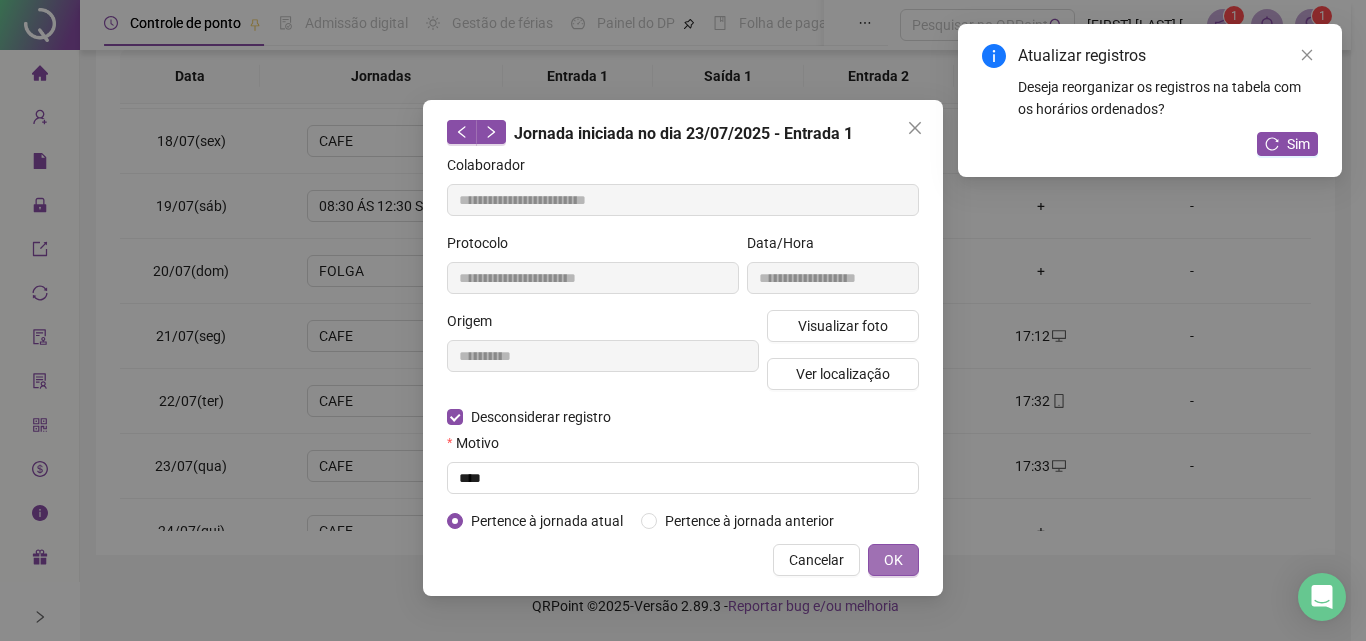 click on "OK" at bounding box center [893, 560] 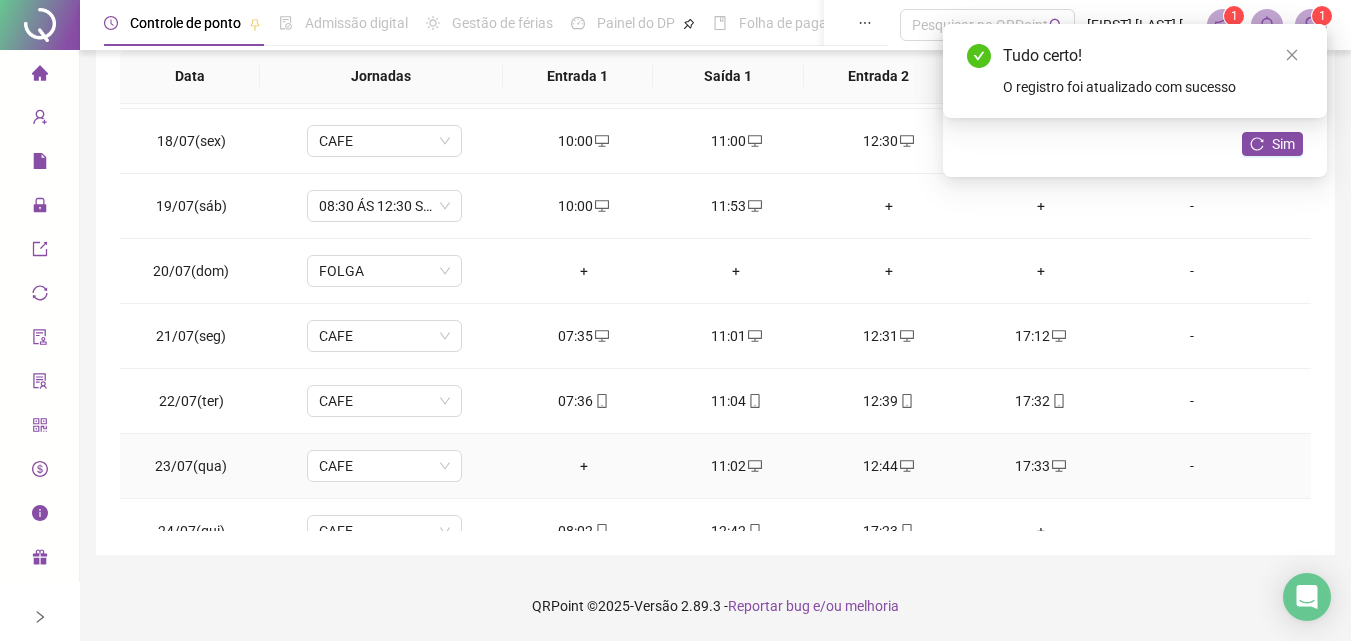 click on "+" at bounding box center (584, 466) 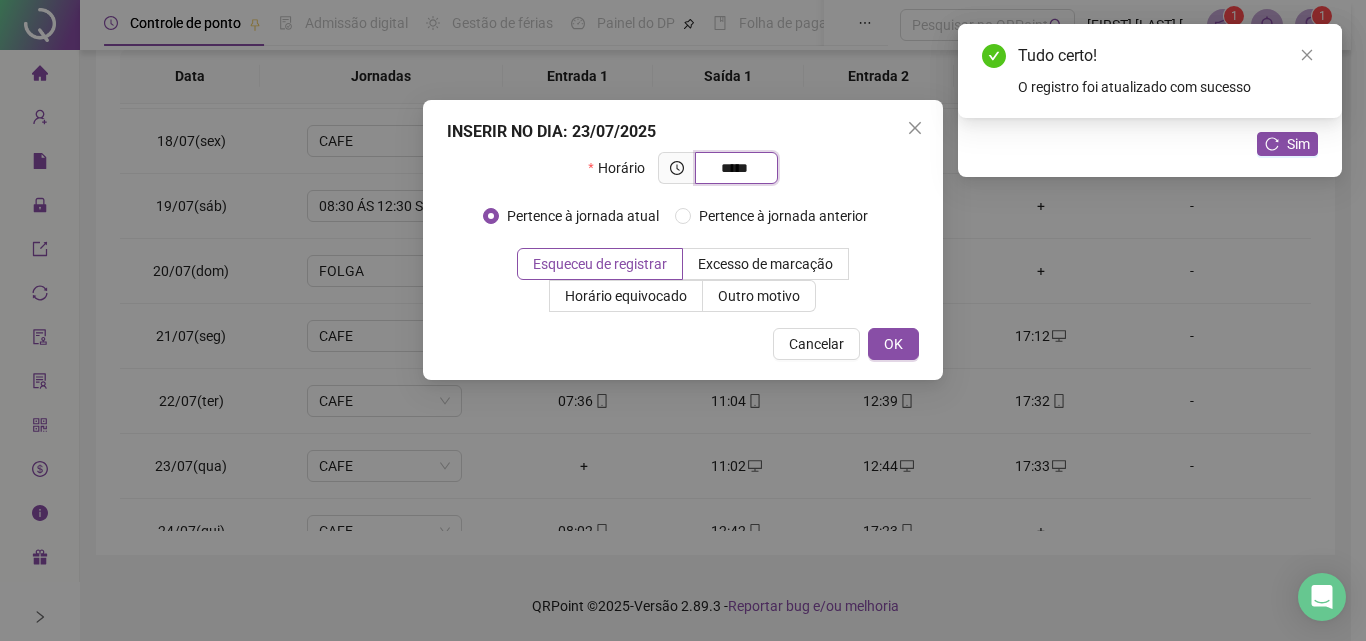 type on "*****" 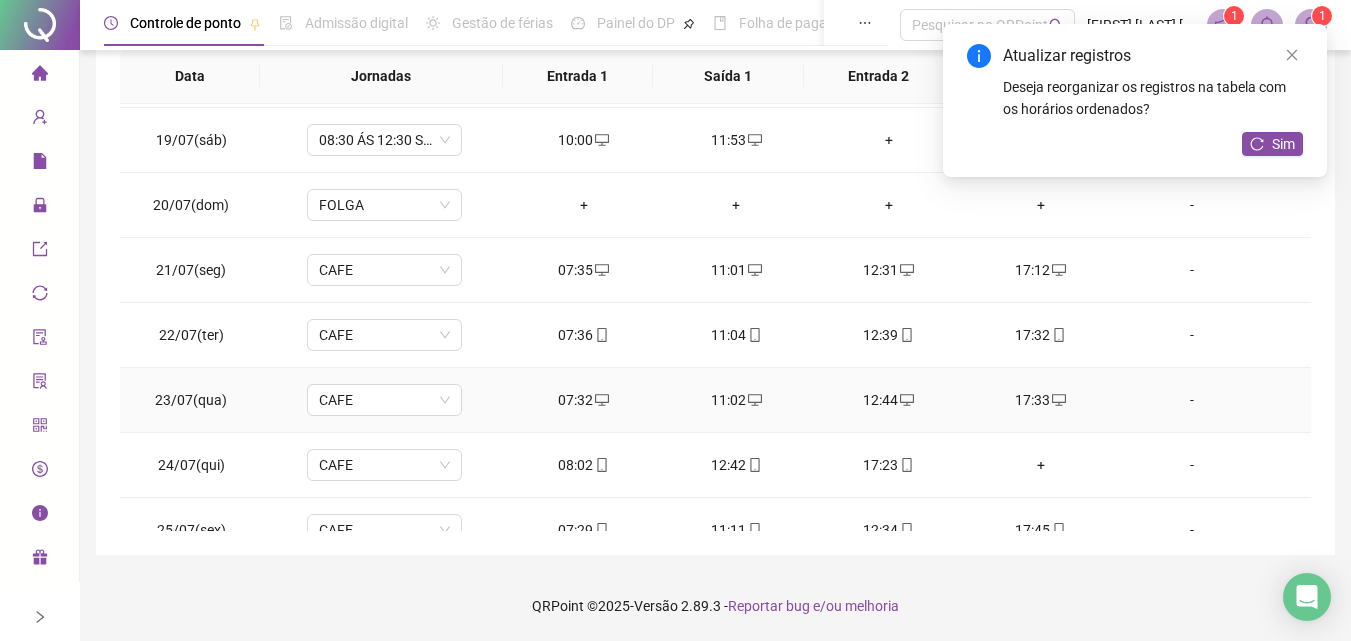 scroll, scrollTop: 1200, scrollLeft: 0, axis: vertical 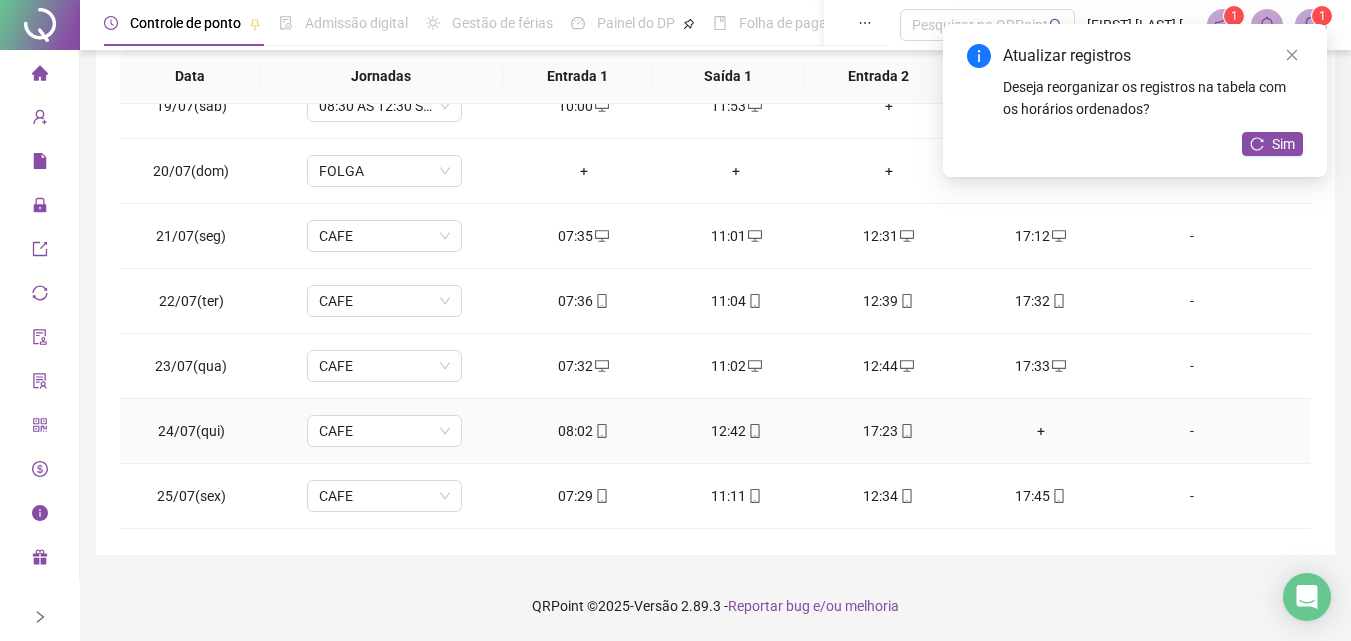 click on "+" at bounding box center (1041, 431) 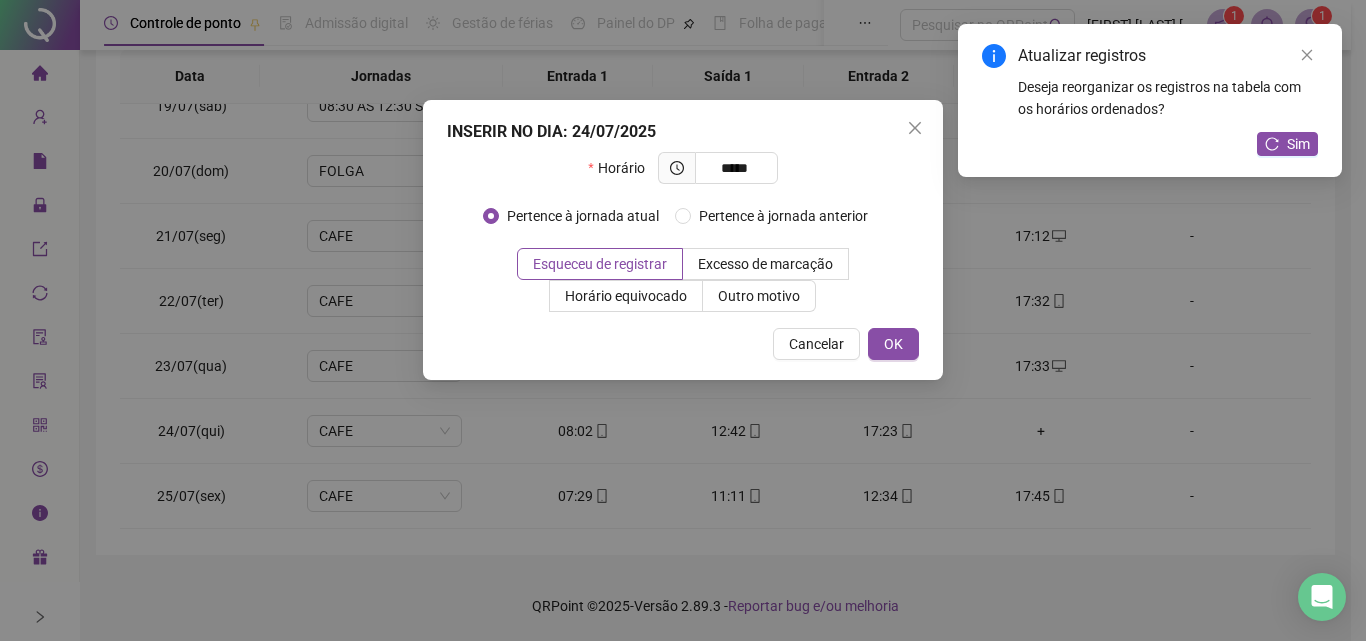 type on "*****" 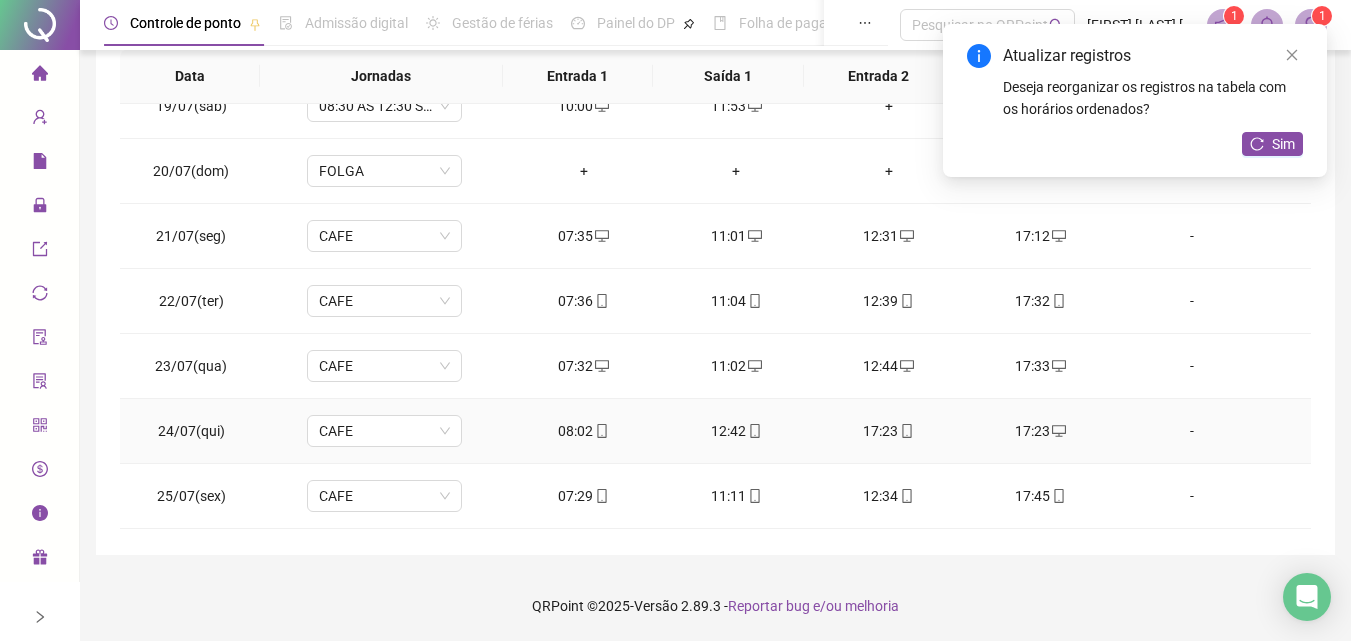 click on "17:23" at bounding box center (888, 431) 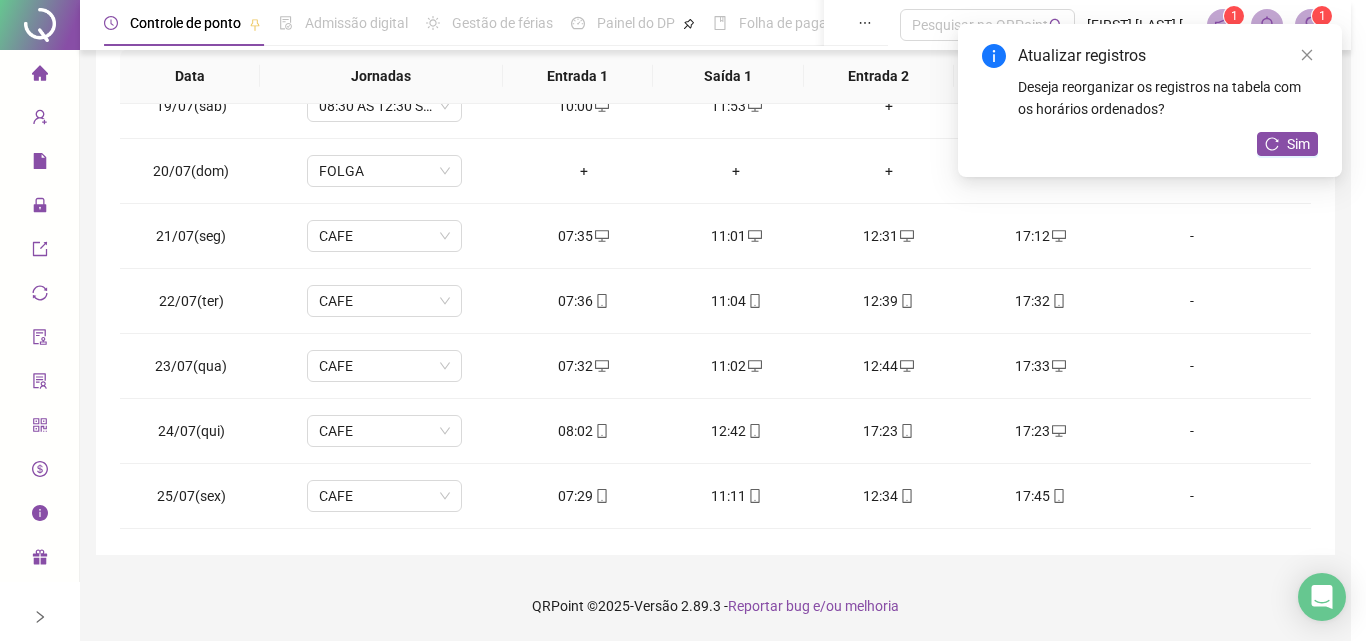type on "**********" 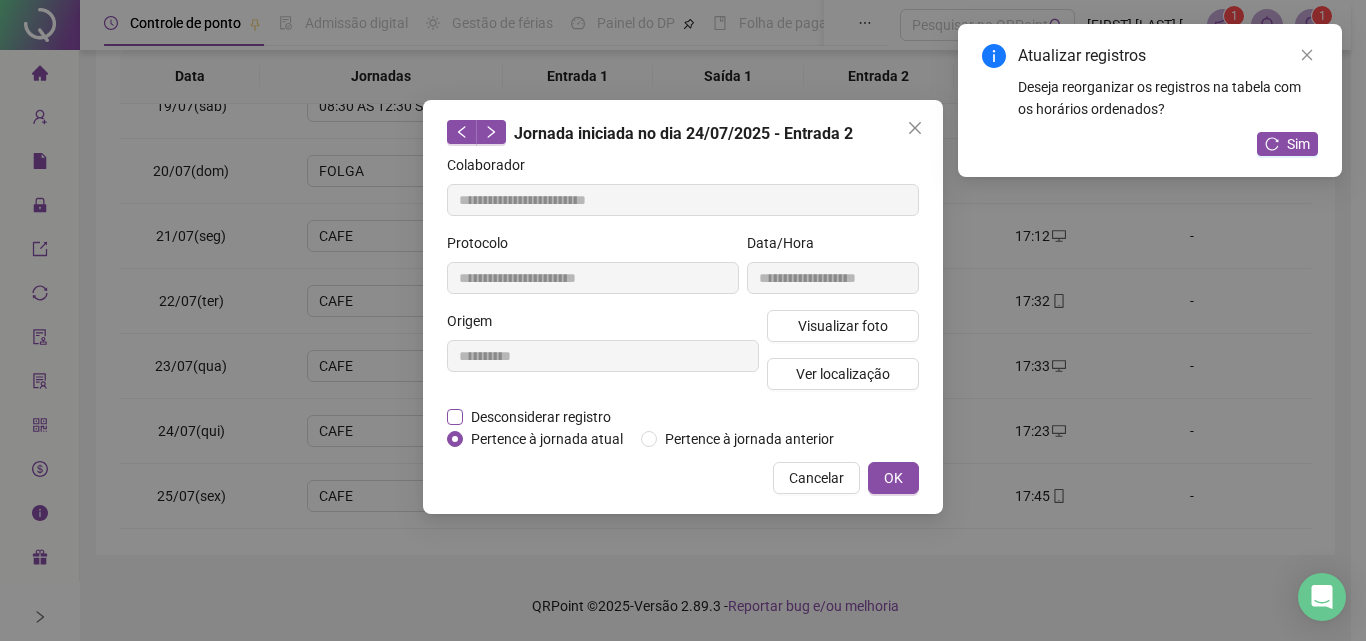 click on "Desconsiderar registro" at bounding box center (541, 417) 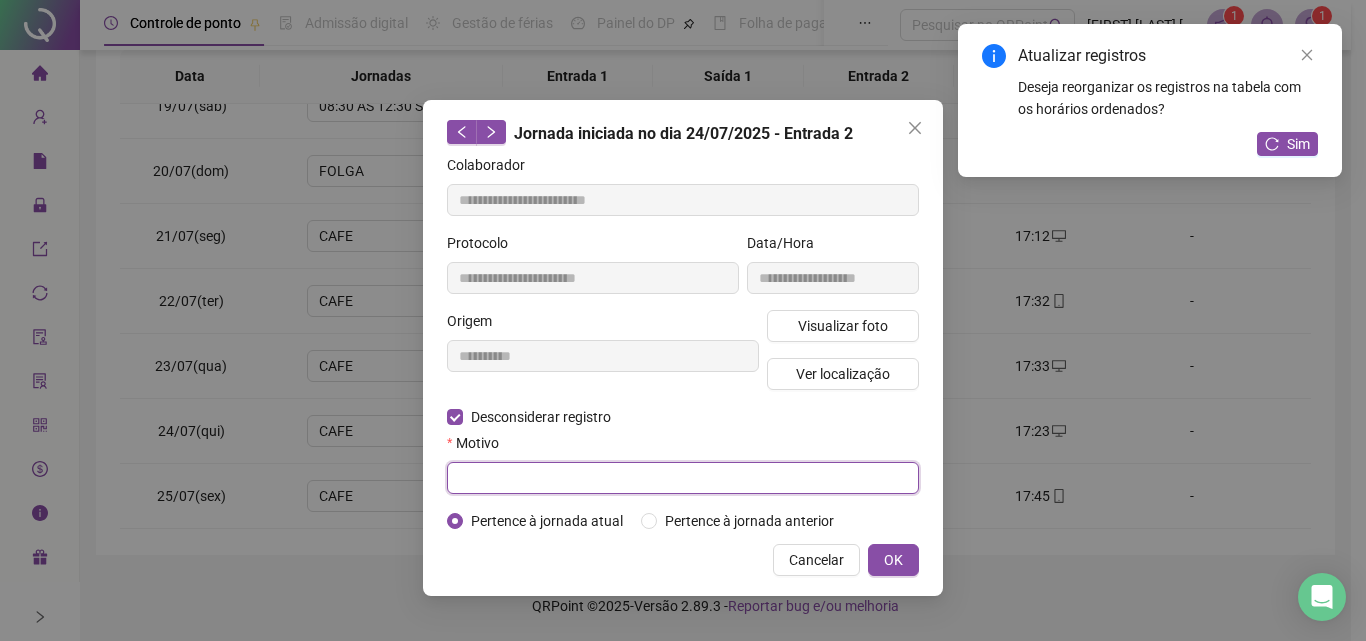 click at bounding box center (683, 478) 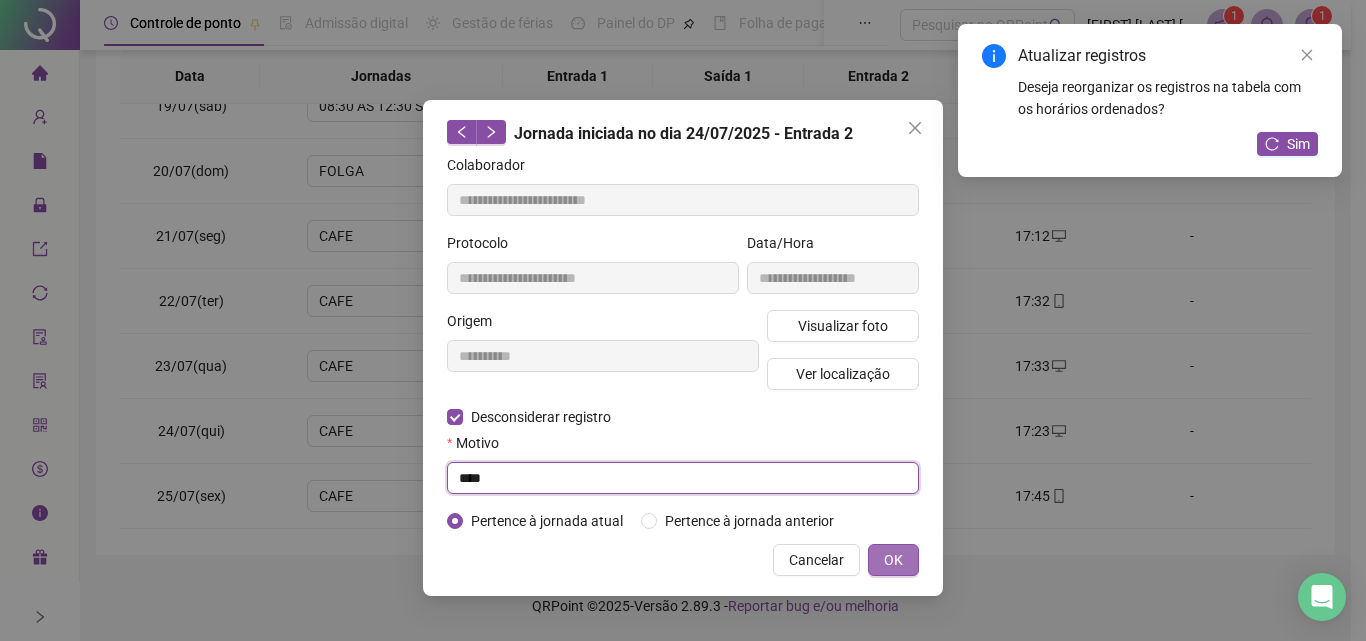 type on "****" 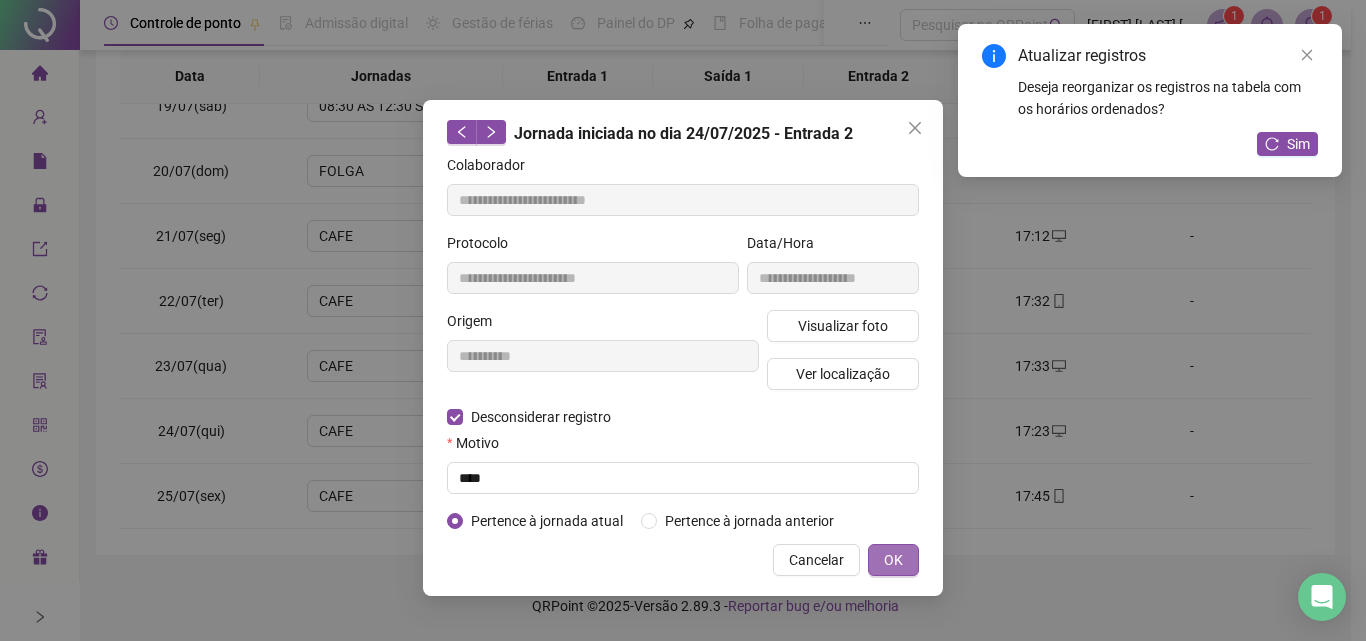 click on "OK" at bounding box center (893, 560) 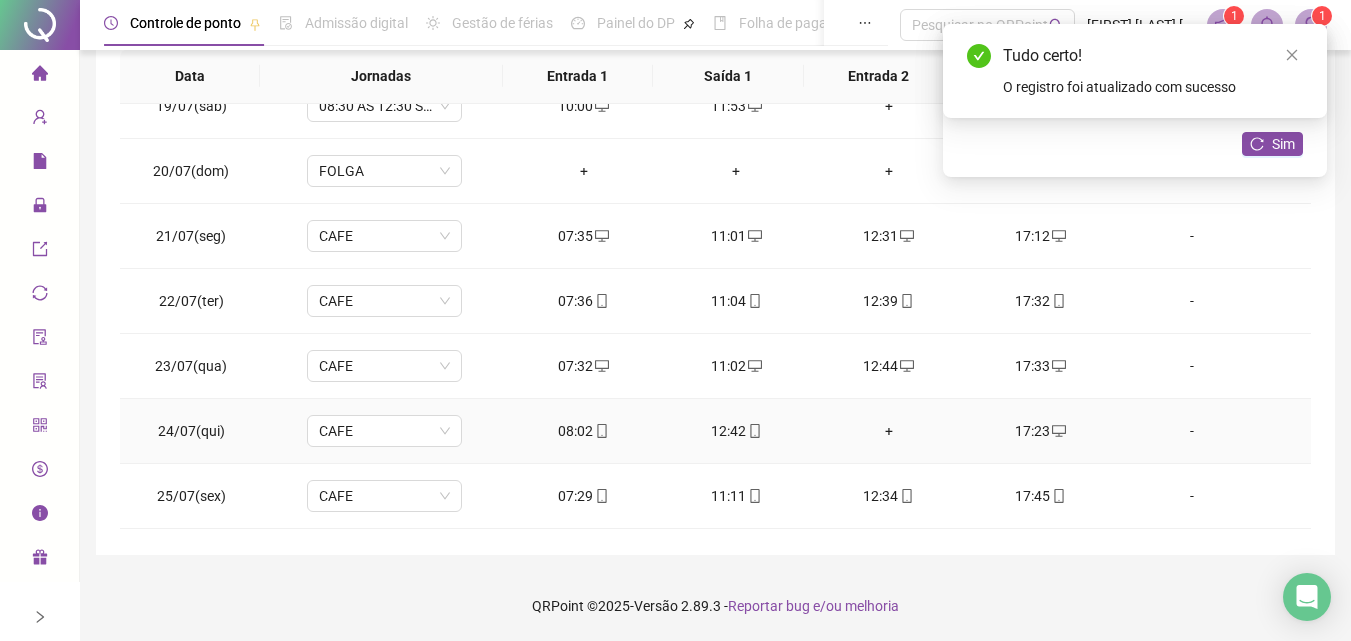 click on "+" at bounding box center [888, 431] 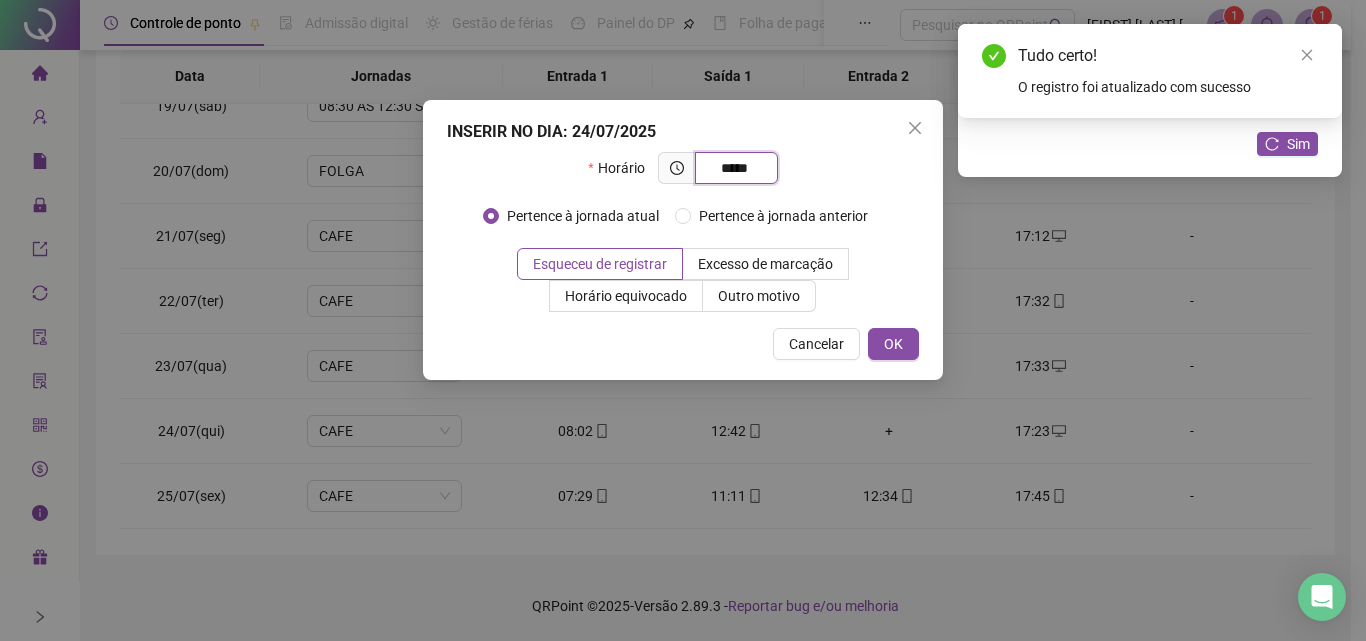 type on "*****" 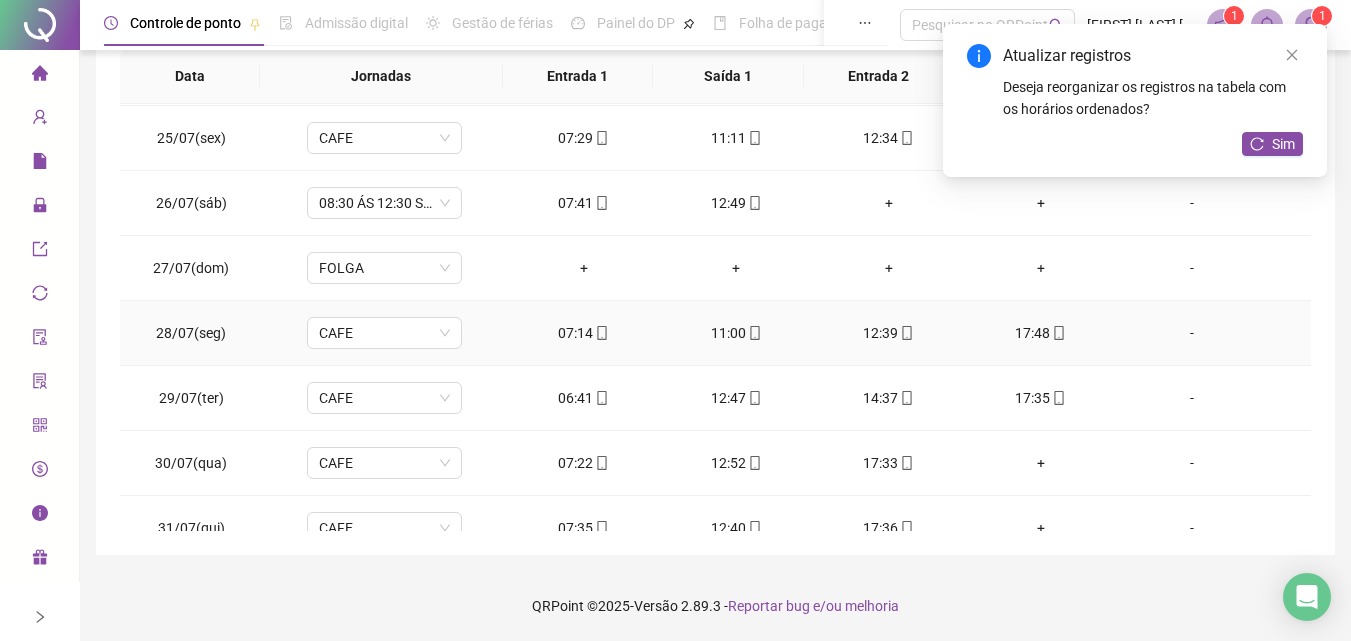 scroll, scrollTop: 1588, scrollLeft: 0, axis: vertical 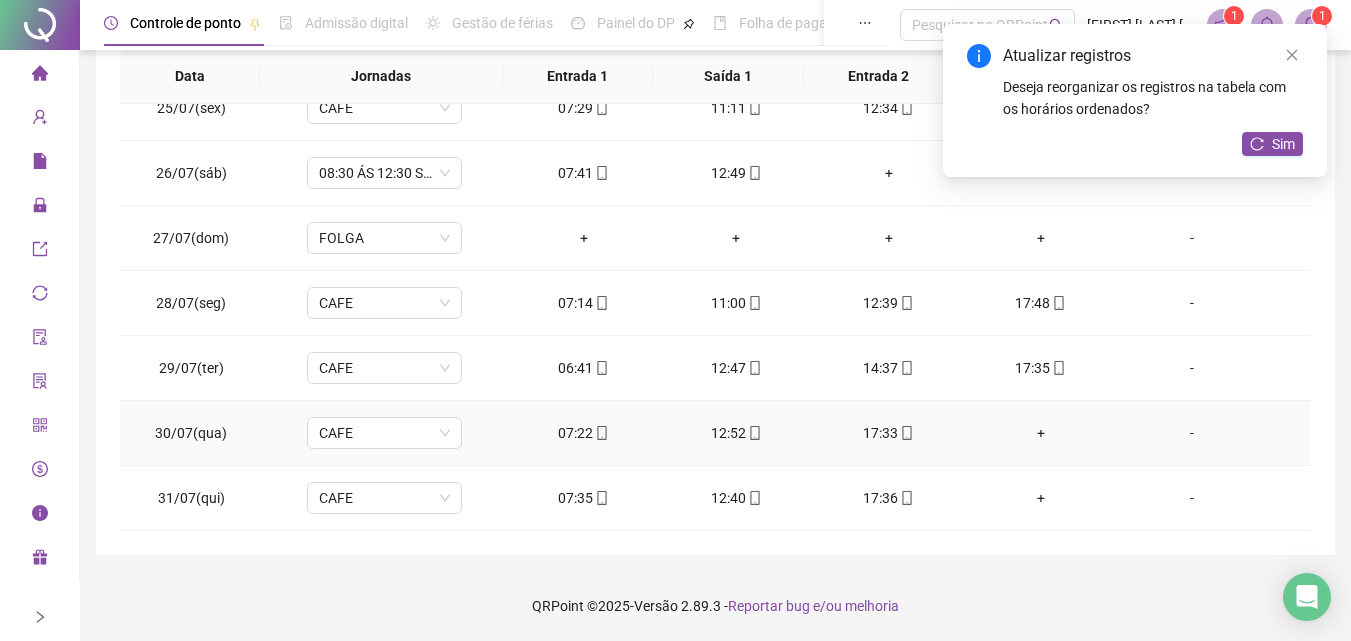 click on "+" at bounding box center (1041, 433) 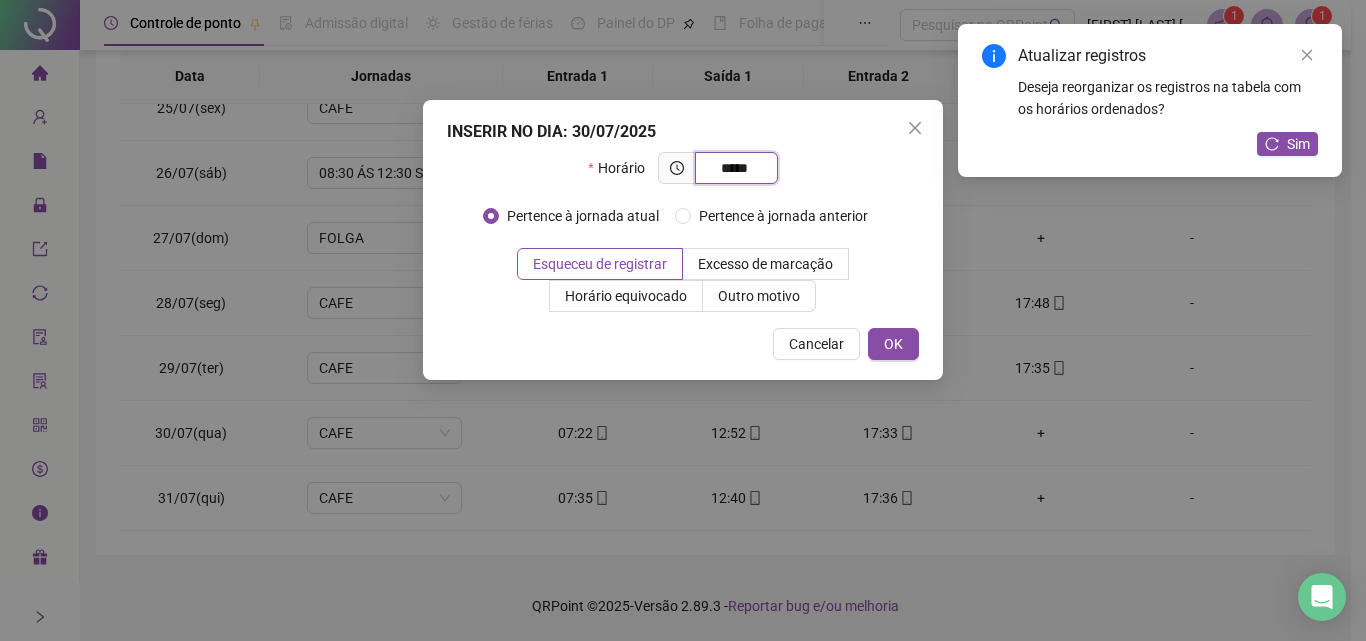 type on "*****" 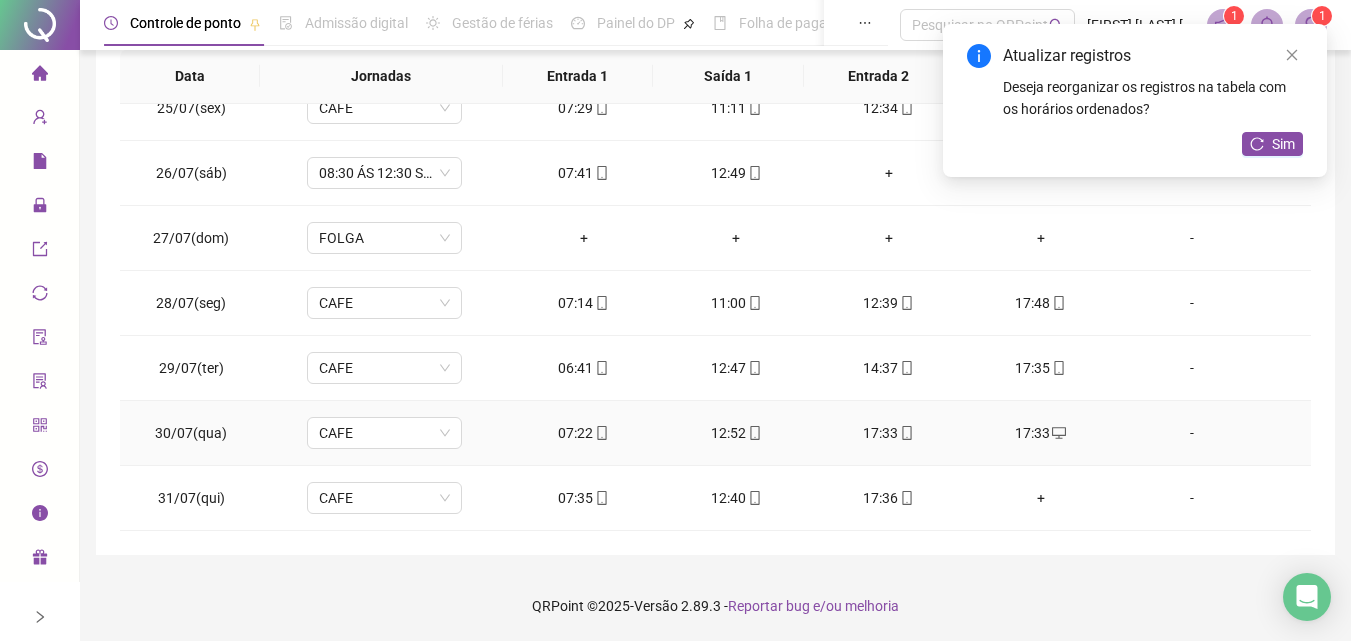 click on "17:33" at bounding box center (888, 433) 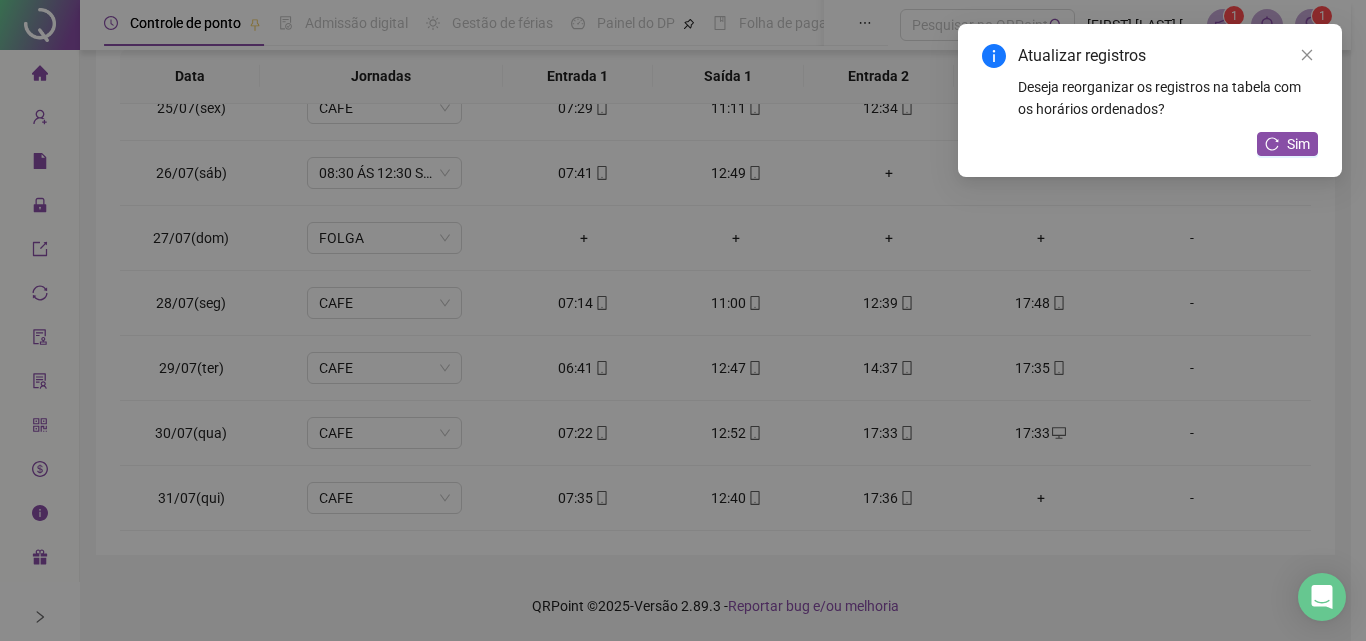 type on "**********" 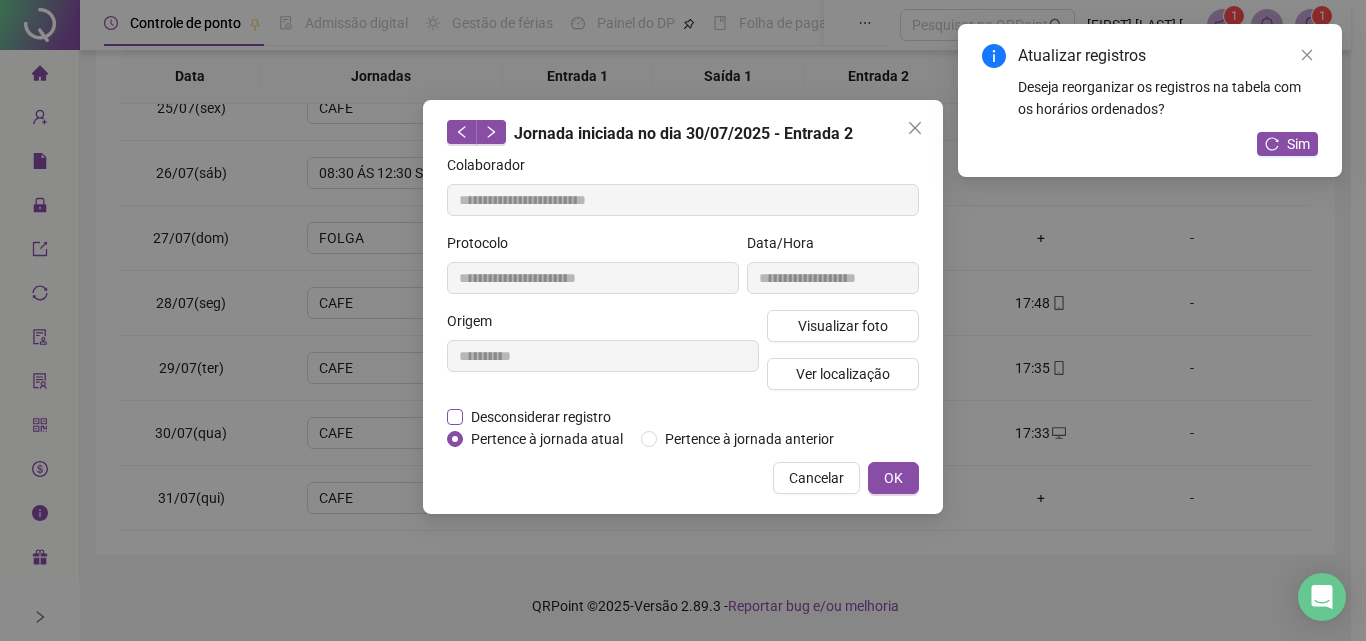 click on "Desconsiderar registro" at bounding box center (541, 417) 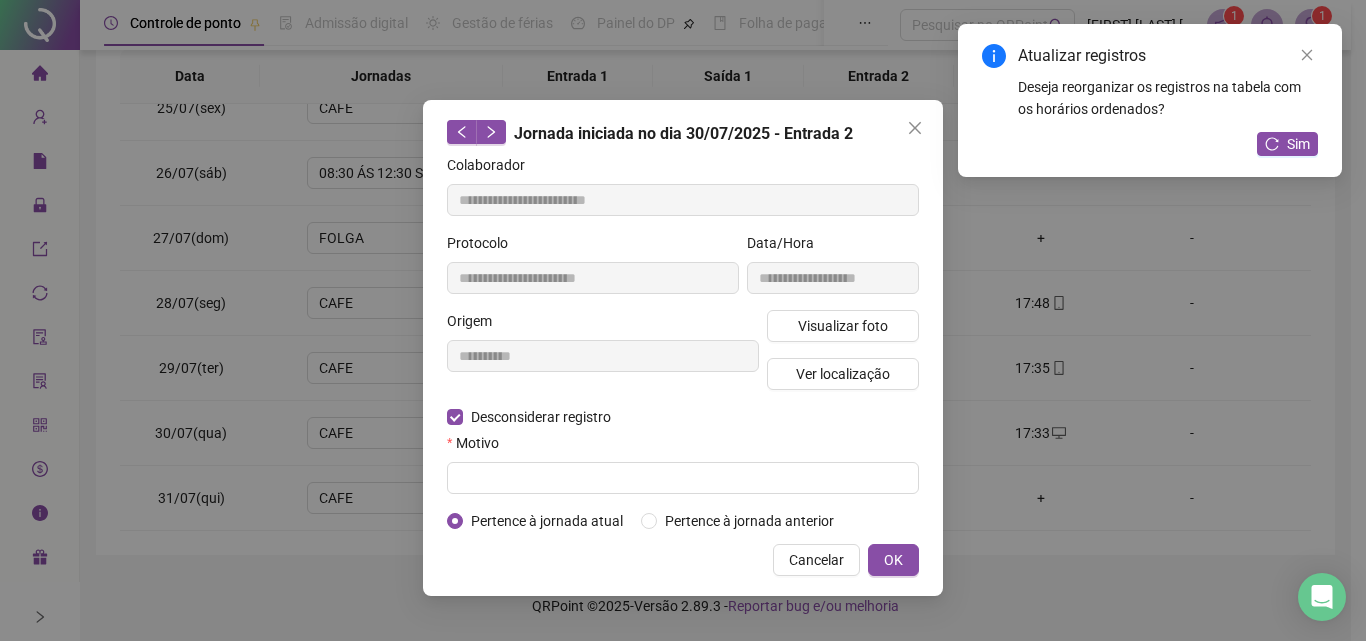 click on "**********" at bounding box center [683, 343] 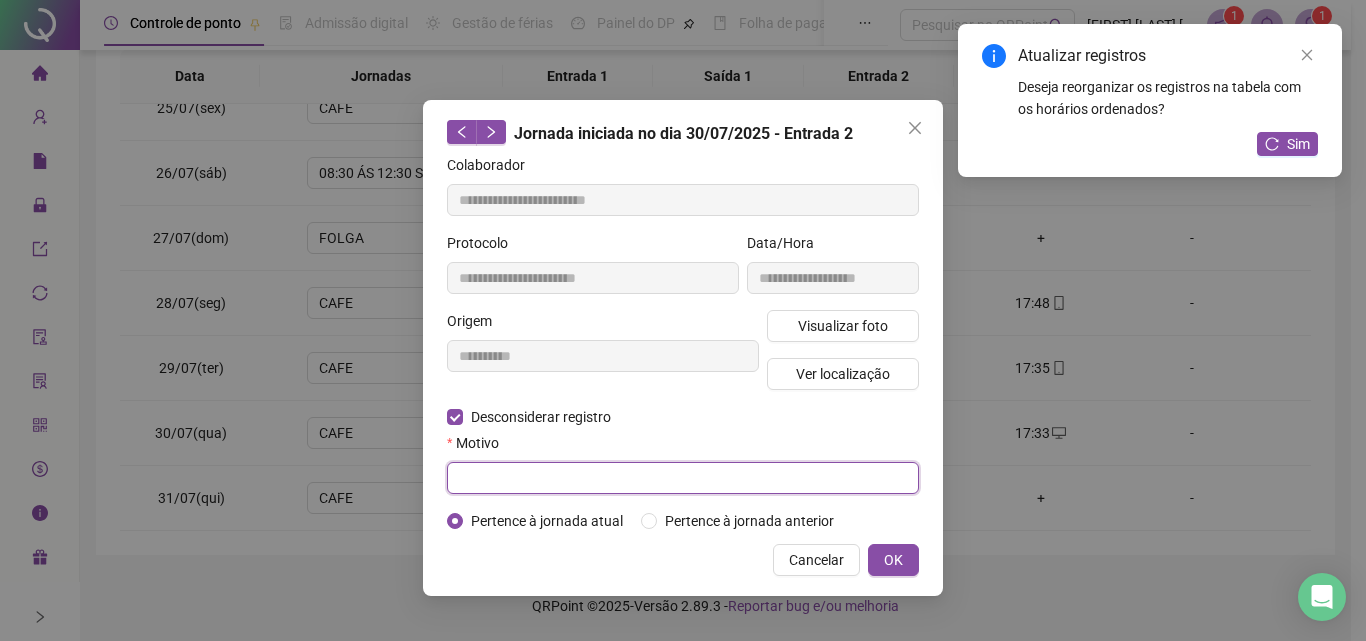 click at bounding box center [683, 478] 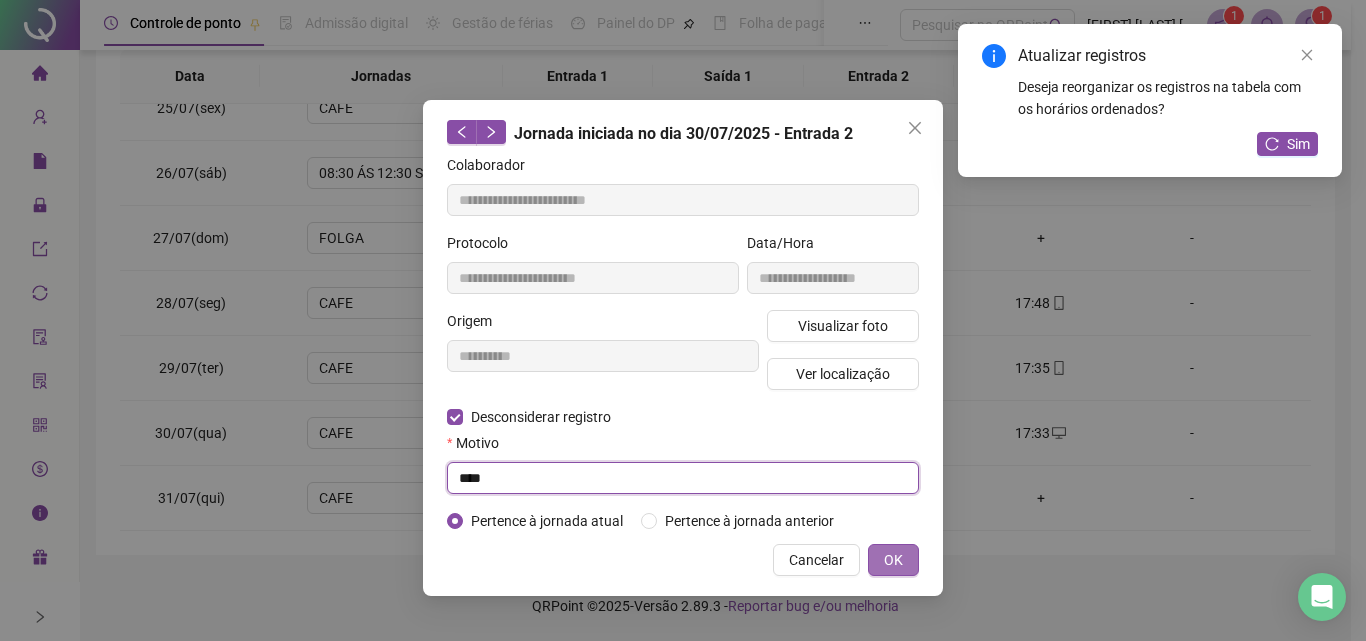 type on "****" 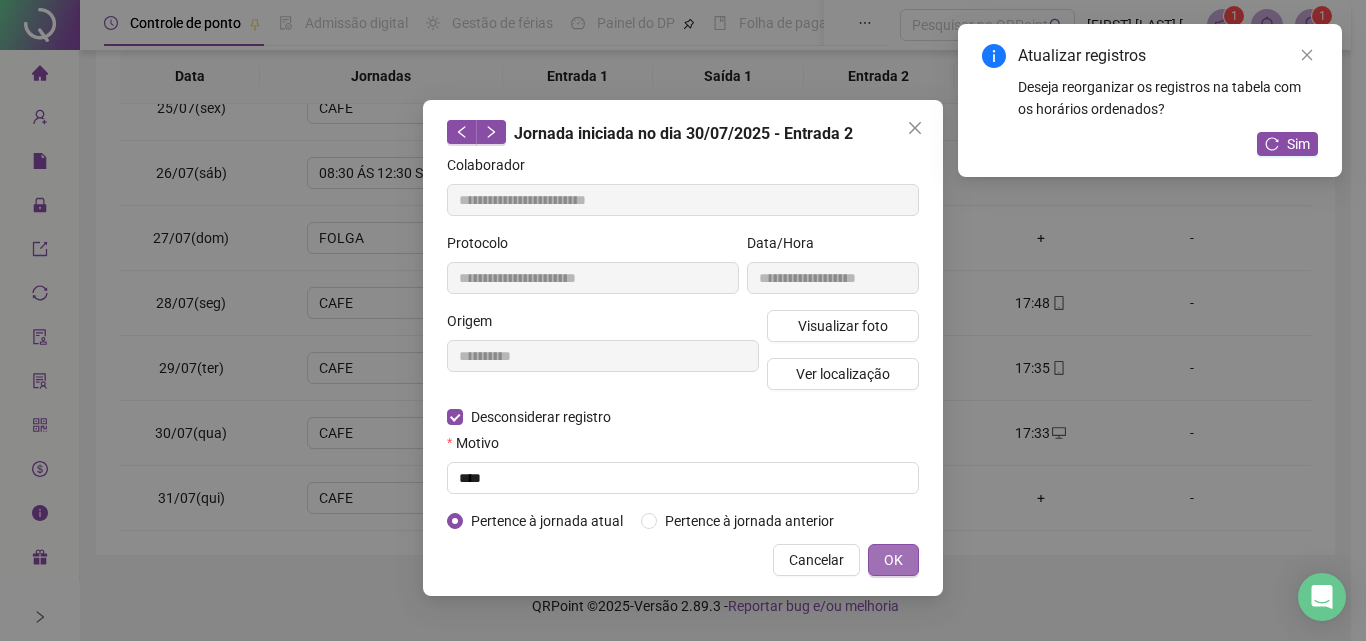 click on "OK" at bounding box center (893, 560) 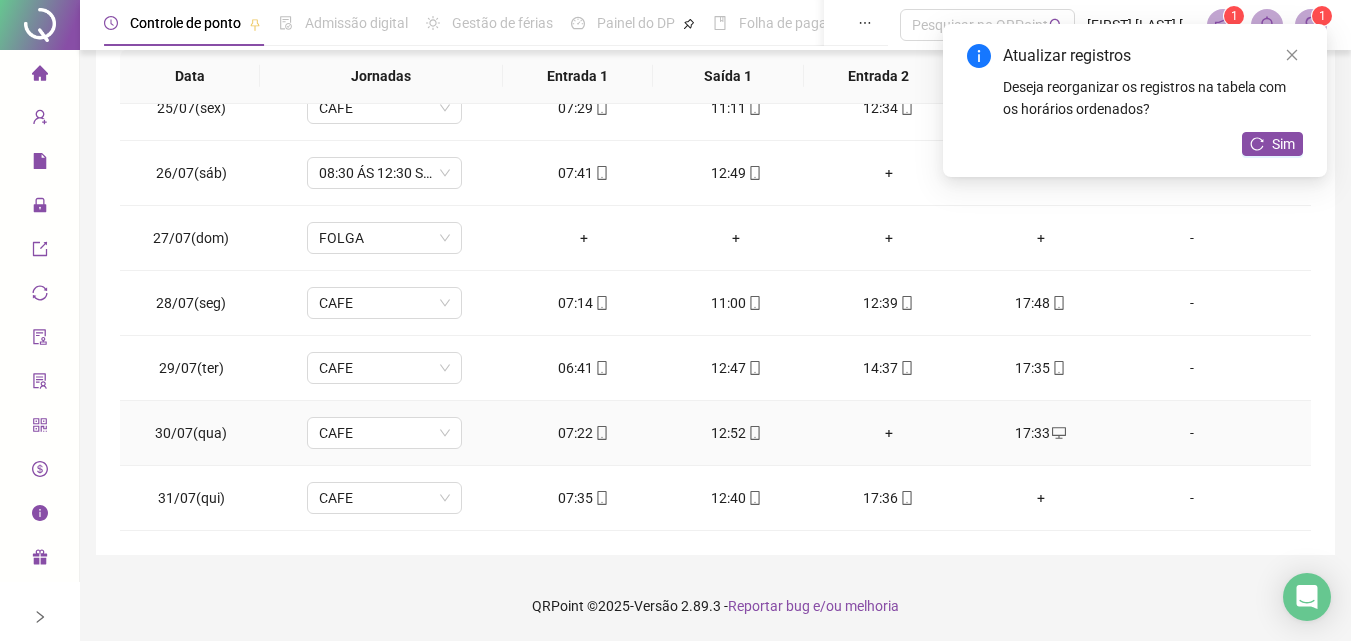 click on "+" at bounding box center [888, 433] 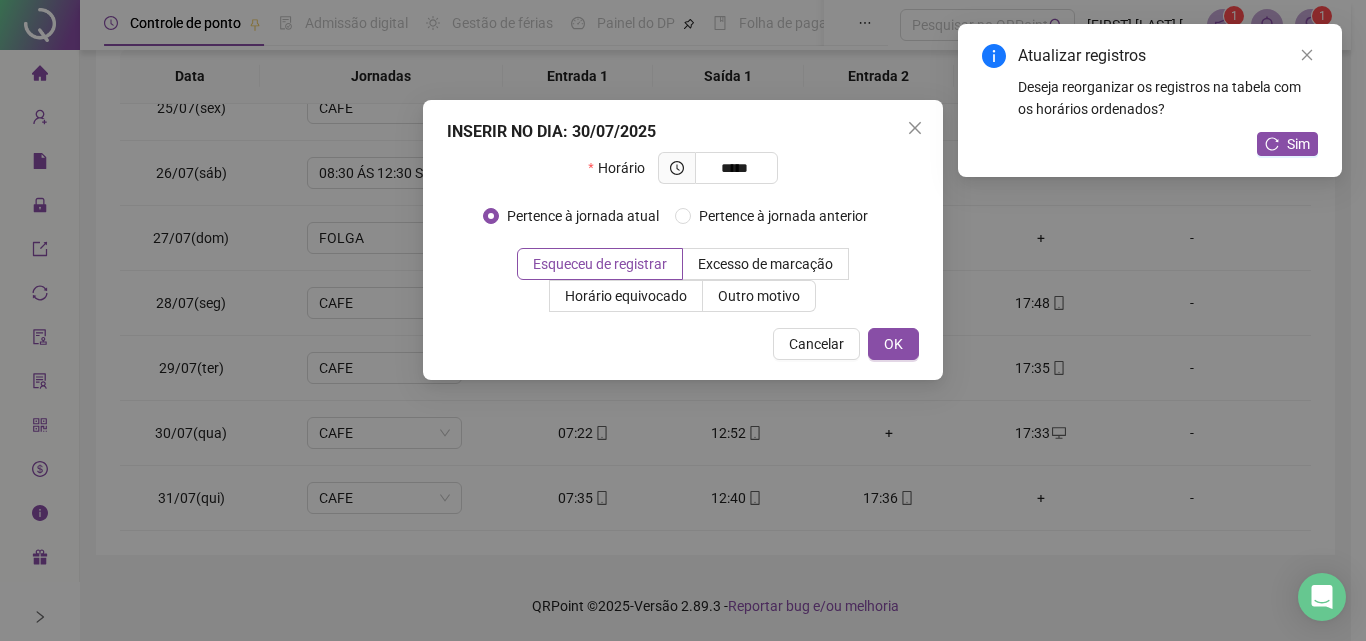 type on "*****" 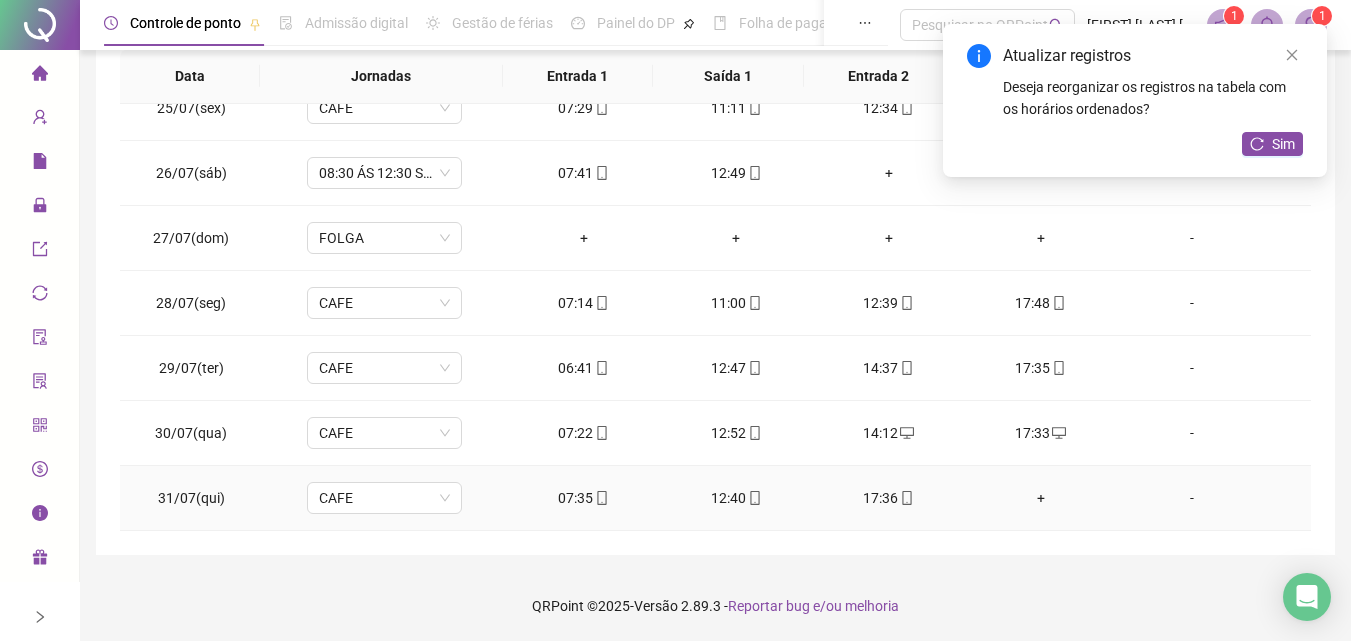 click on "+" at bounding box center (1041, 498) 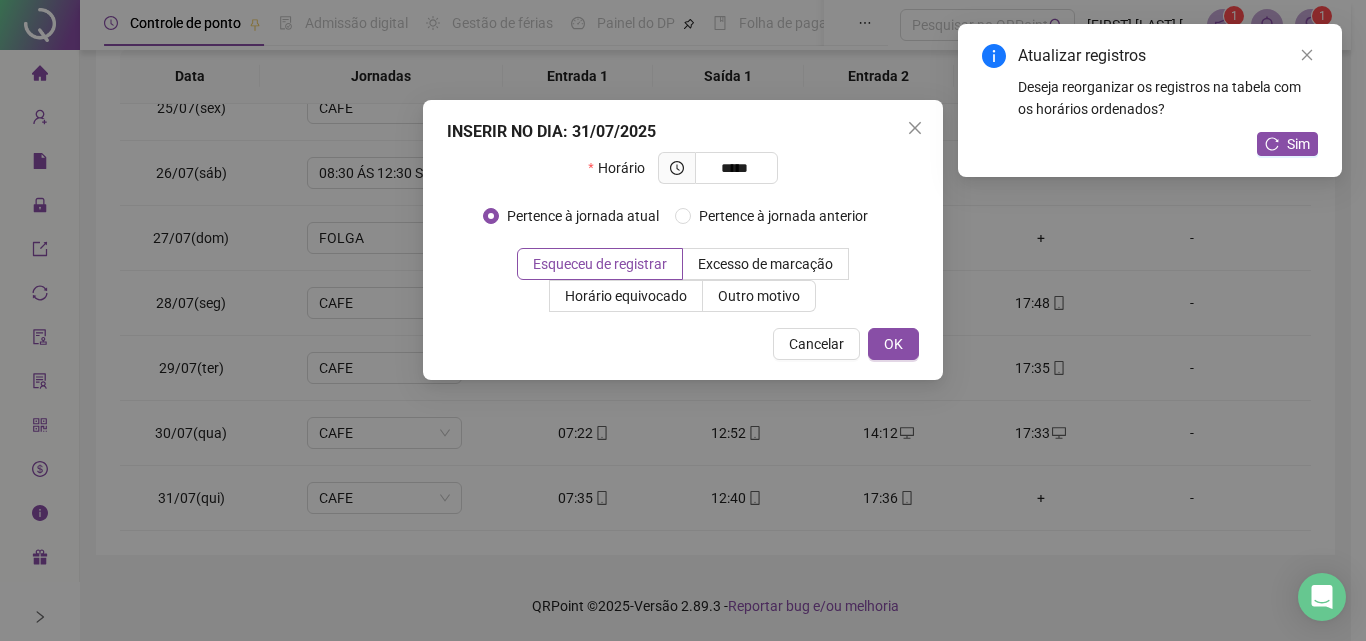 type on "*****" 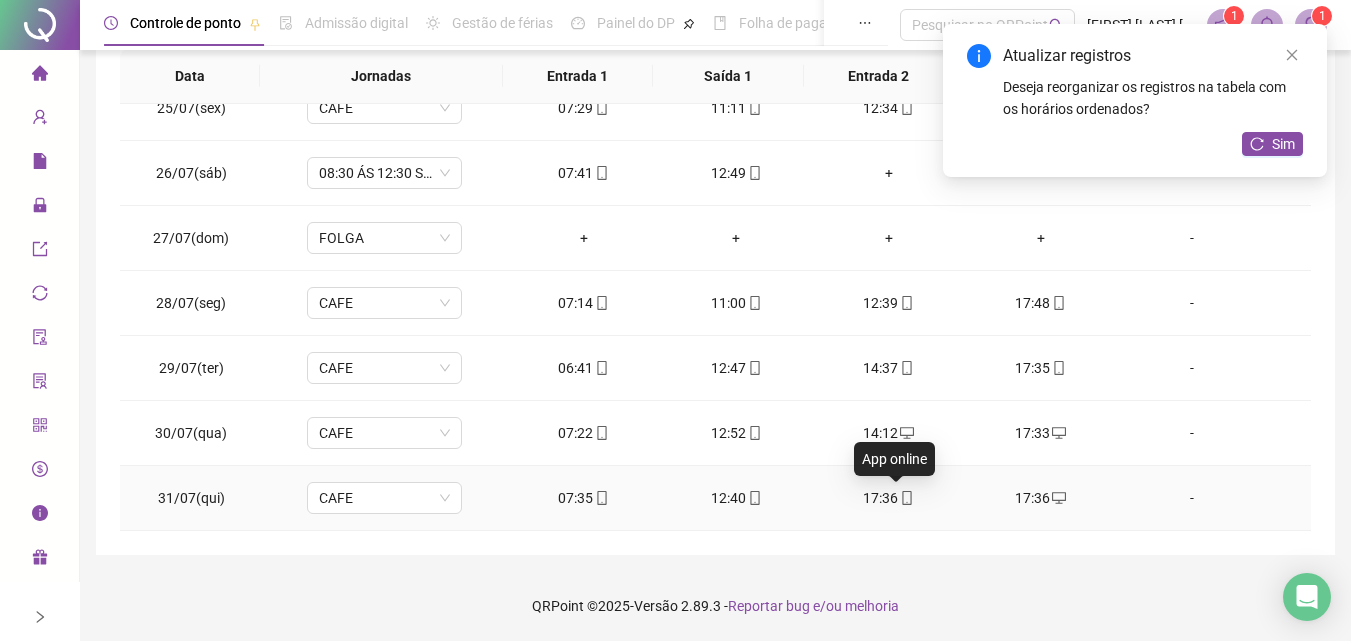 click 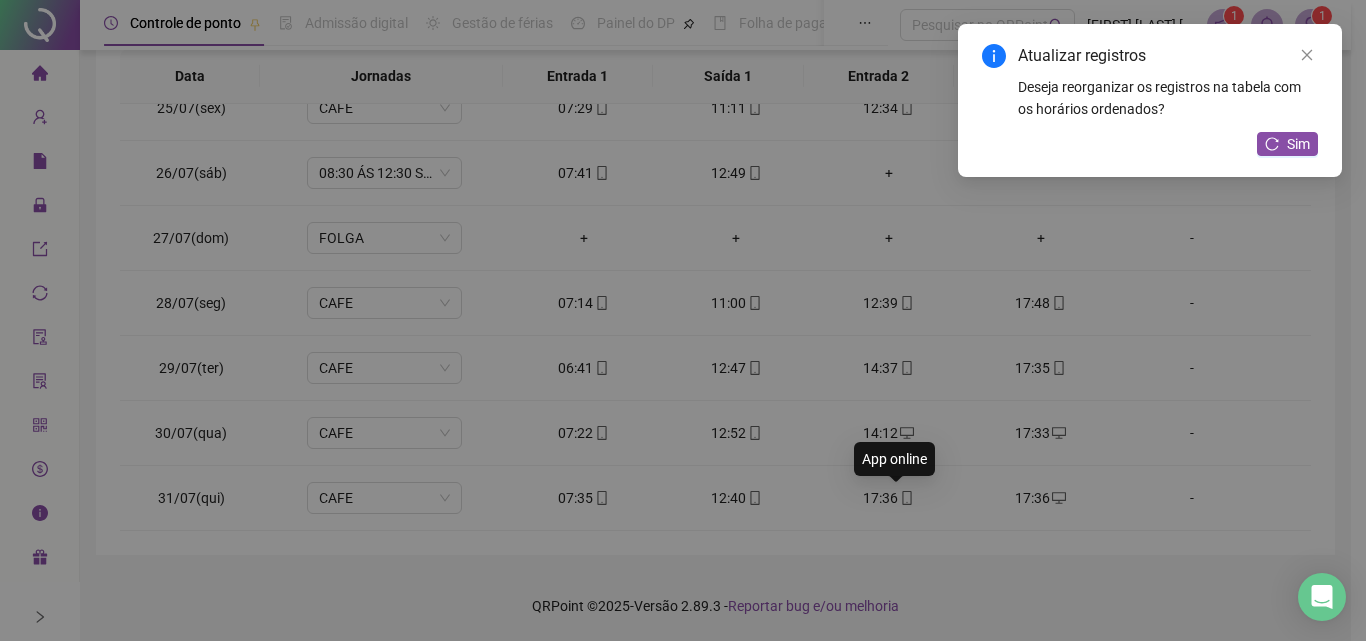 type on "**********" 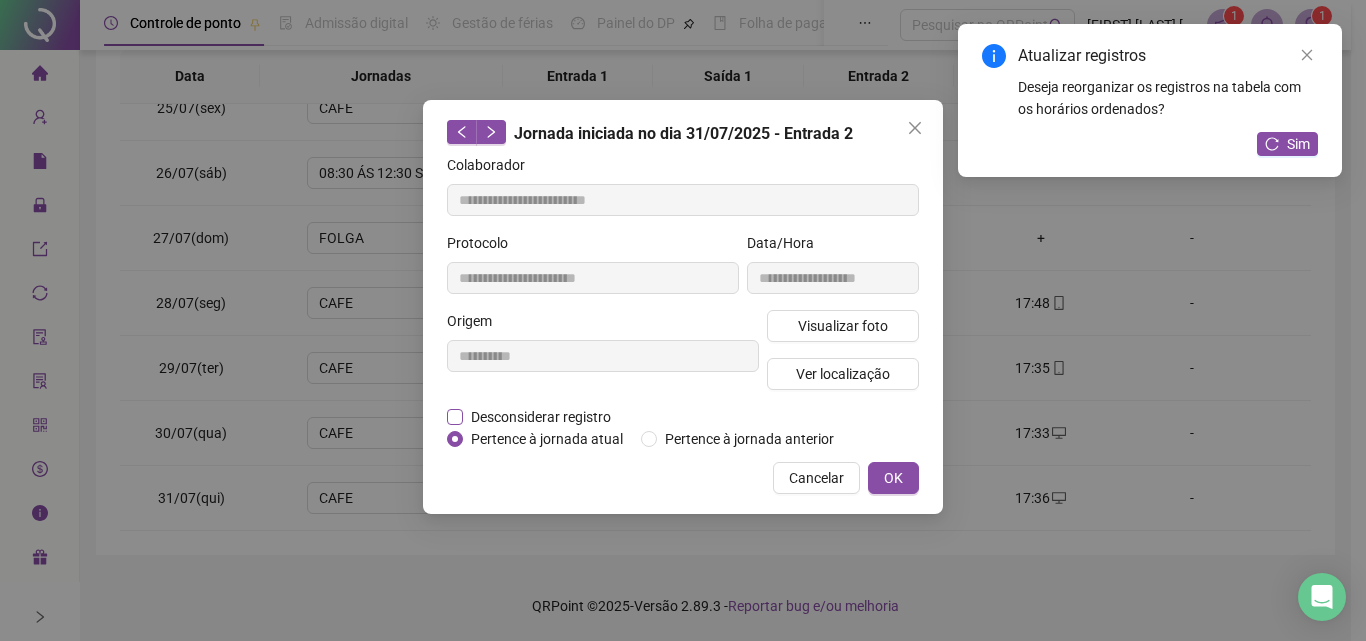 click on "Desconsiderar registro" at bounding box center (541, 417) 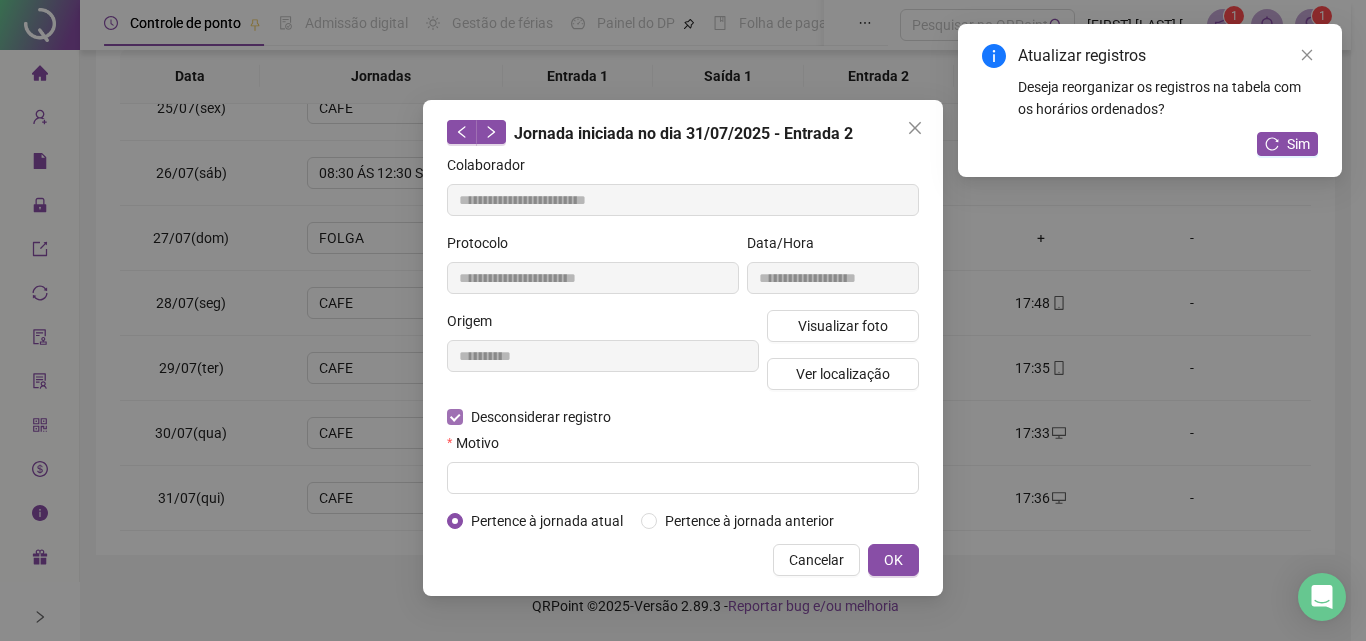 click on "Motivo" at bounding box center [683, 447] 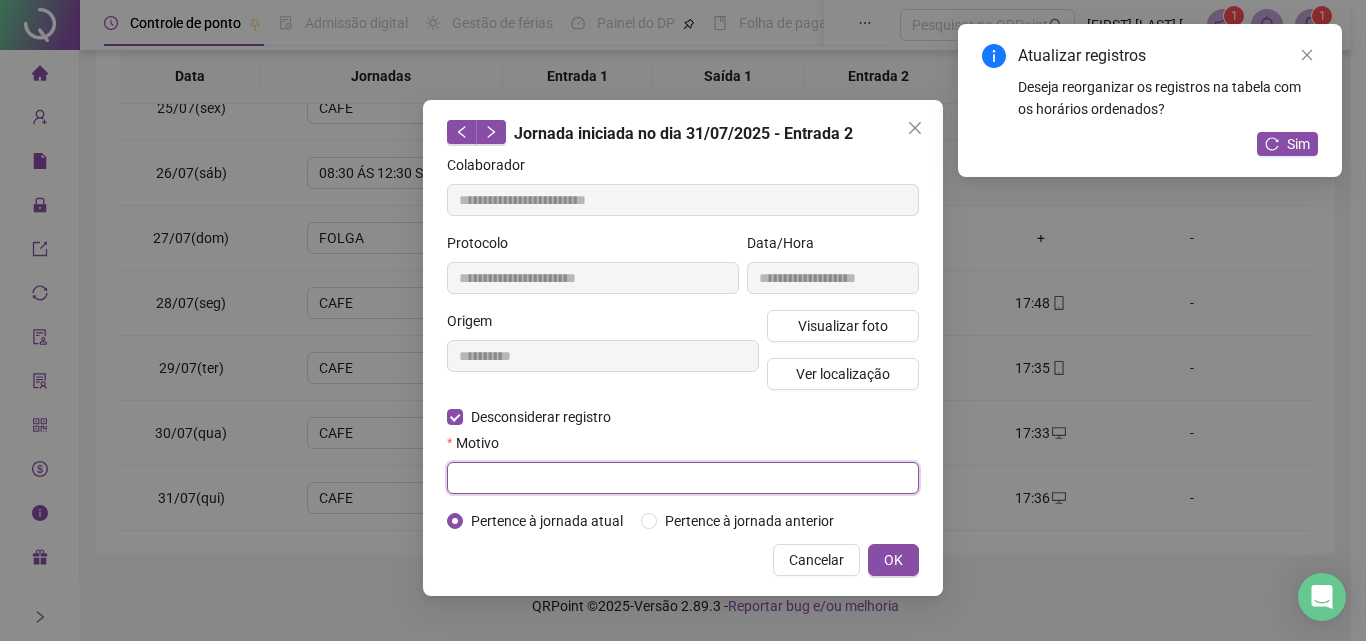 click at bounding box center [683, 478] 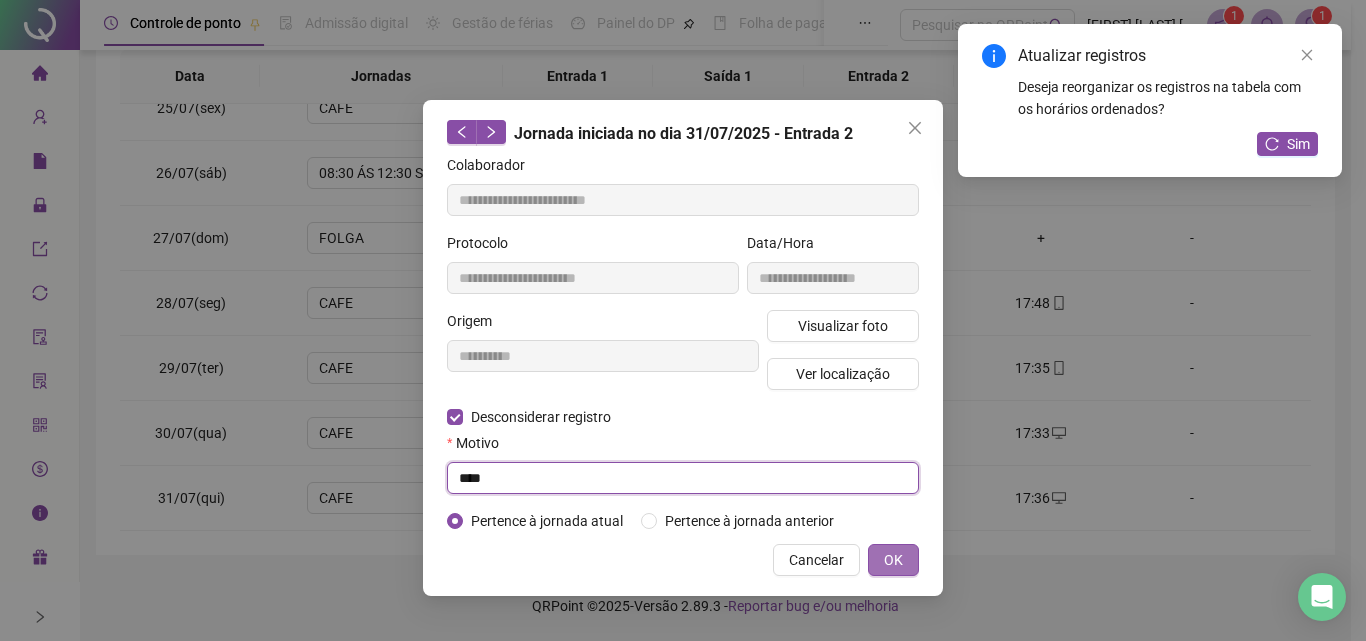 type on "****" 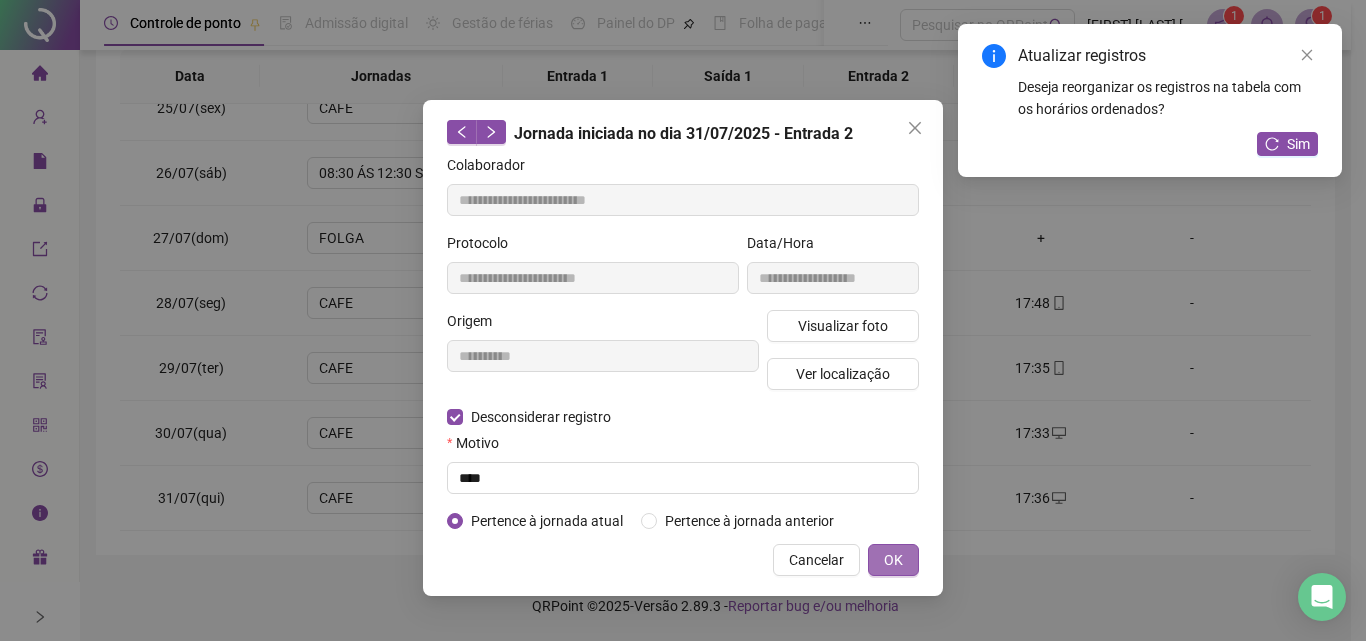 click on "OK" at bounding box center [893, 560] 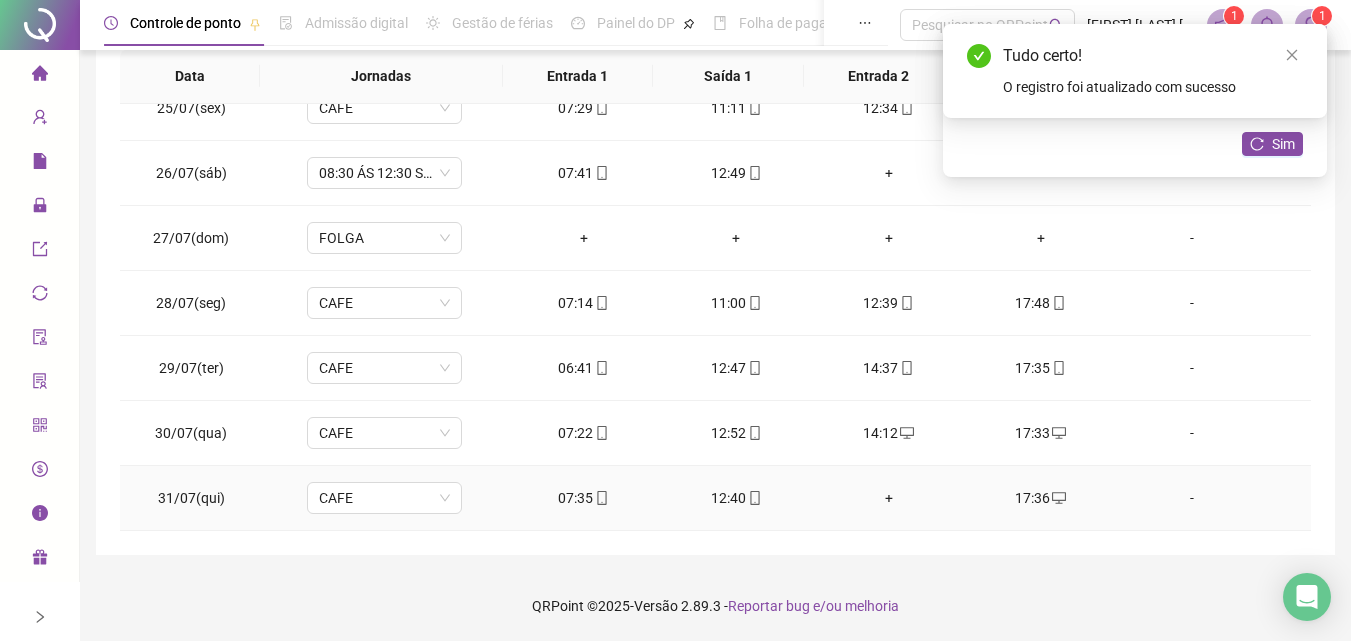 click on "+" at bounding box center (888, 498) 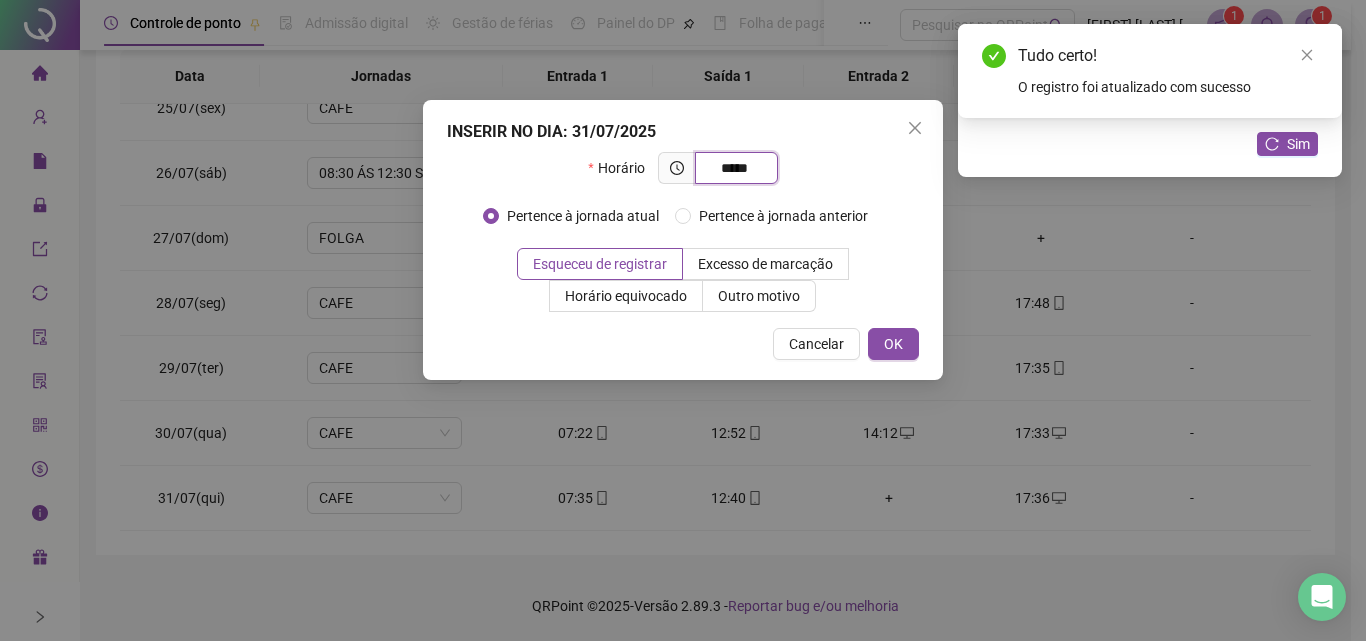 type on "*****" 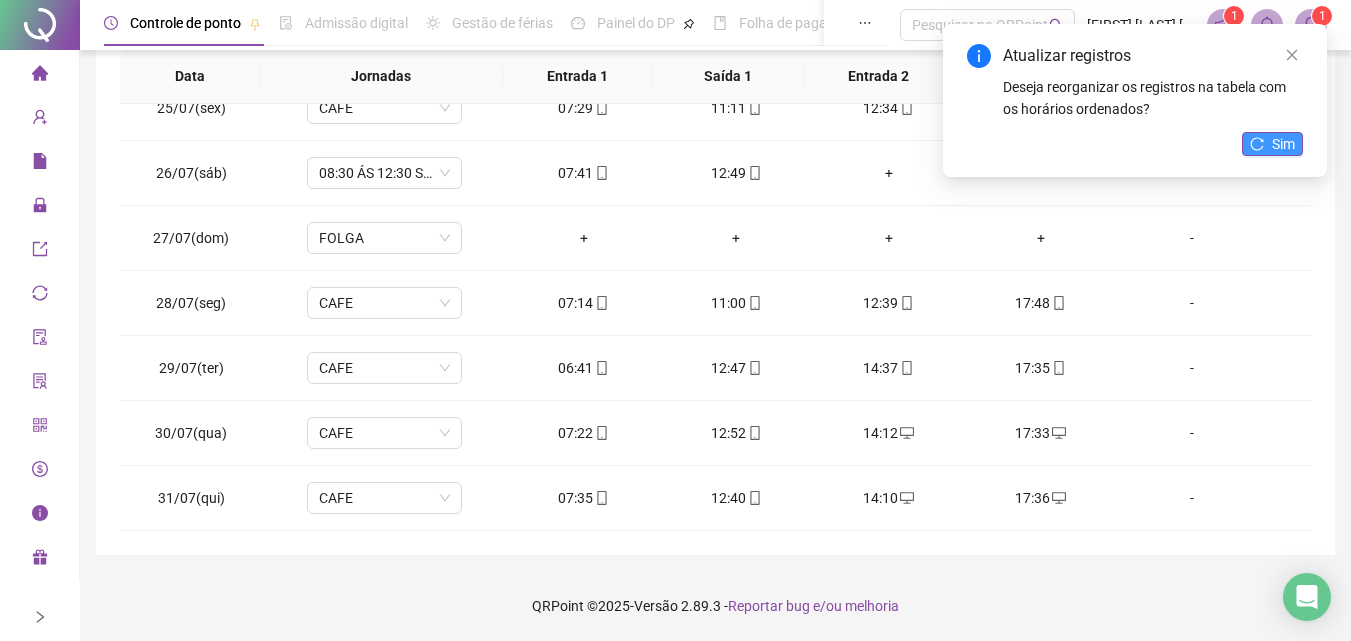 click on "Sim" at bounding box center [1283, 144] 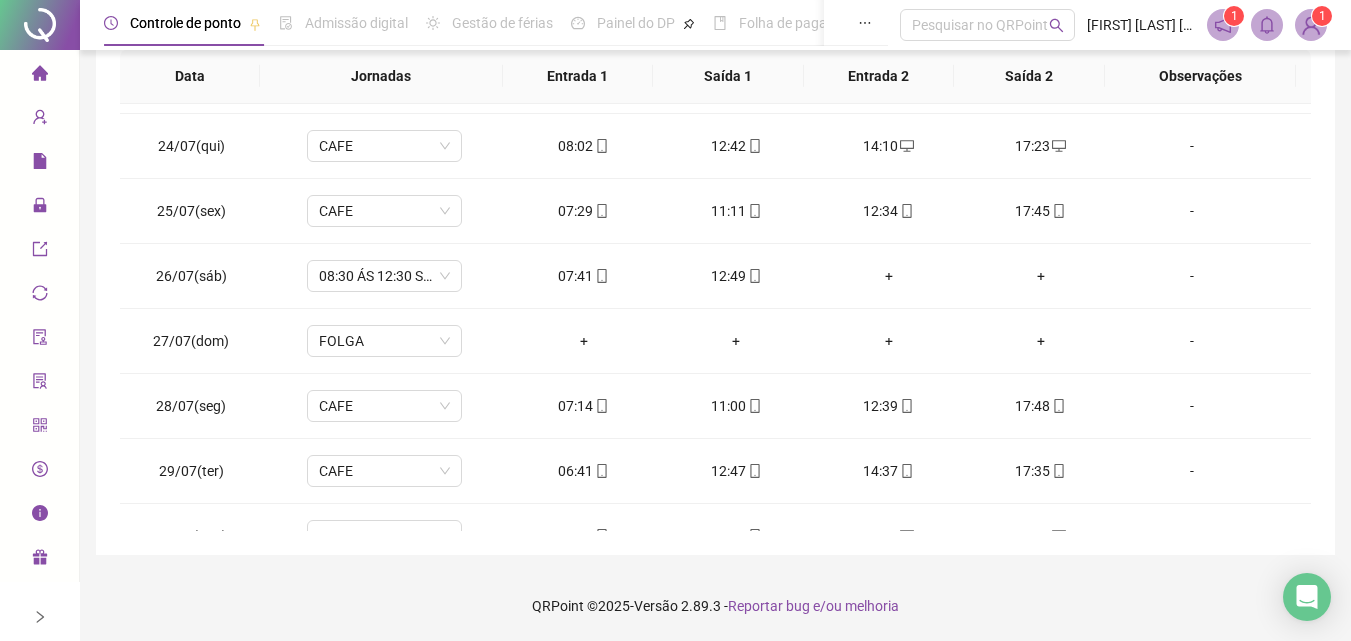 scroll, scrollTop: 1388, scrollLeft: 0, axis: vertical 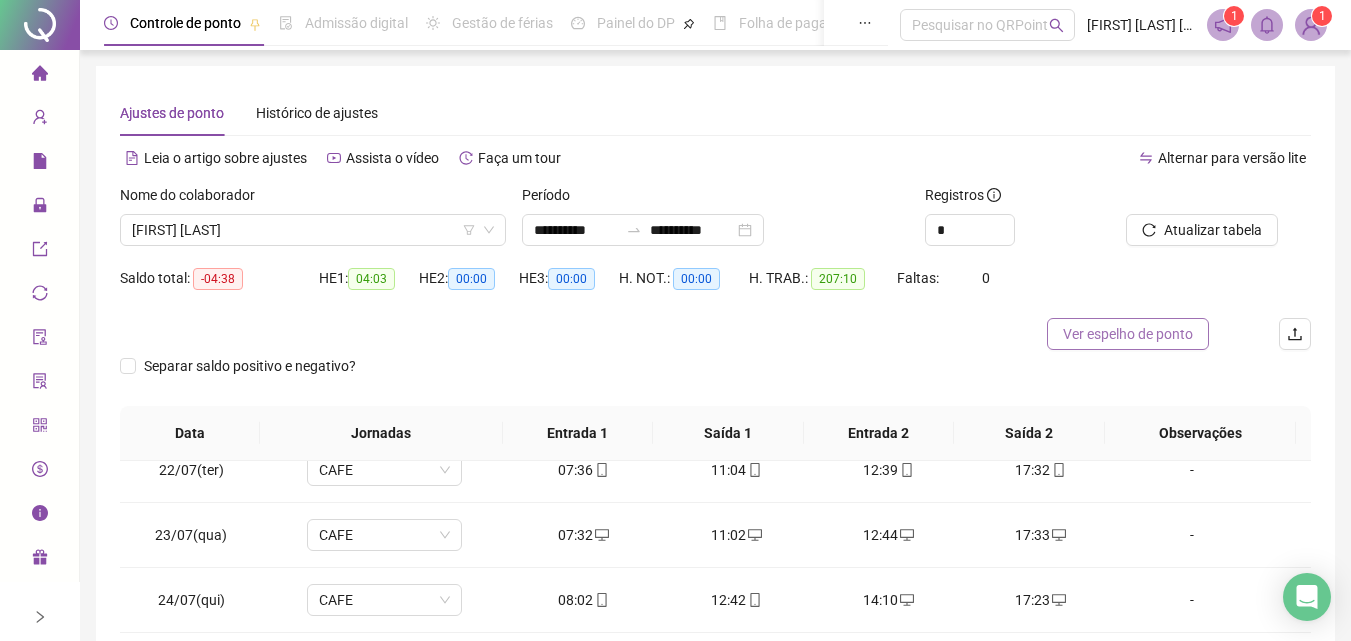click on "Ver espelho de ponto" at bounding box center [1128, 334] 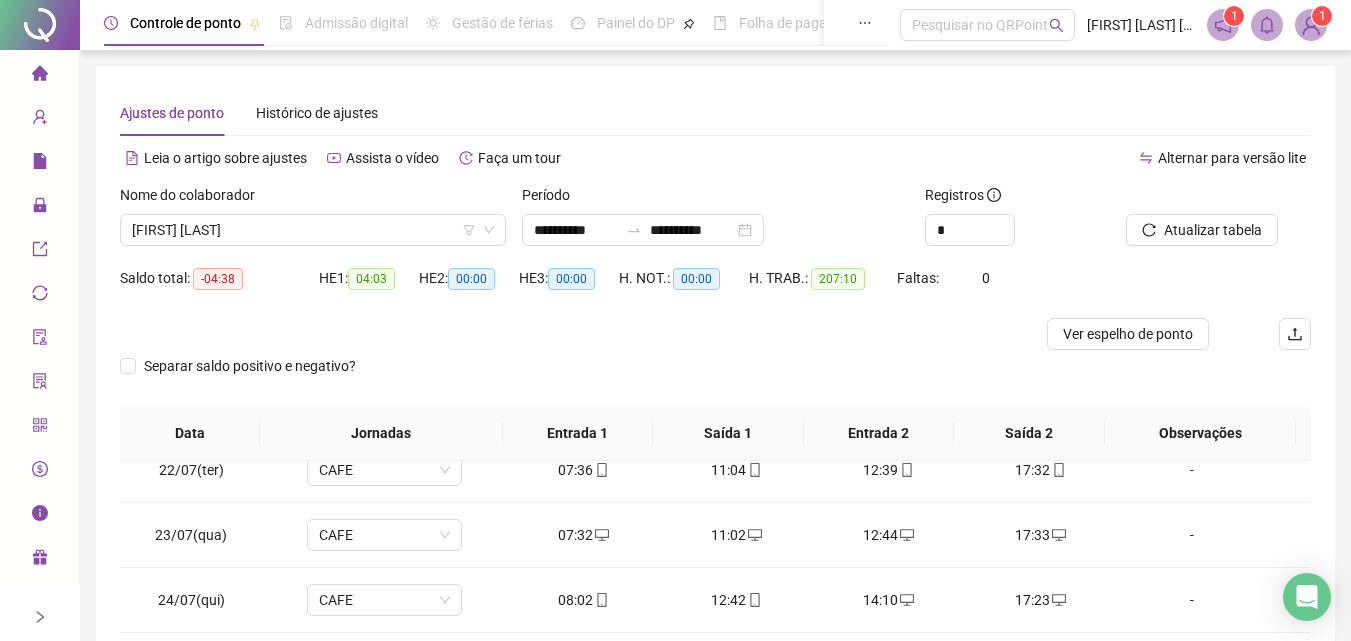 click 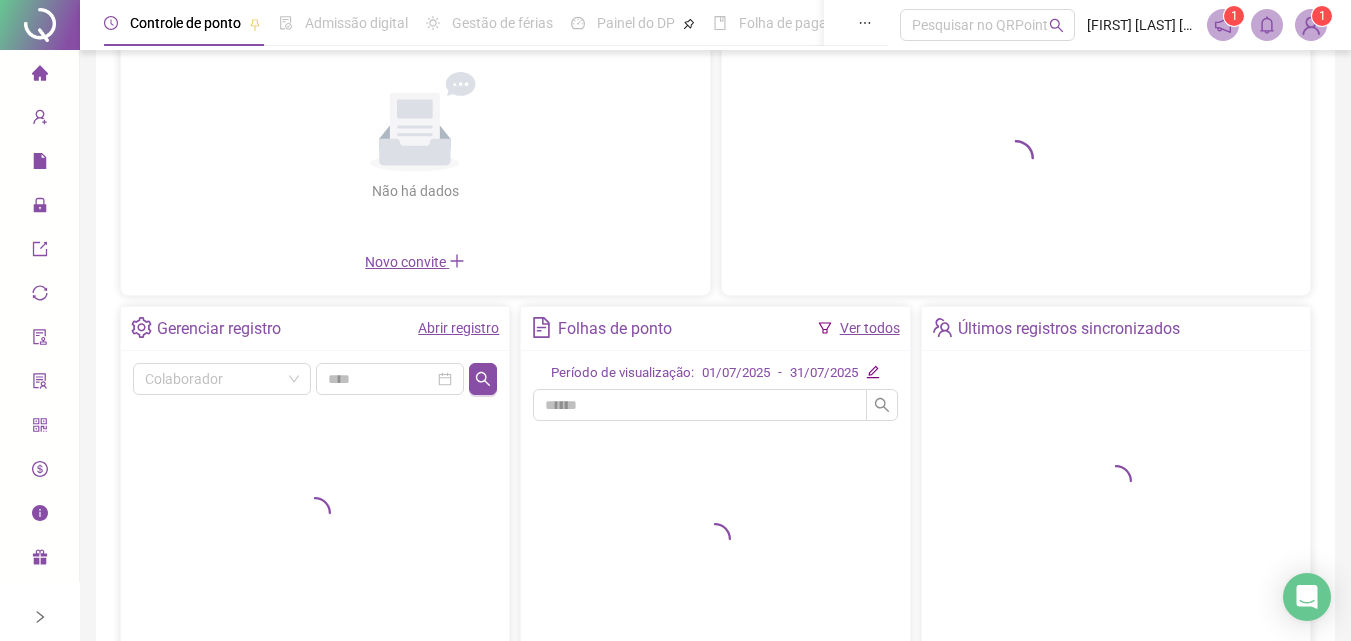 scroll, scrollTop: 200, scrollLeft: 0, axis: vertical 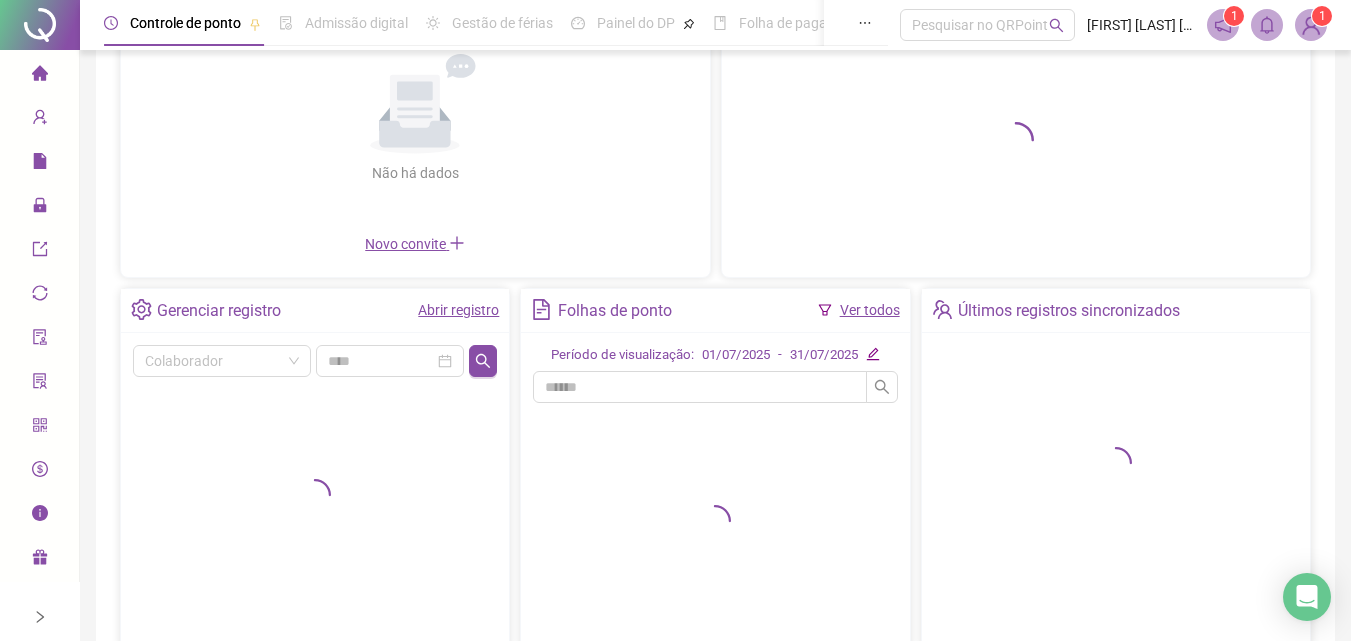 click on "Ver todos" at bounding box center [870, 310] 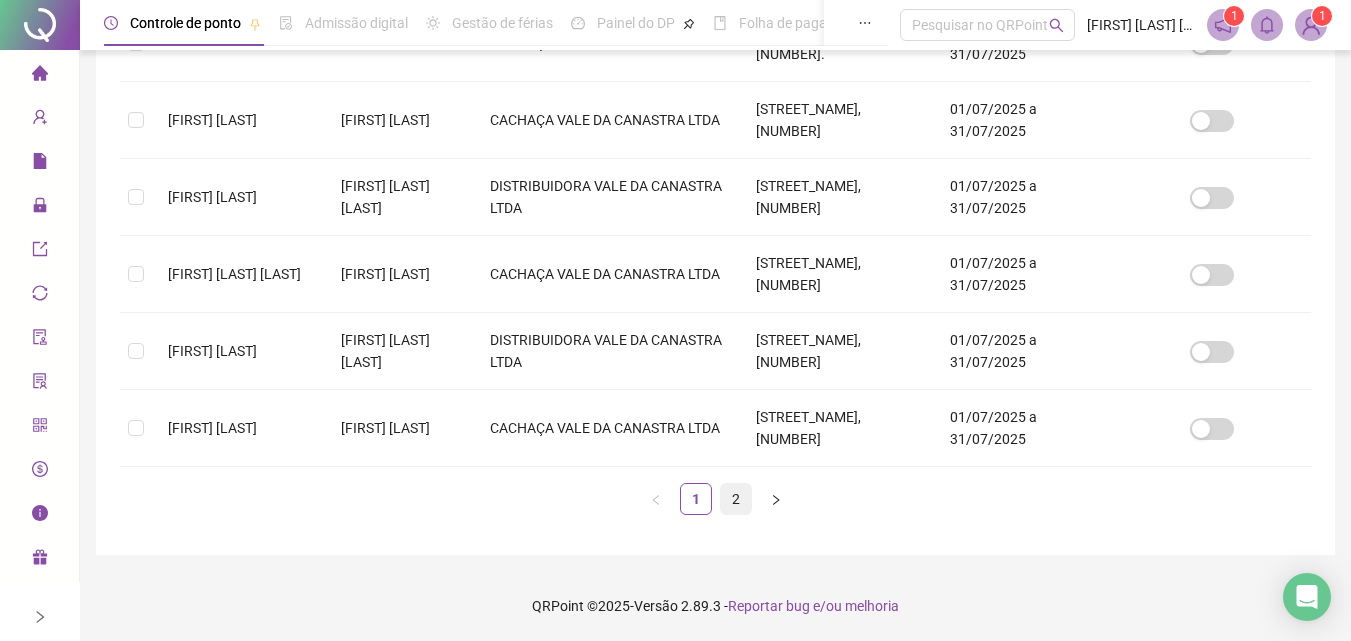 click on "2" at bounding box center [736, 499] 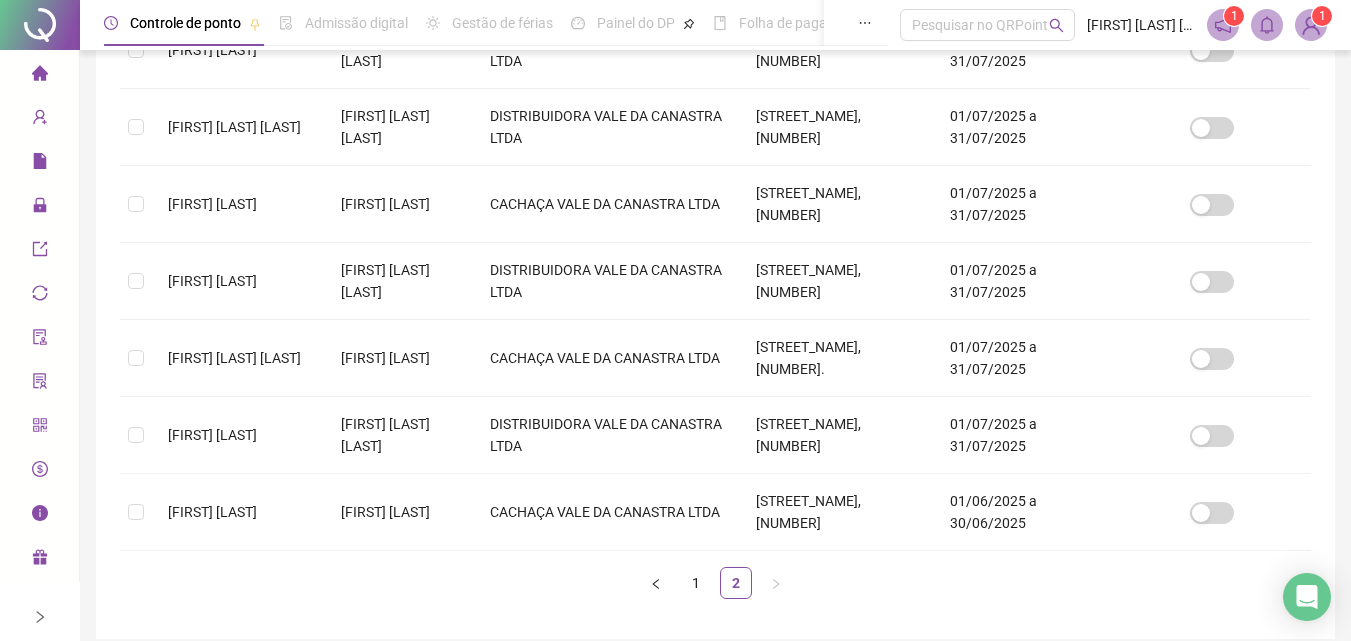 scroll, scrollTop: 489, scrollLeft: 0, axis: vertical 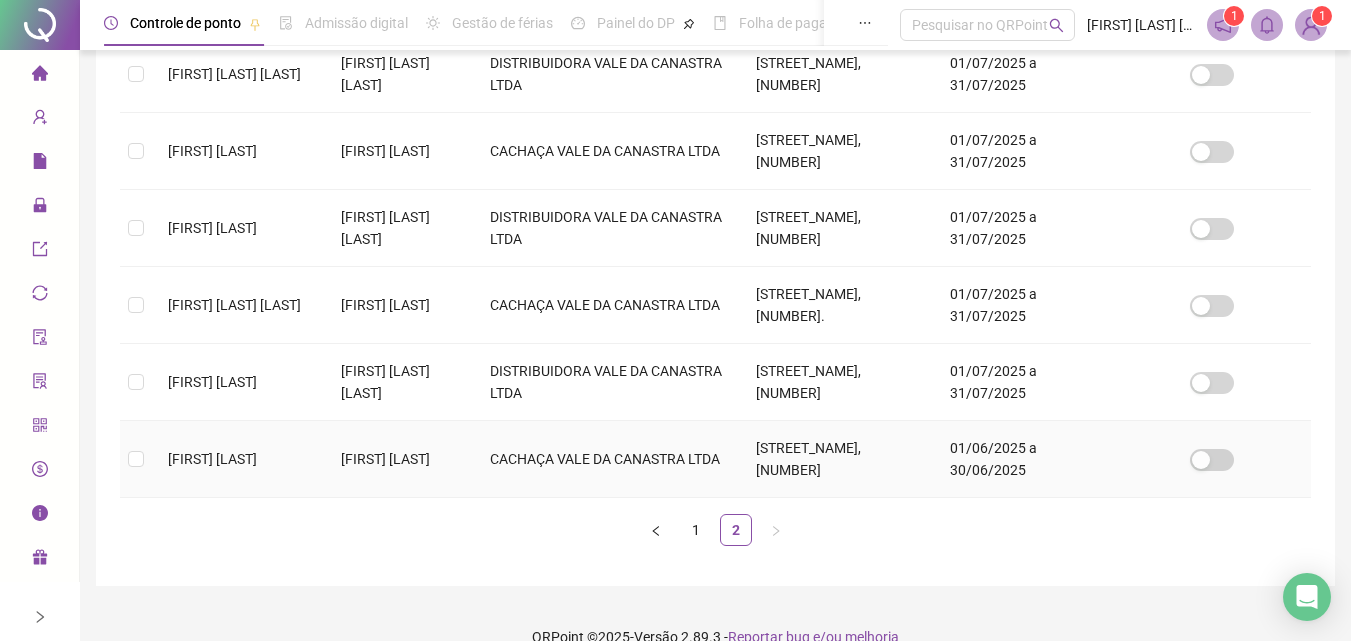 click at bounding box center [136, 459] 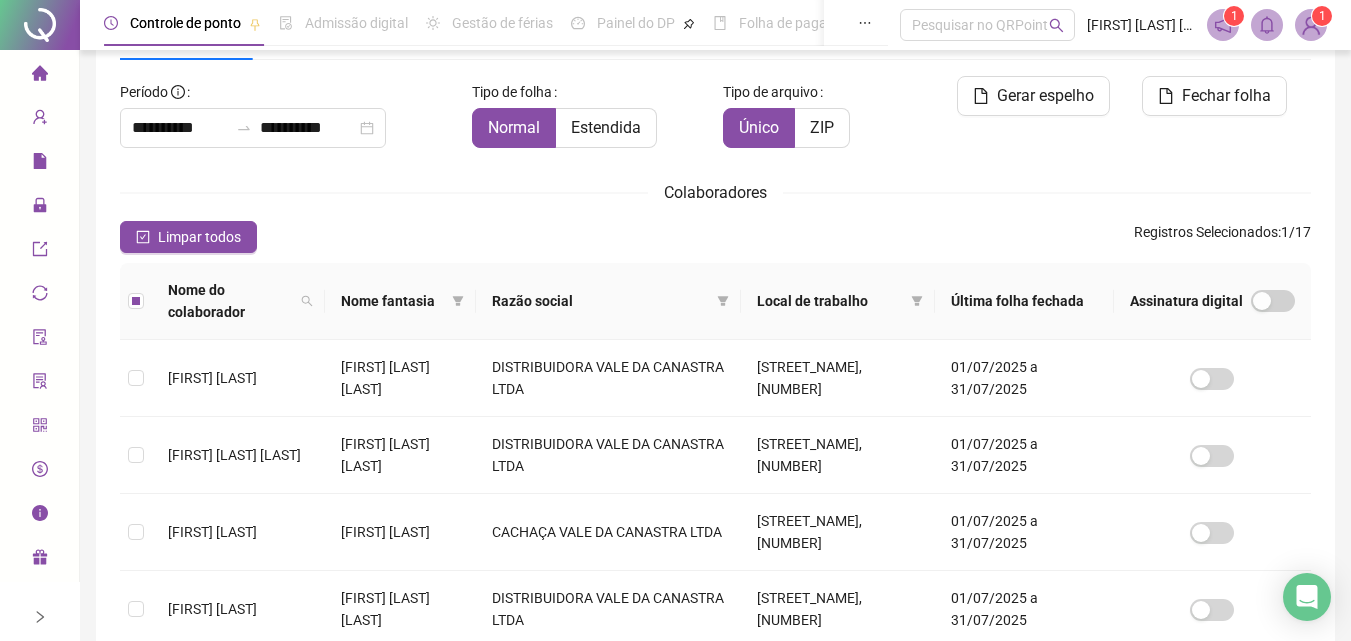 scroll, scrollTop: 89, scrollLeft: 0, axis: vertical 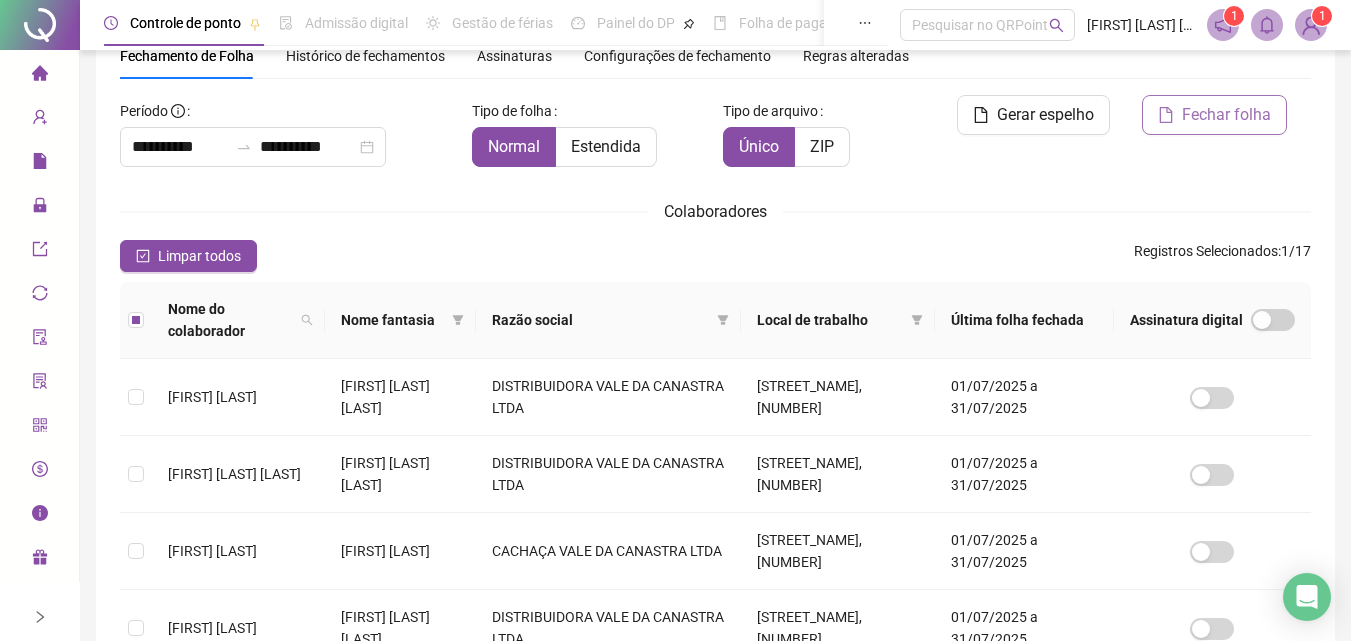 click on "Fechar folha" at bounding box center (1226, 115) 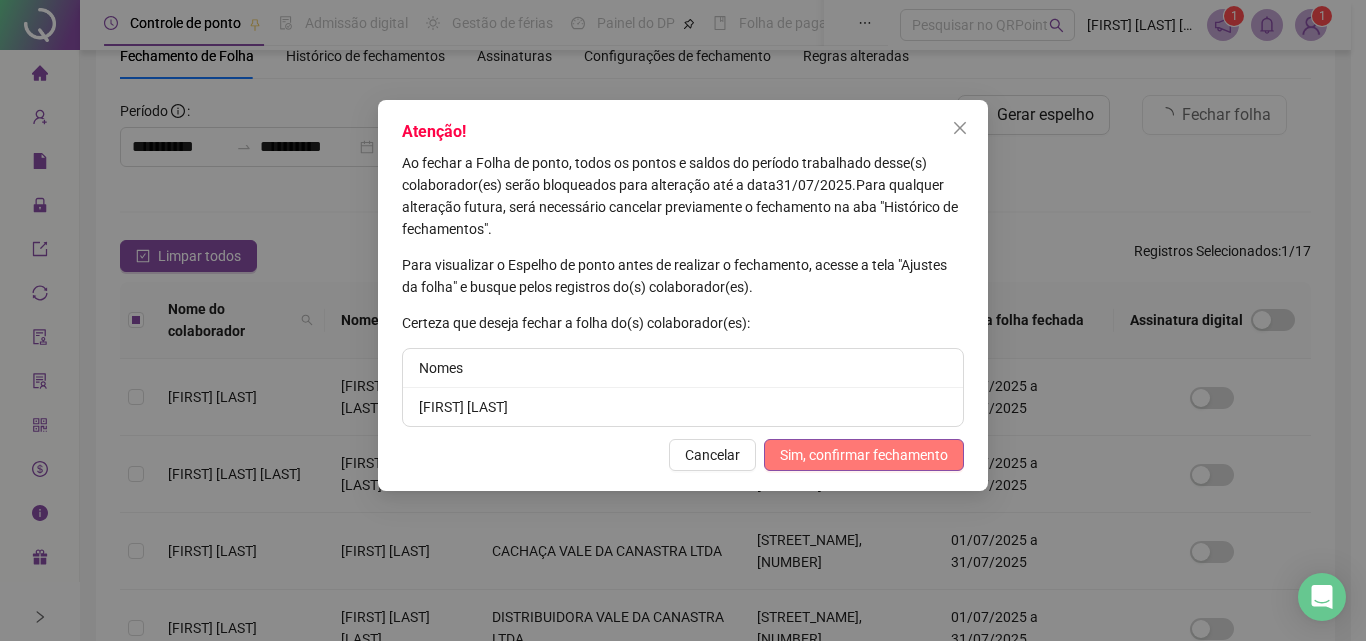 click on "Sim, confirmar fechamento" at bounding box center [864, 455] 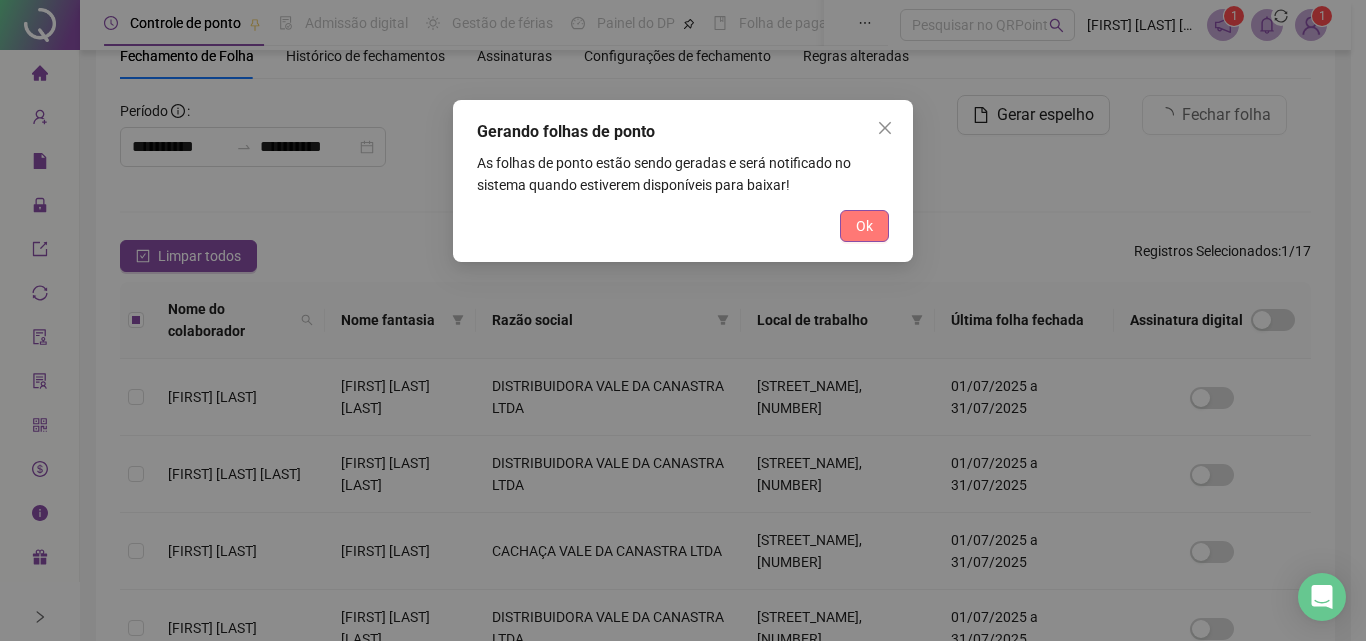click on "Ok" at bounding box center [864, 226] 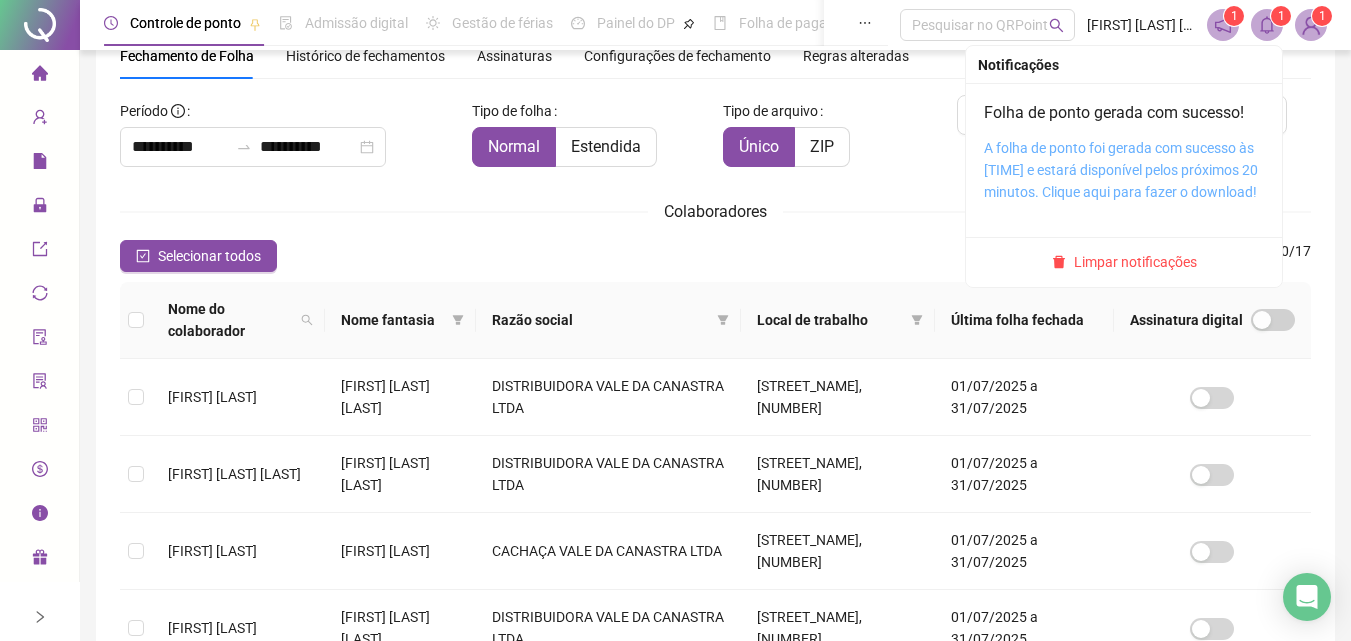 click on "A folha de ponto foi gerada com sucesso às [TIME] e estará disponível pelos próximos 20 minutos.
Clique aqui para fazer o download!" at bounding box center [1121, 170] 